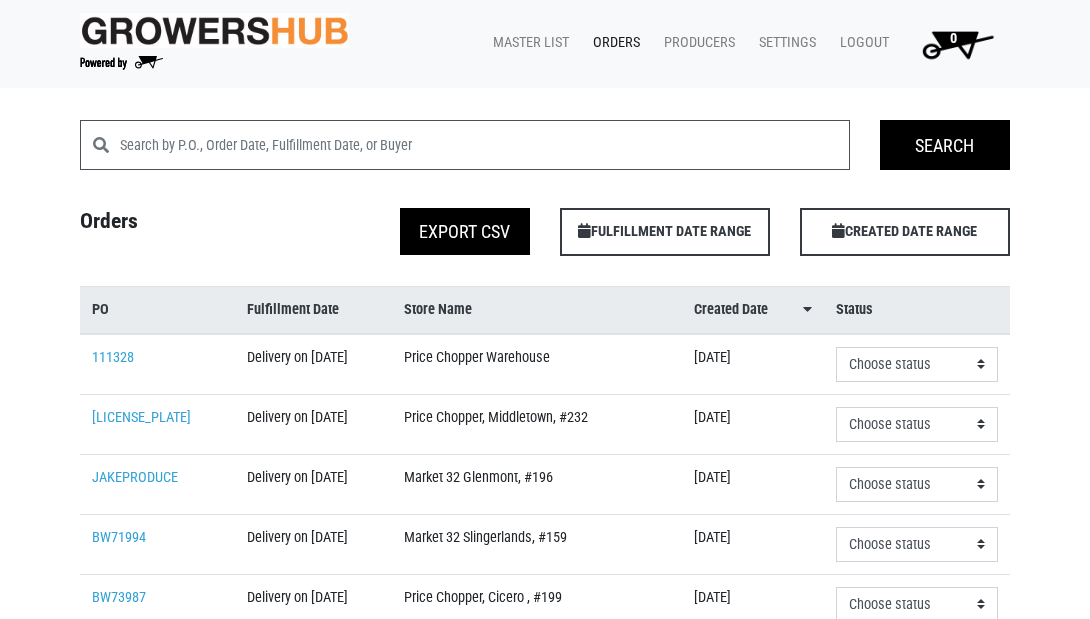 scroll, scrollTop: 0, scrollLeft: 0, axis: both 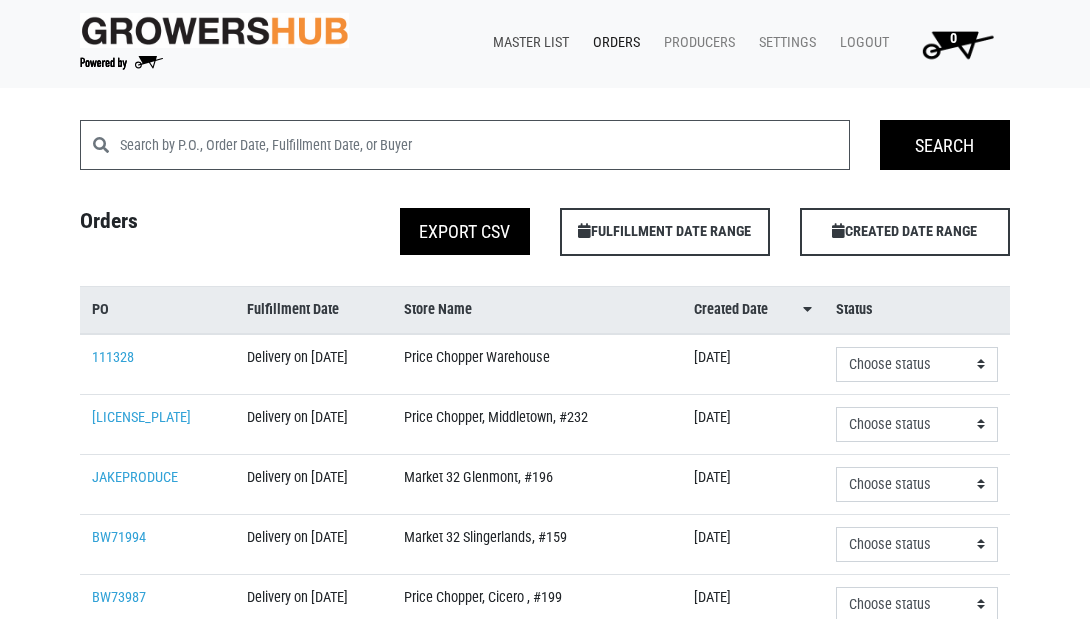 click on "Master List" at bounding box center [527, 43] 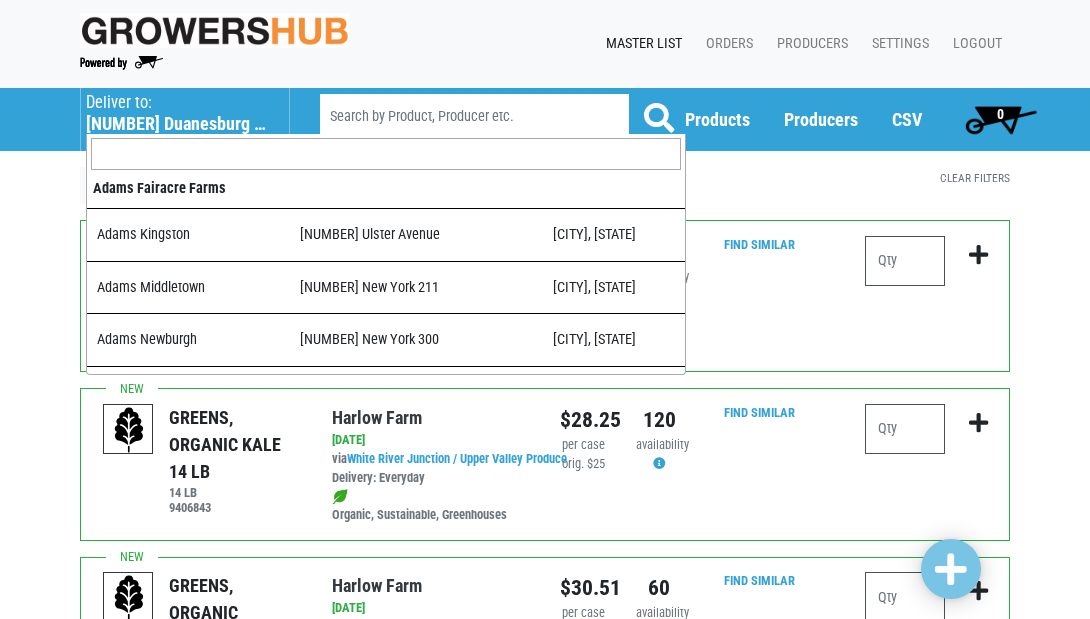 click on "501 Duanesburg Road" at bounding box center [177, 124] 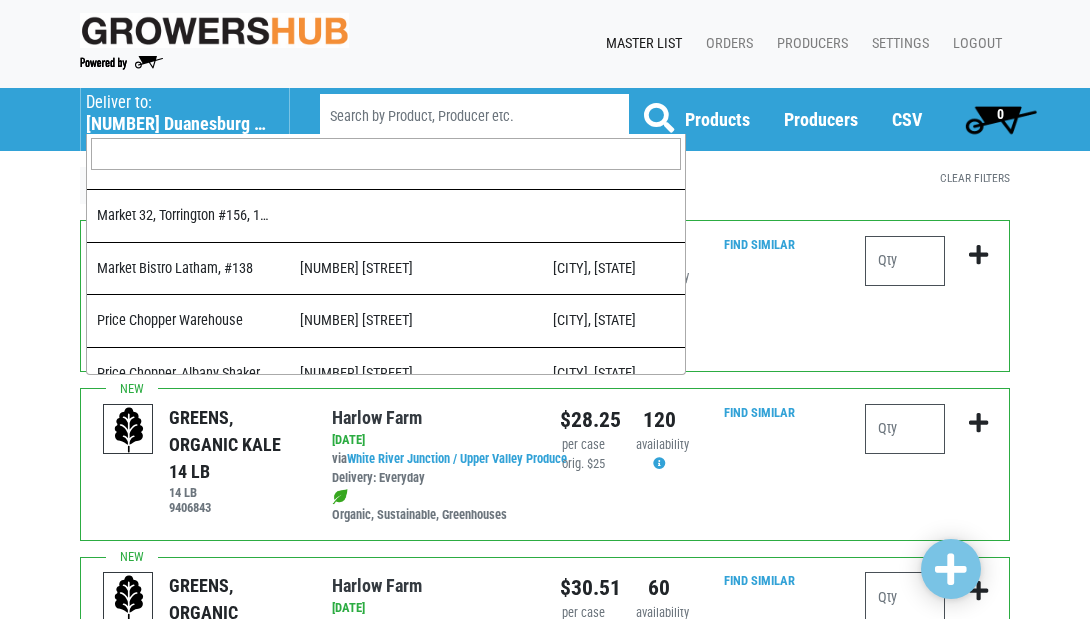 click at bounding box center (386, 154) 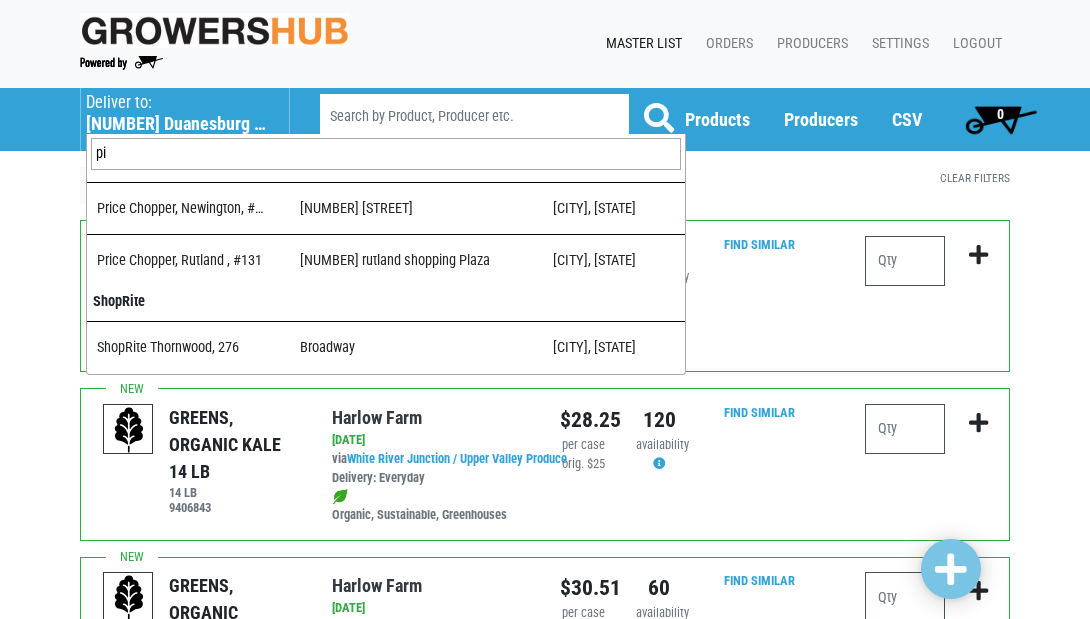 scroll, scrollTop: 0, scrollLeft: 0, axis: both 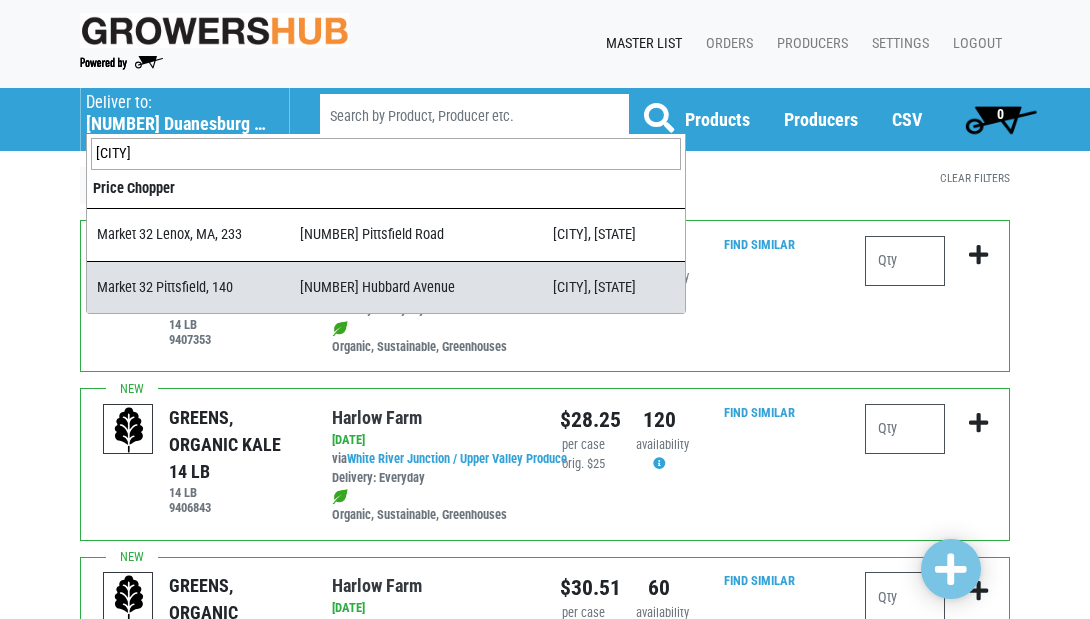 type on "pitts" 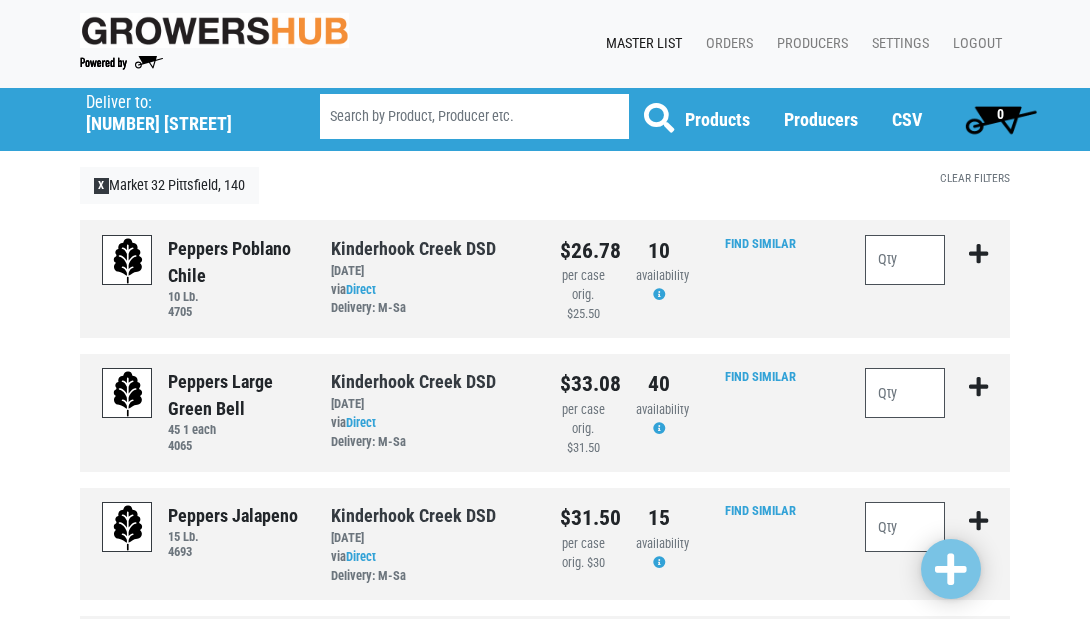 scroll, scrollTop: 0, scrollLeft: 0, axis: both 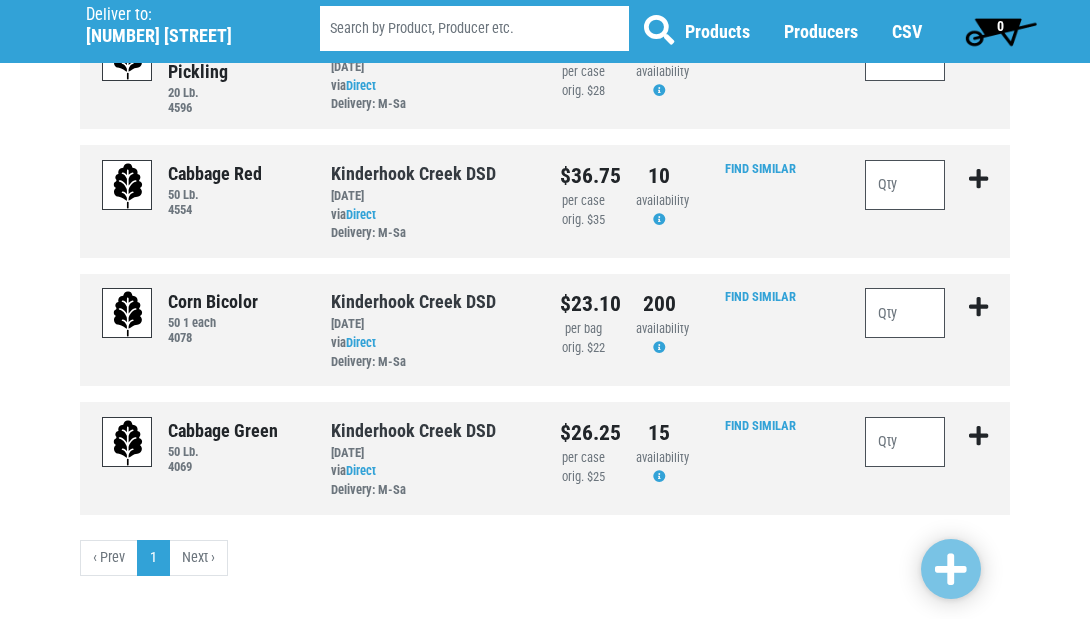 click on "Next ›" at bounding box center [199, 558] 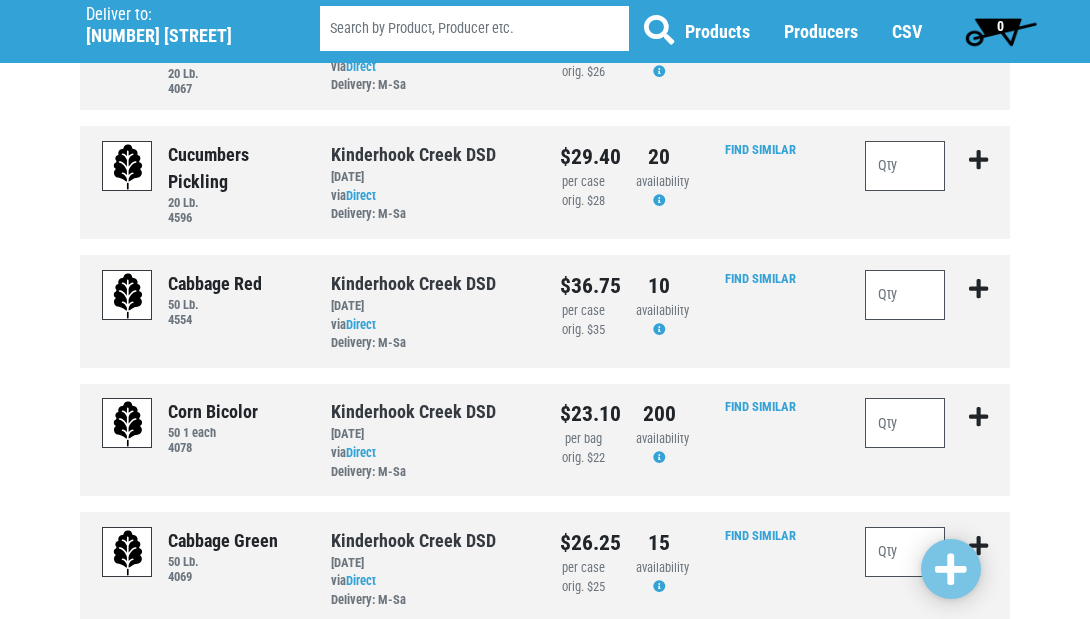 scroll, scrollTop: 1017, scrollLeft: 0, axis: vertical 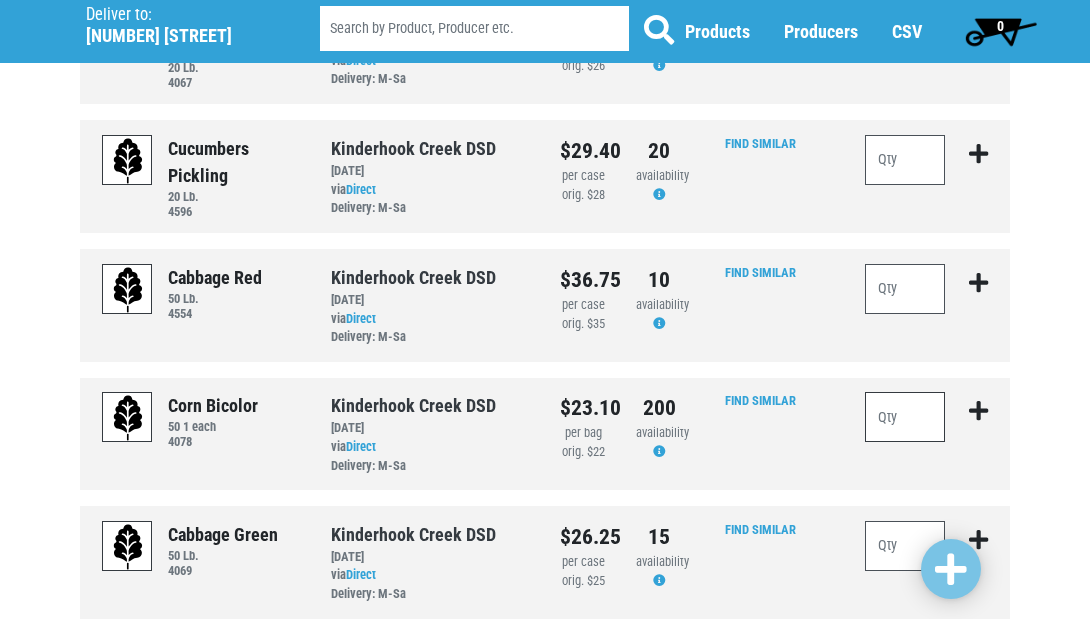 click at bounding box center [905, 417] 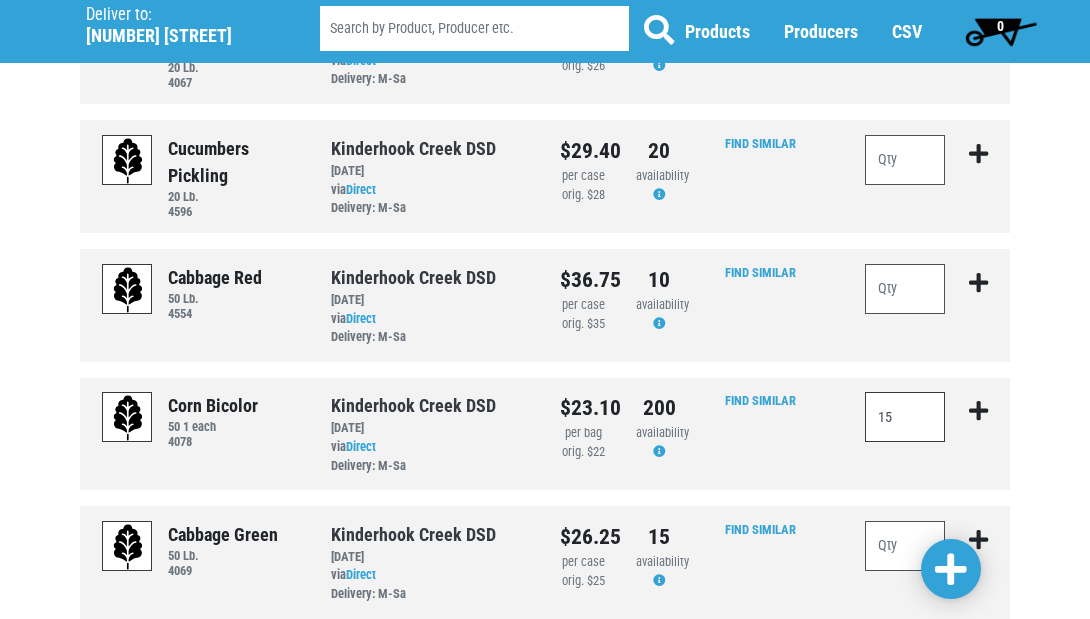type on "15" 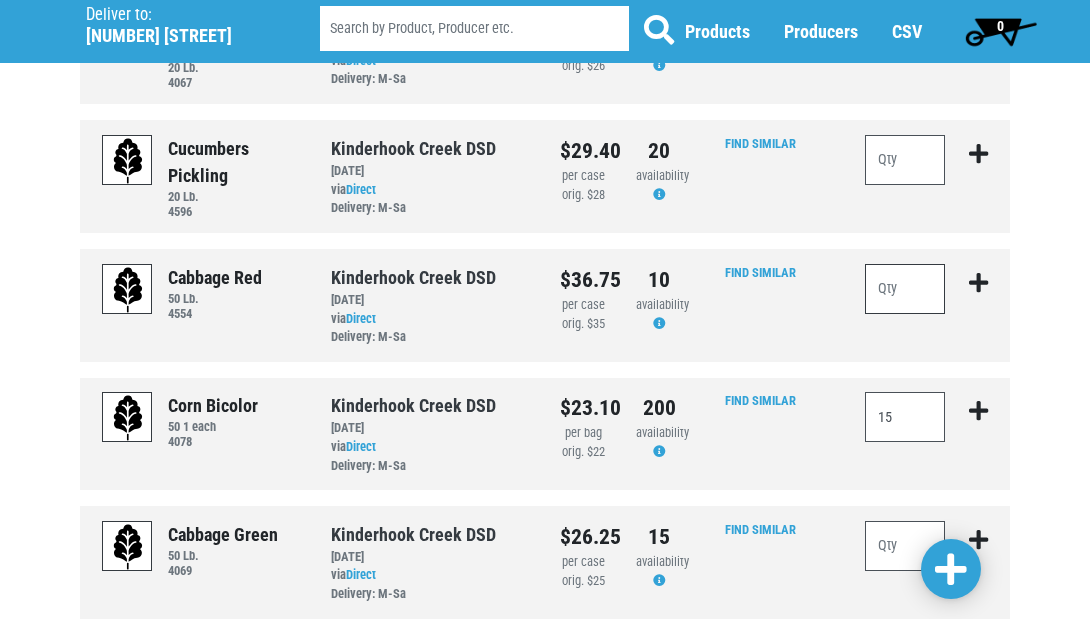 click at bounding box center [905, 289] 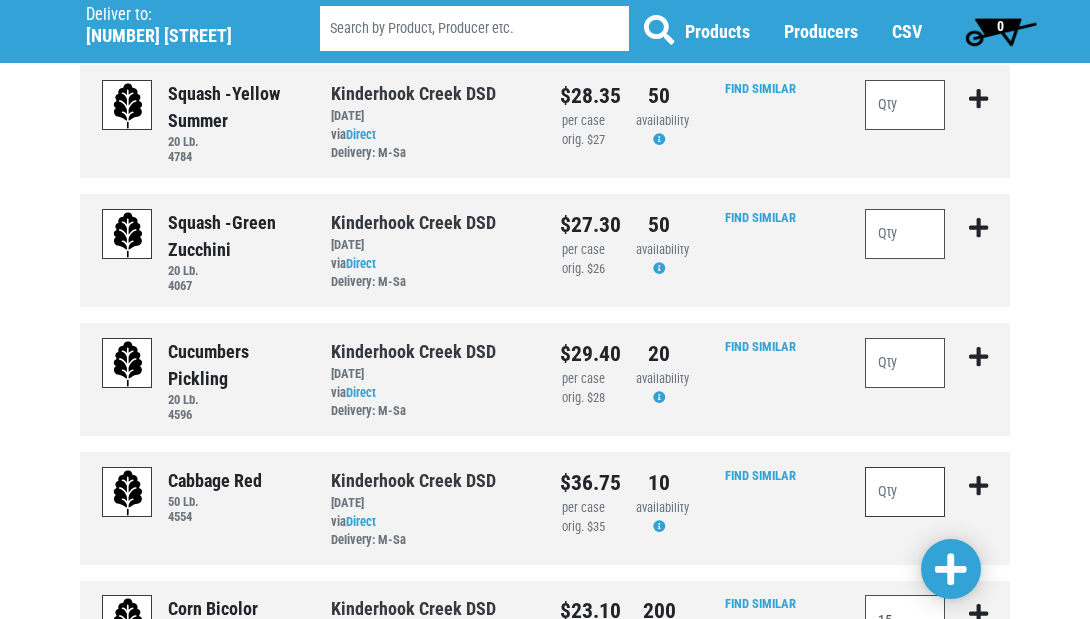 scroll, scrollTop: 774, scrollLeft: 0, axis: vertical 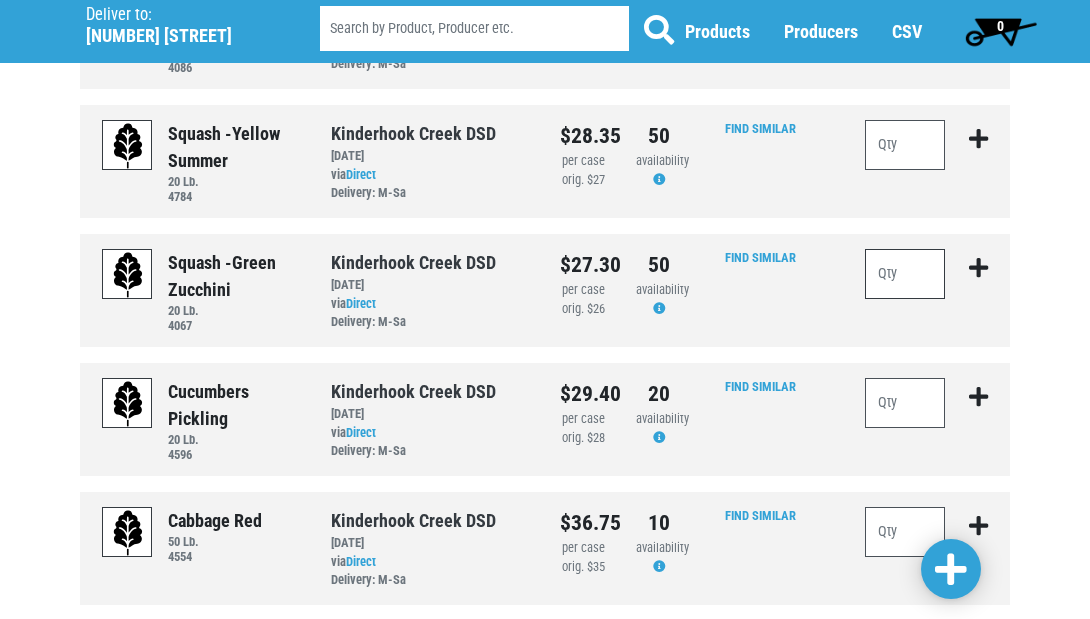 click at bounding box center (905, 274) 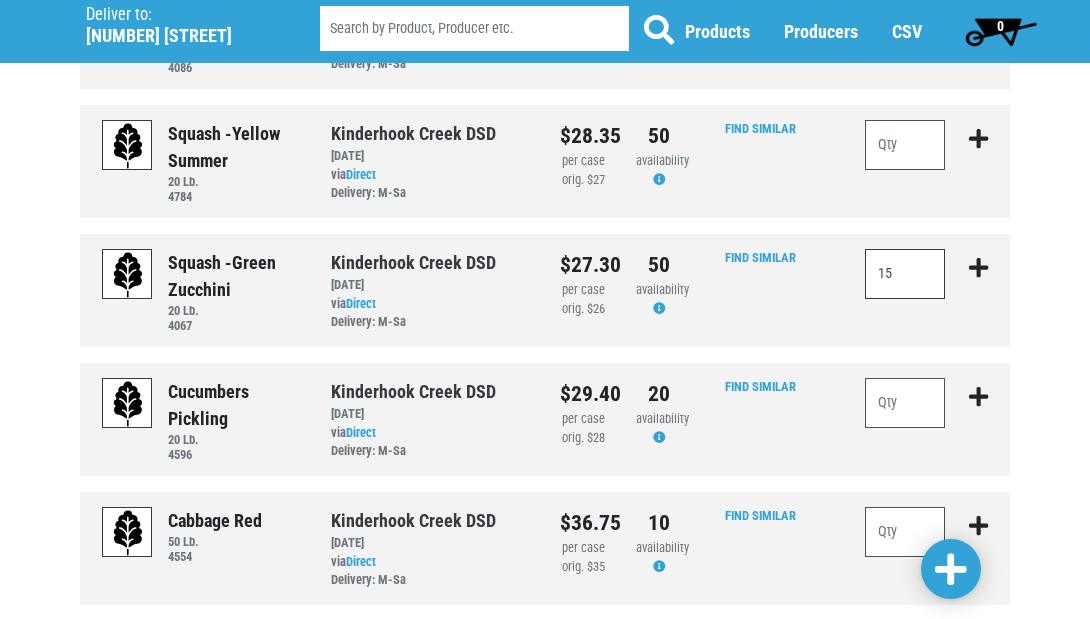 type on "15" 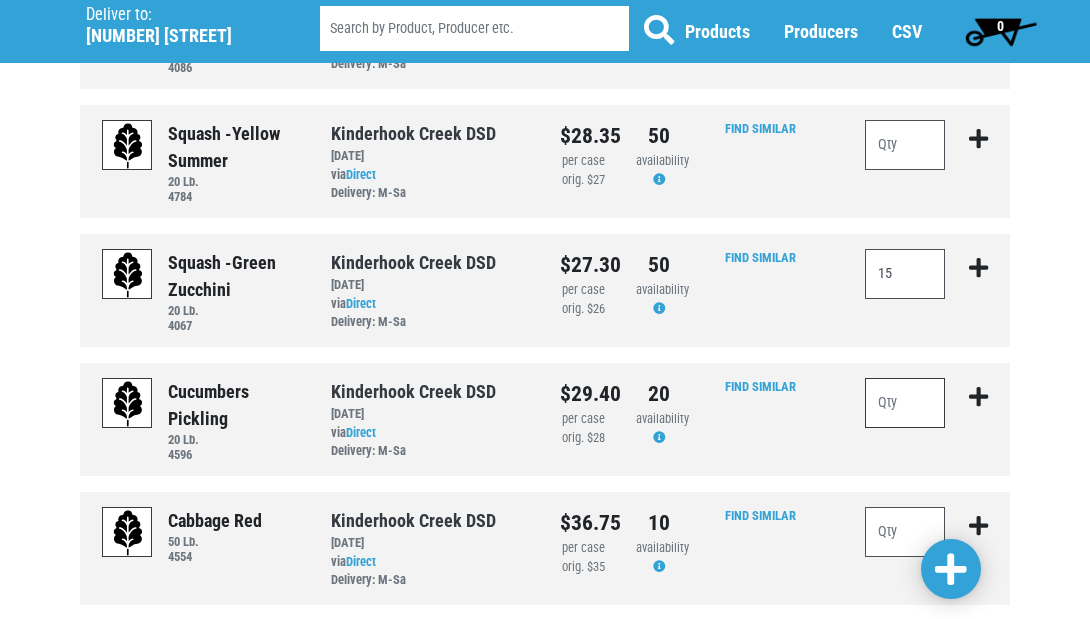click at bounding box center (905, 403) 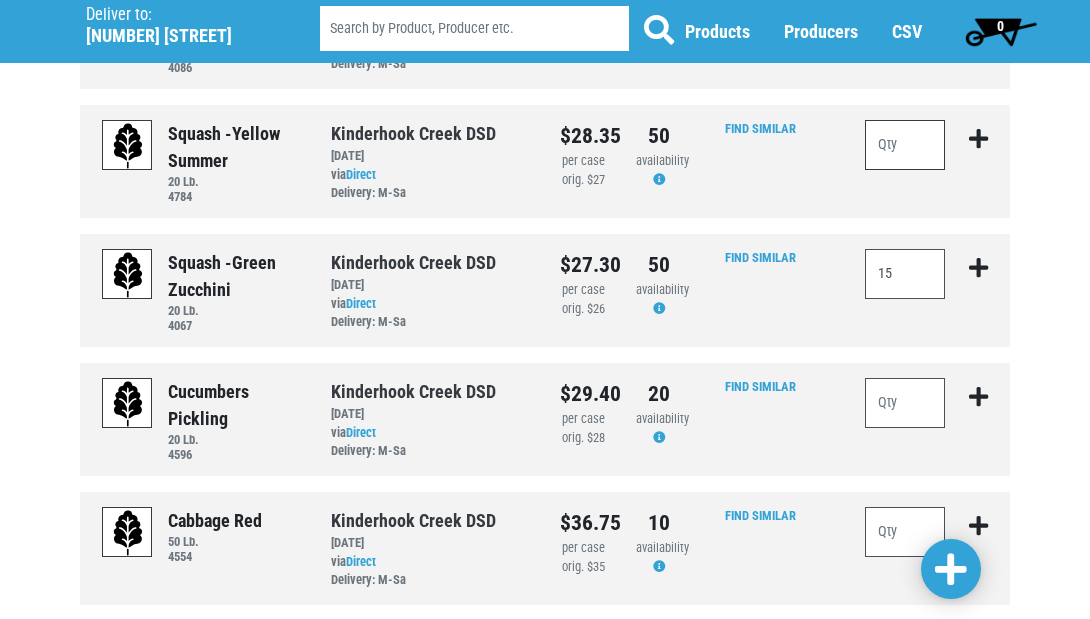 click at bounding box center (905, 145) 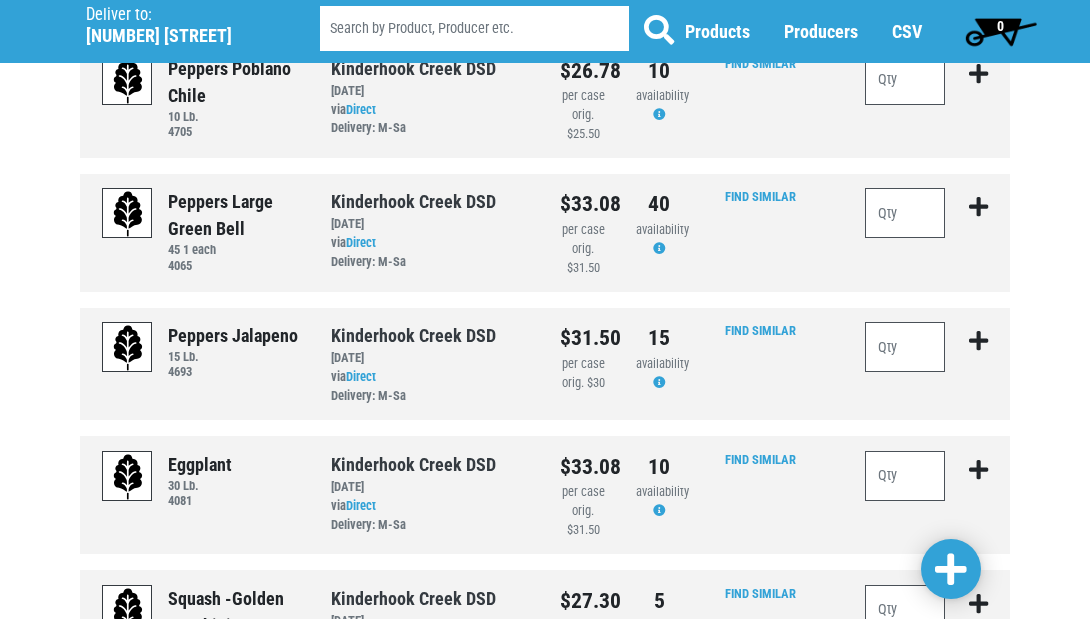 scroll, scrollTop: 173, scrollLeft: 0, axis: vertical 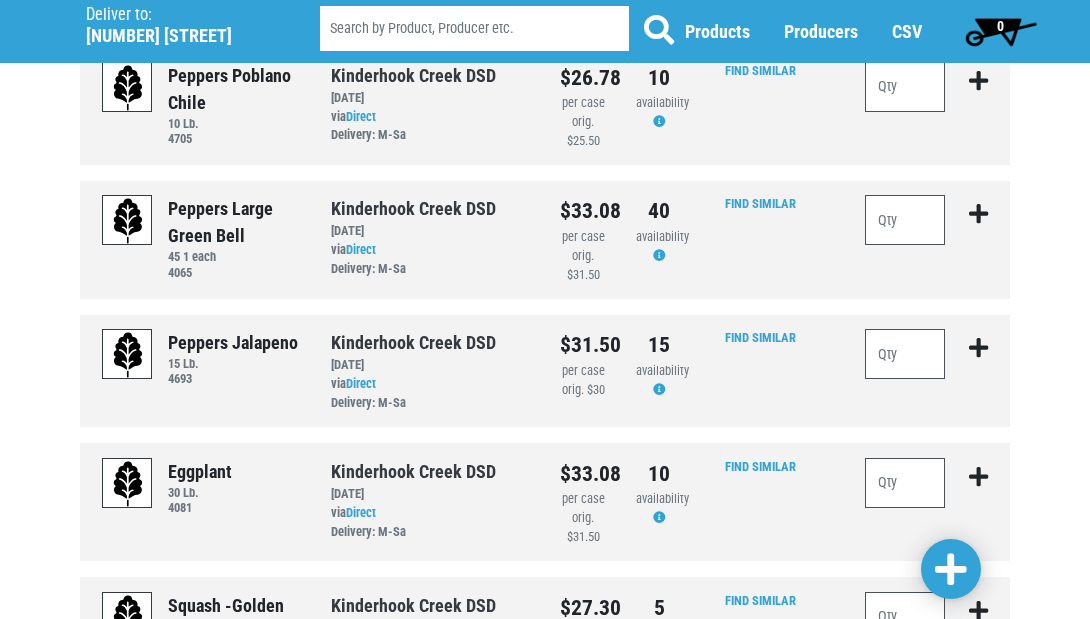 type on "10" 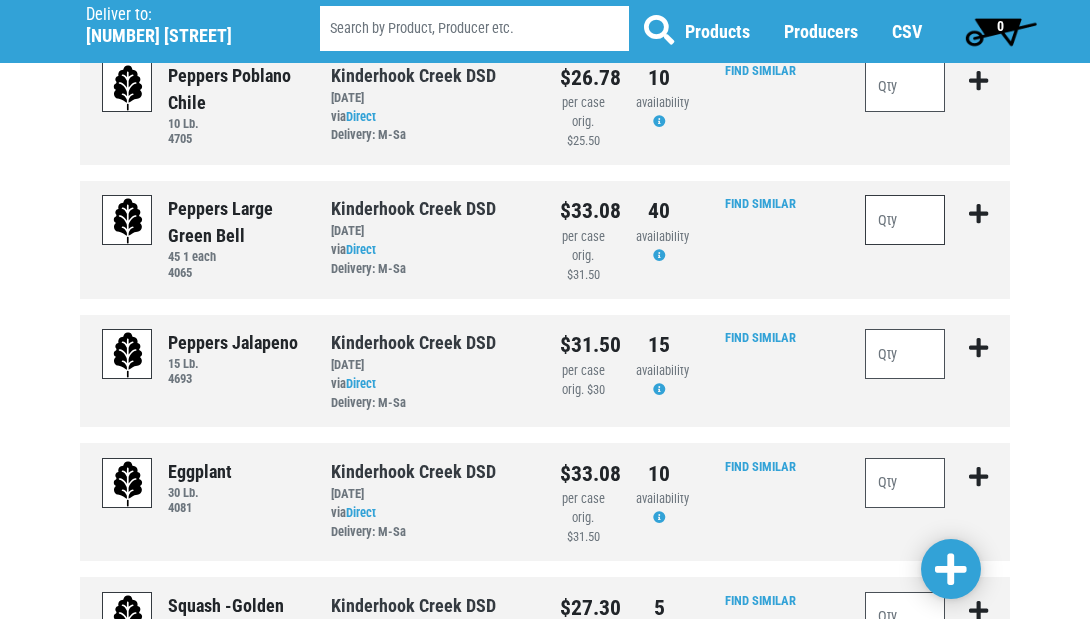 click at bounding box center (905, 220) 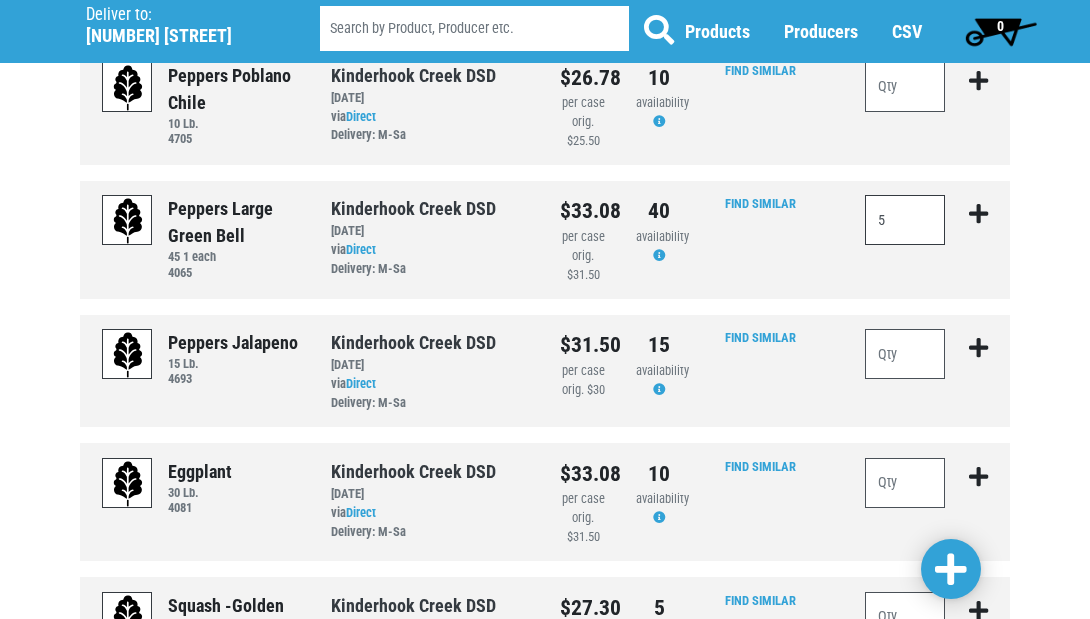 type on "5" 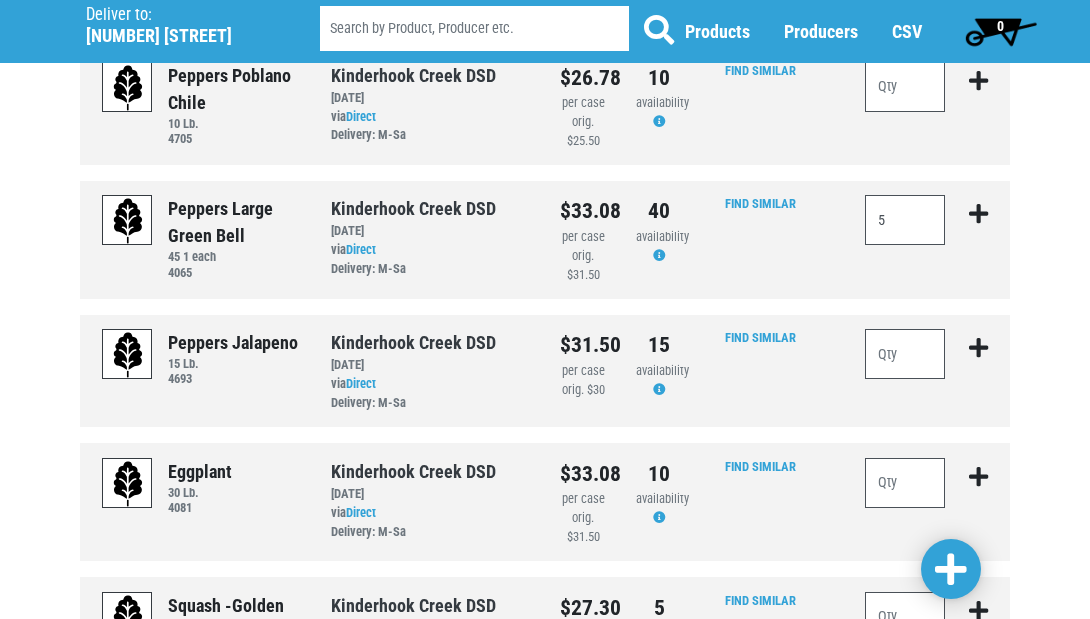 click at bounding box center (951, 570) 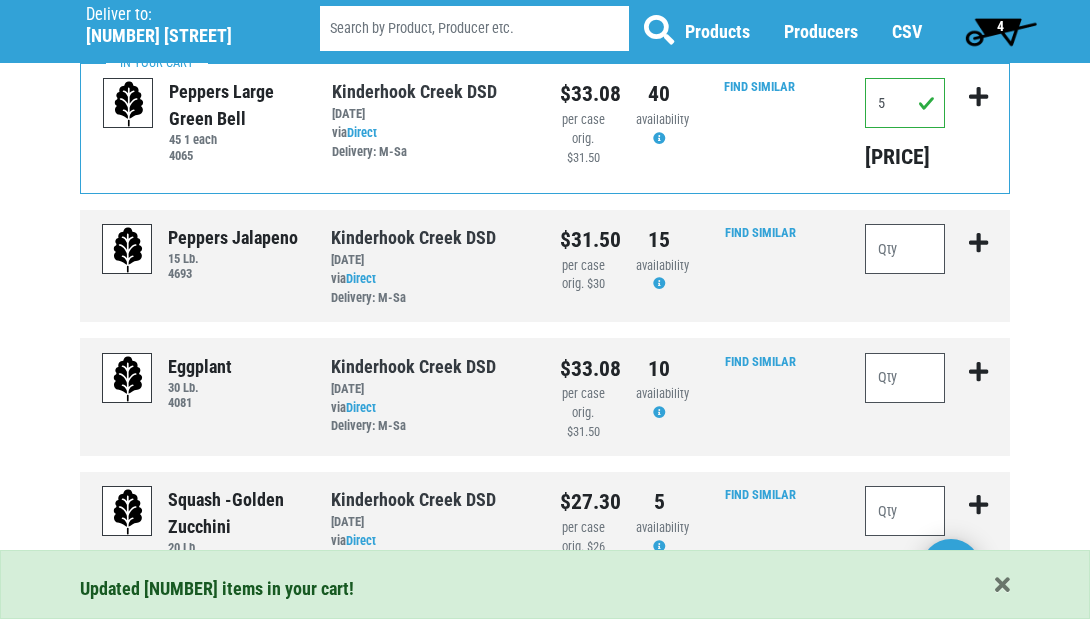 scroll, scrollTop: 298, scrollLeft: 0, axis: vertical 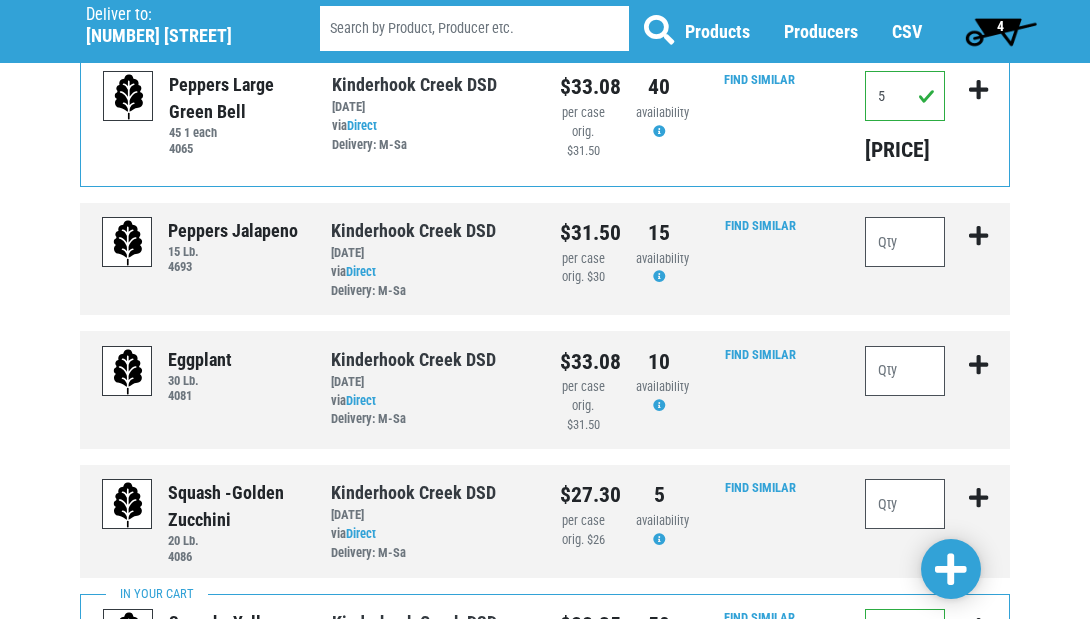 click on "15" at bounding box center [659, 233] 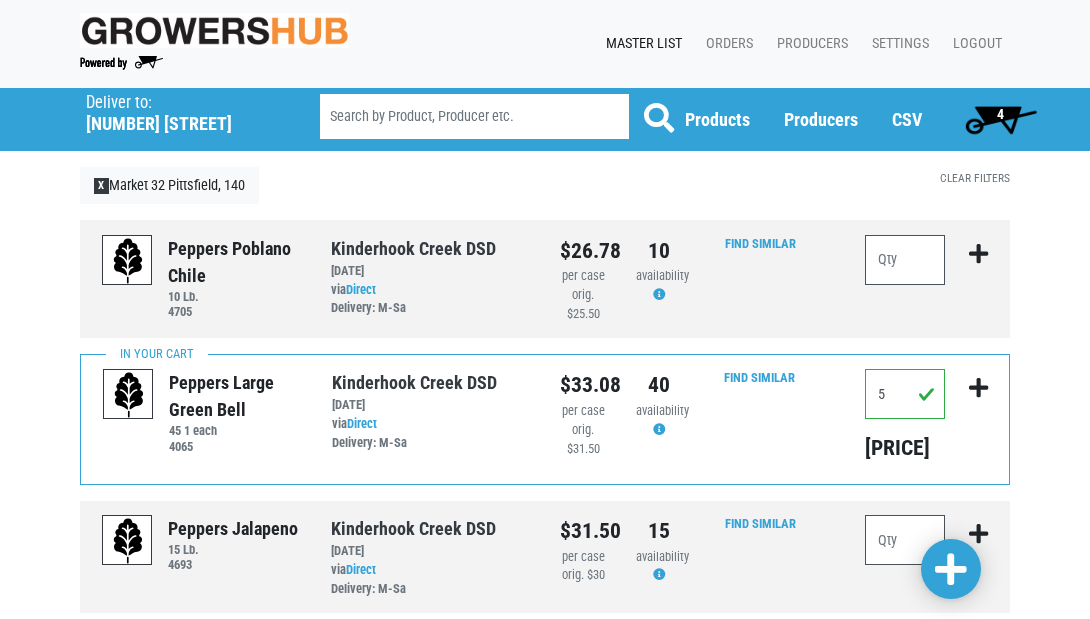 scroll, scrollTop: 0, scrollLeft: 0, axis: both 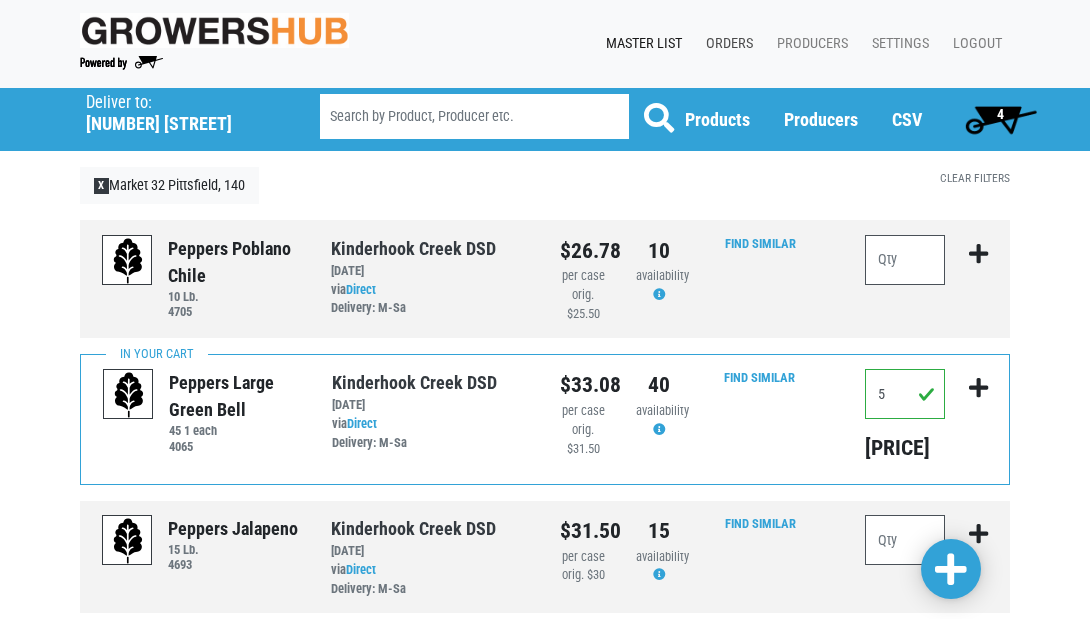 click on "Orders" at bounding box center [725, 44] 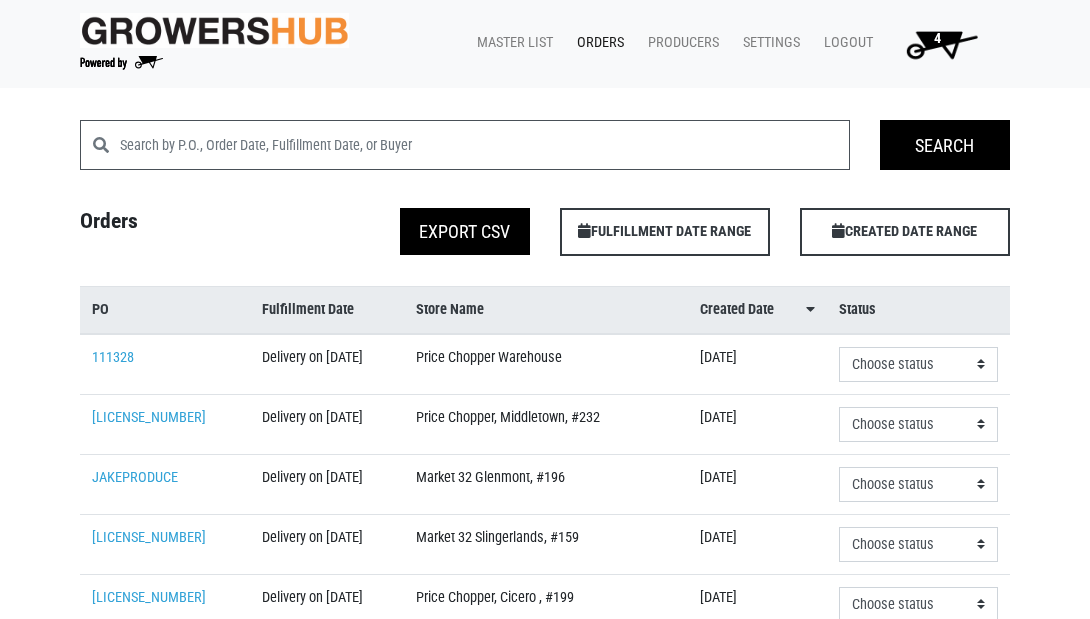 scroll, scrollTop: 0, scrollLeft: 0, axis: both 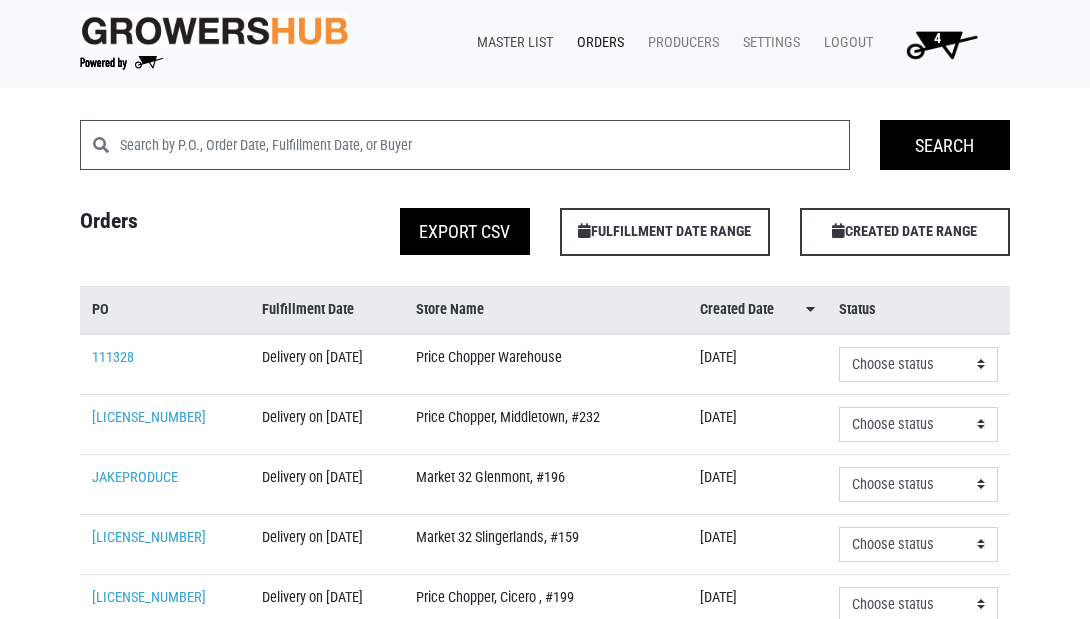 click on "Master List" at bounding box center [511, 43] 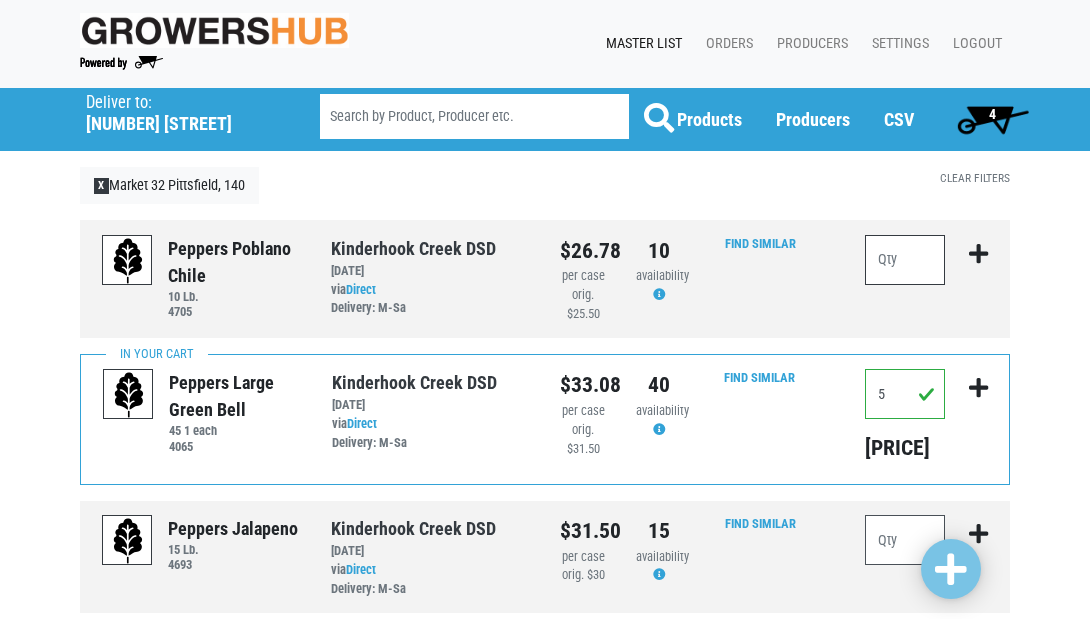 click at bounding box center (905, 260) 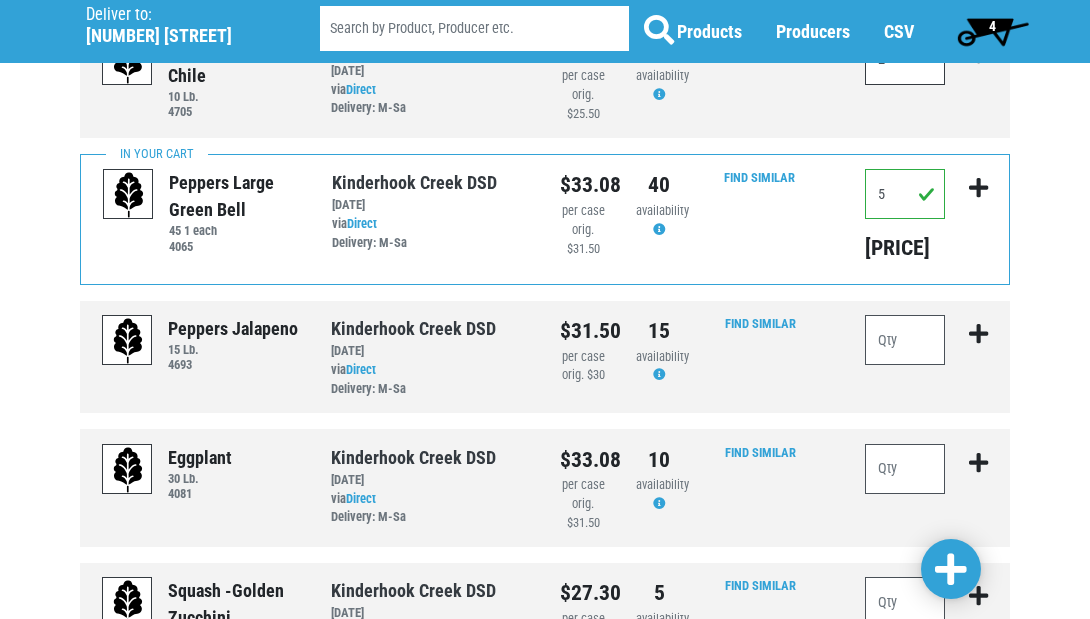 scroll, scrollTop: 202, scrollLeft: 0, axis: vertical 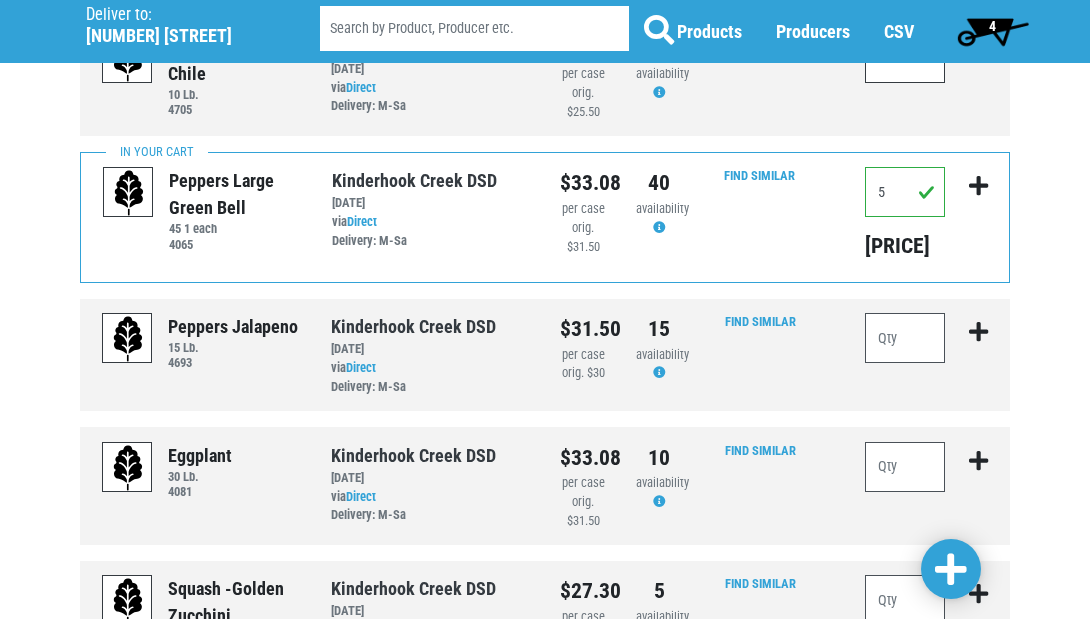type on "2" 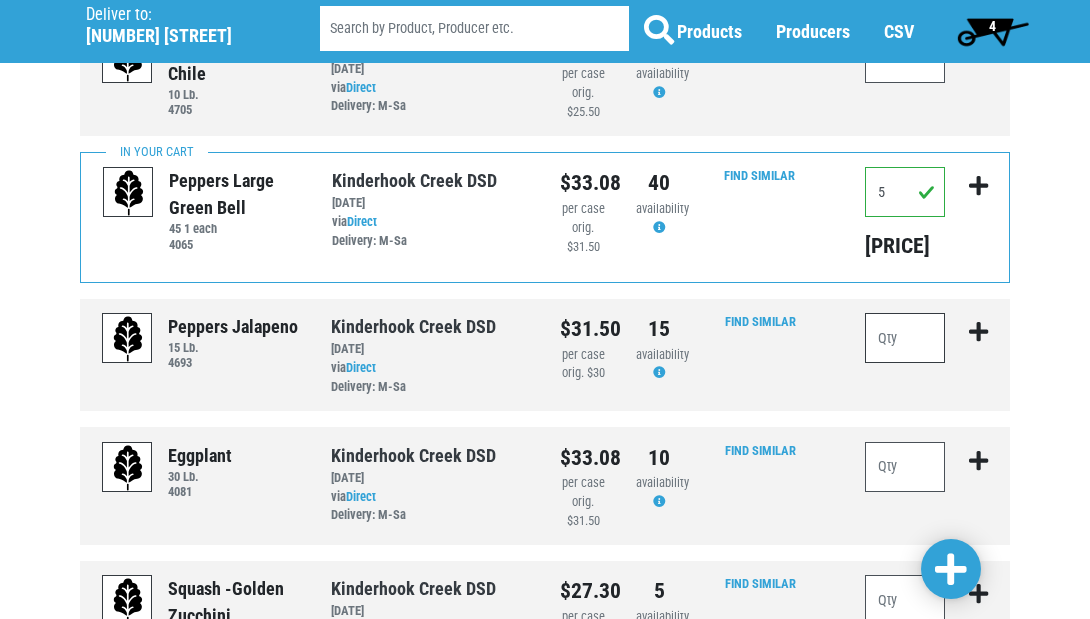 click at bounding box center [905, 338] 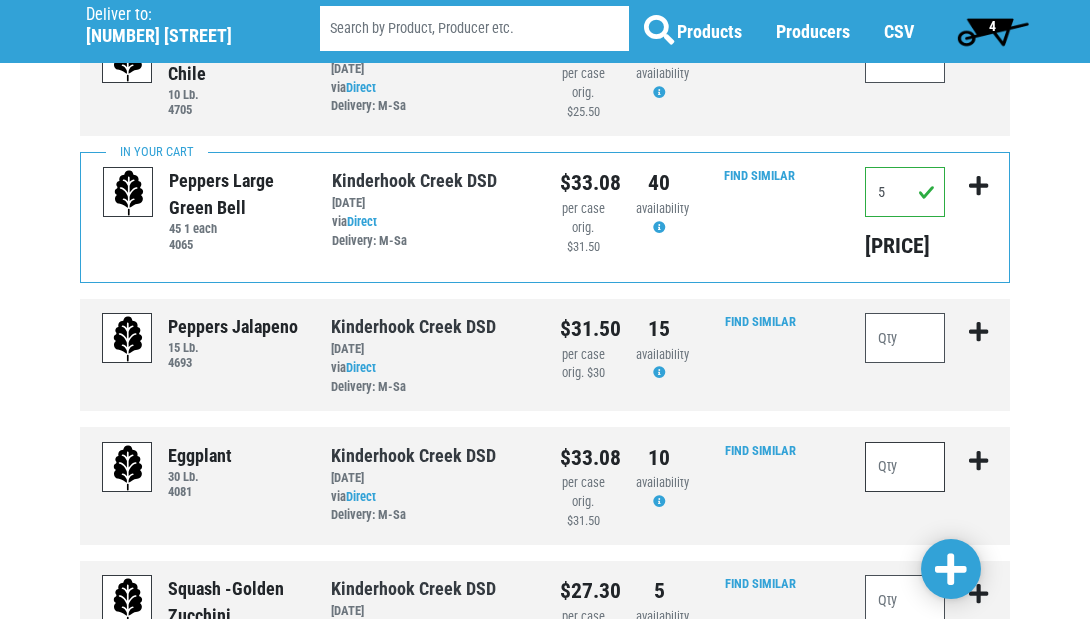 click at bounding box center [905, 467] 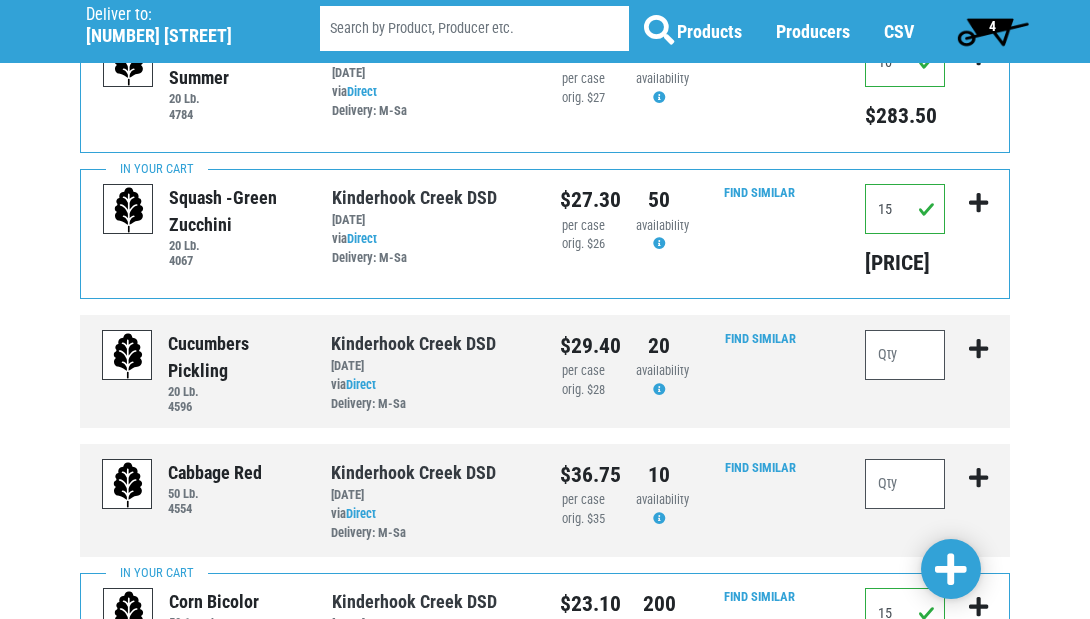 scroll, scrollTop: 872, scrollLeft: 0, axis: vertical 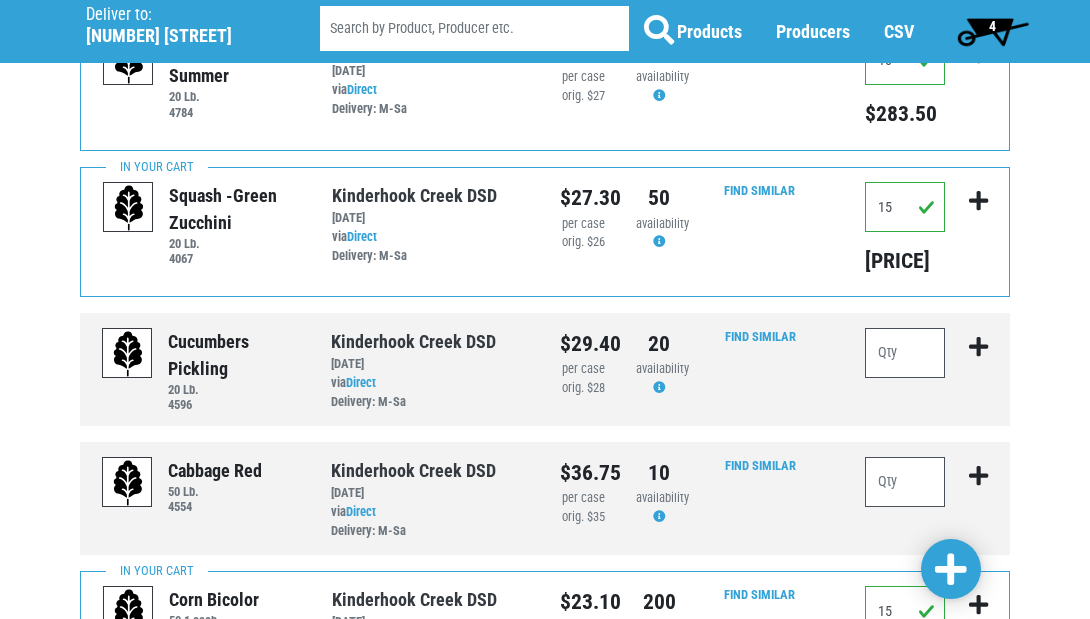 type on "4" 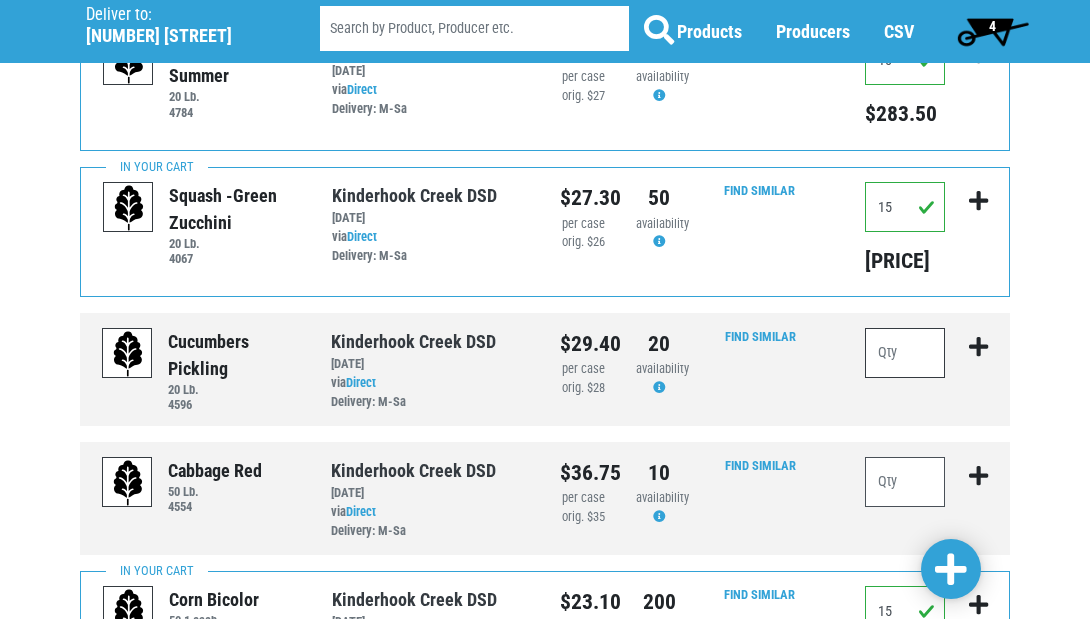 click at bounding box center (905, 353) 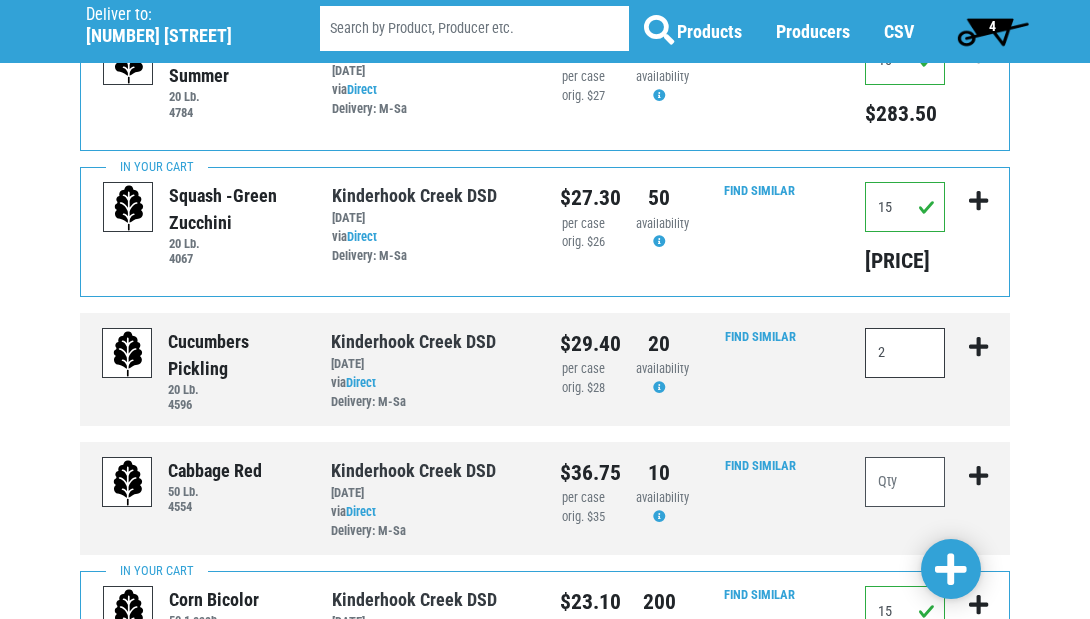 type on "2" 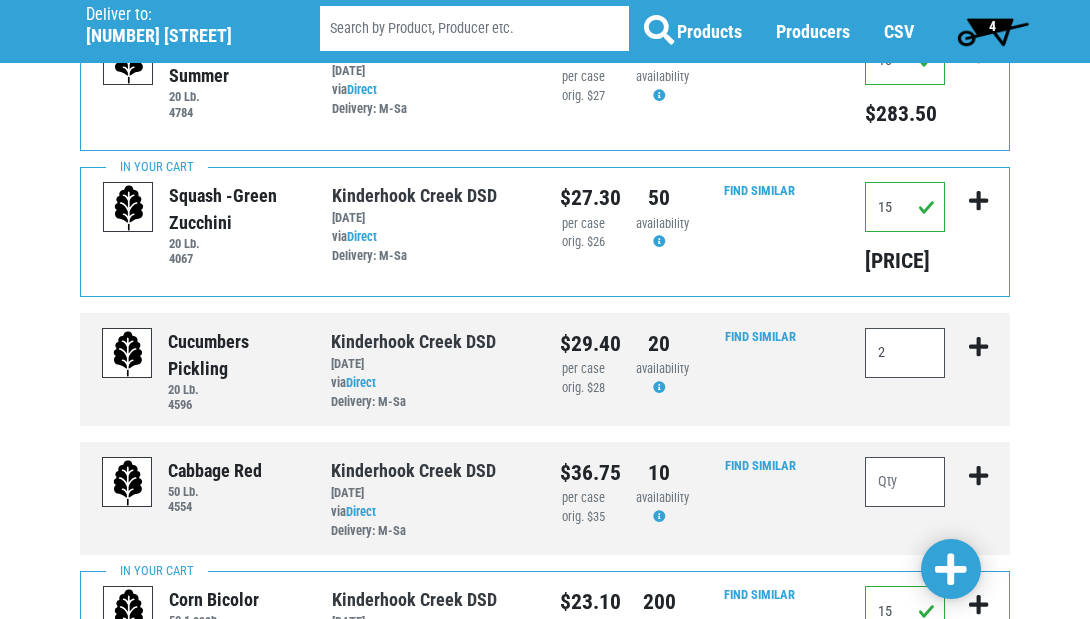 click at bounding box center [951, 570] 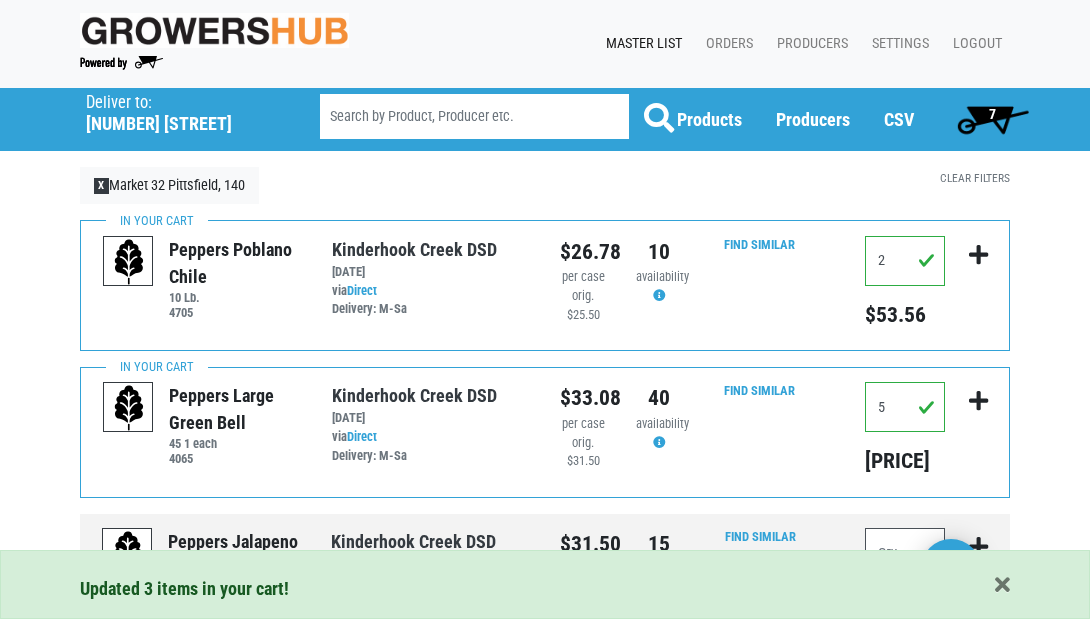 scroll, scrollTop: 0, scrollLeft: 0, axis: both 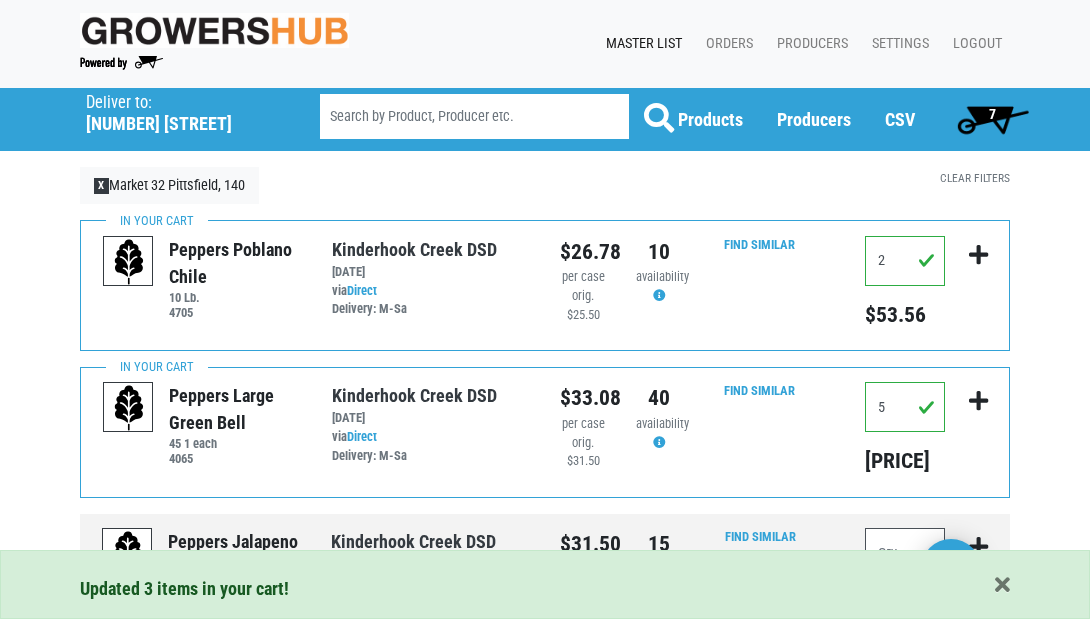 click on "7" at bounding box center [992, 119] 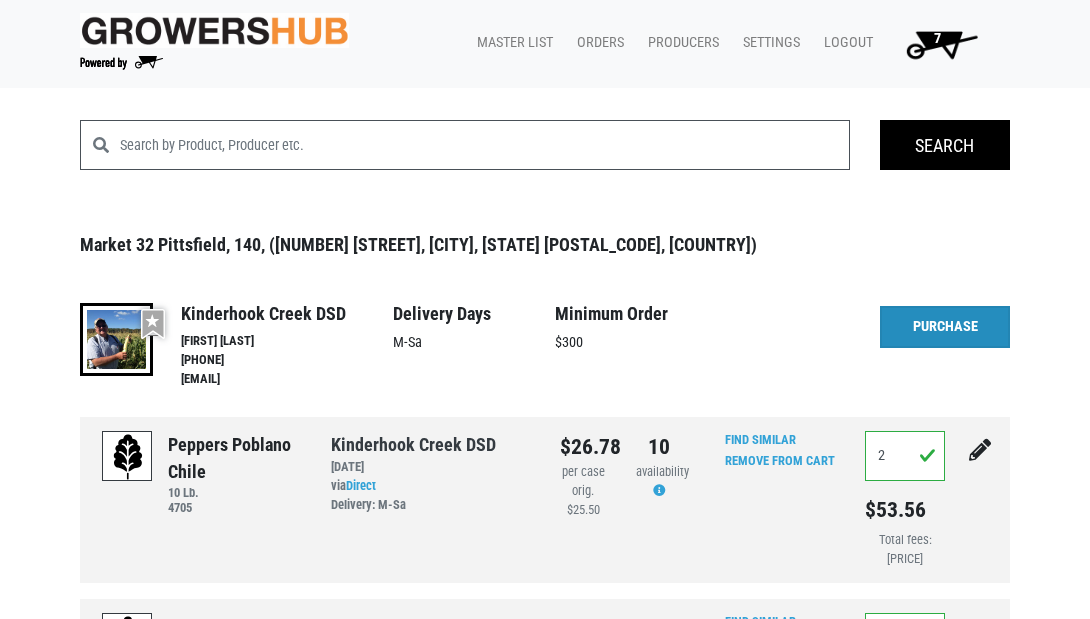click on "Purchase" at bounding box center [945, 327] 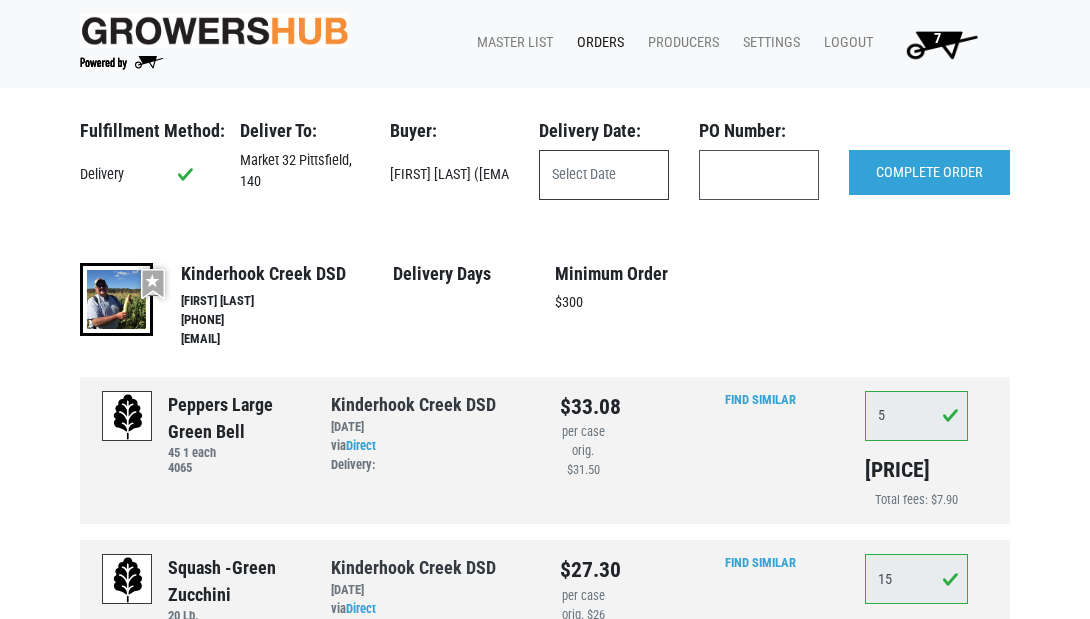 click at bounding box center (604, 175) 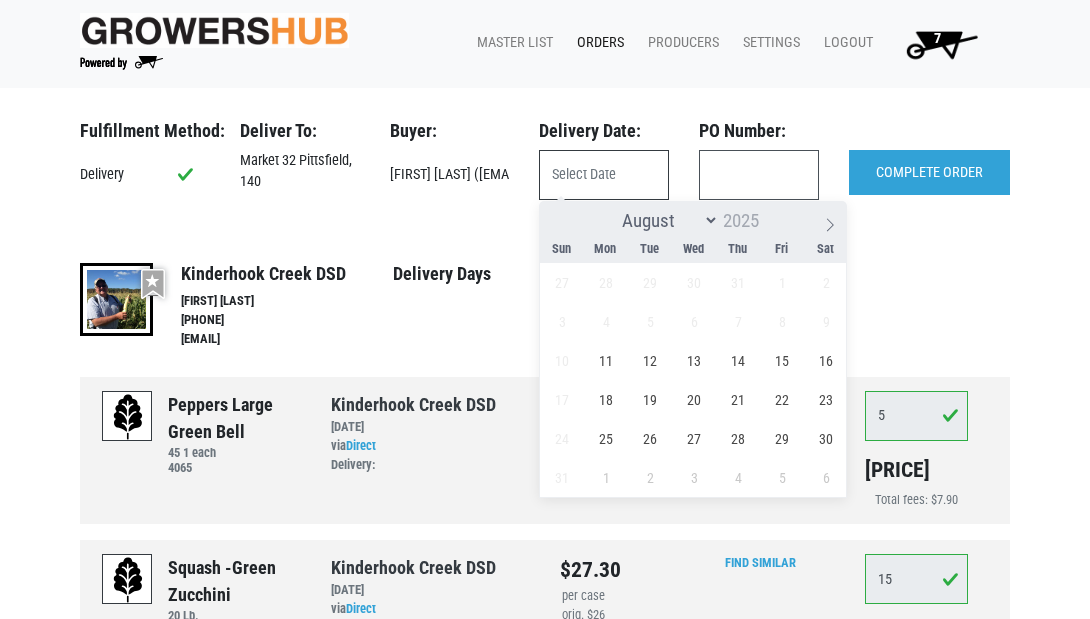 scroll, scrollTop: 0, scrollLeft: 0, axis: both 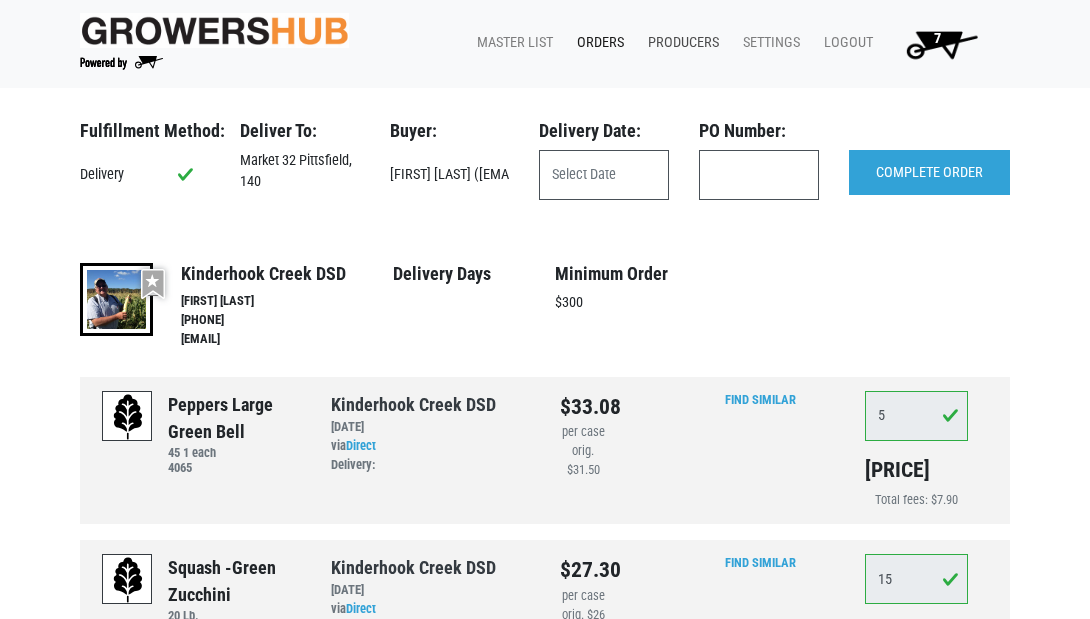 click on "Producers" at bounding box center (679, 43) 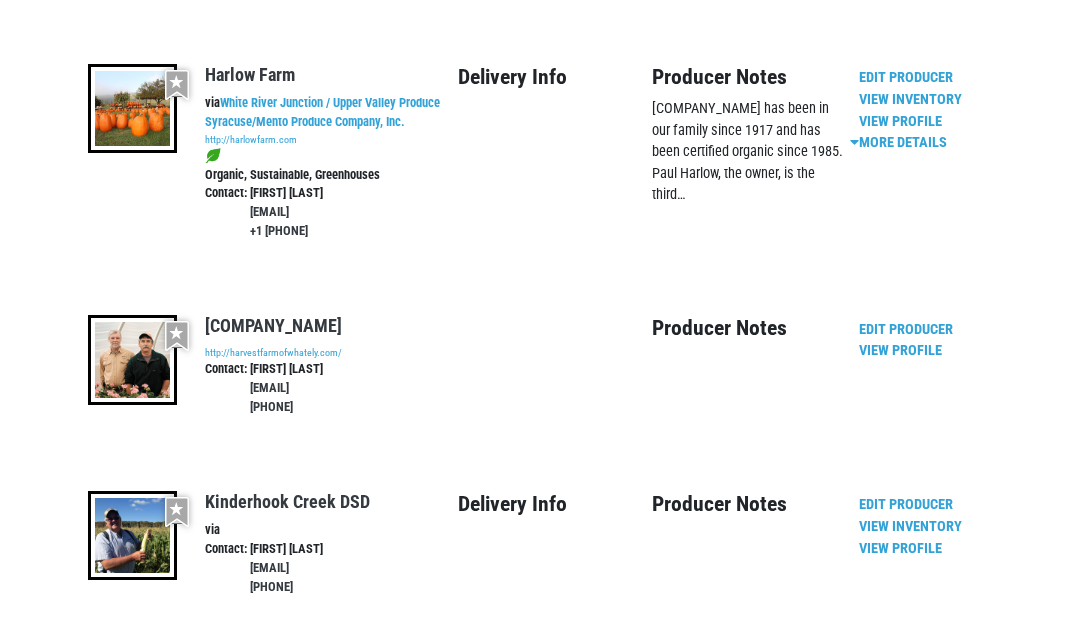 scroll, scrollTop: 3428, scrollLeft: 0, axis: vertical 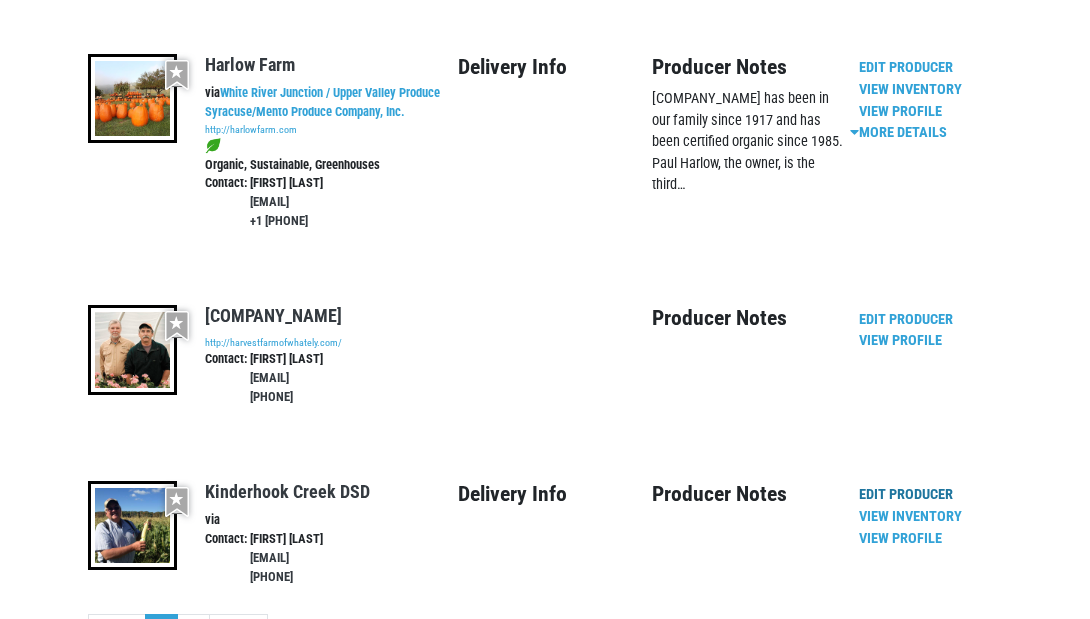 click on "Edit Producer" at bounding box center (906, 494) 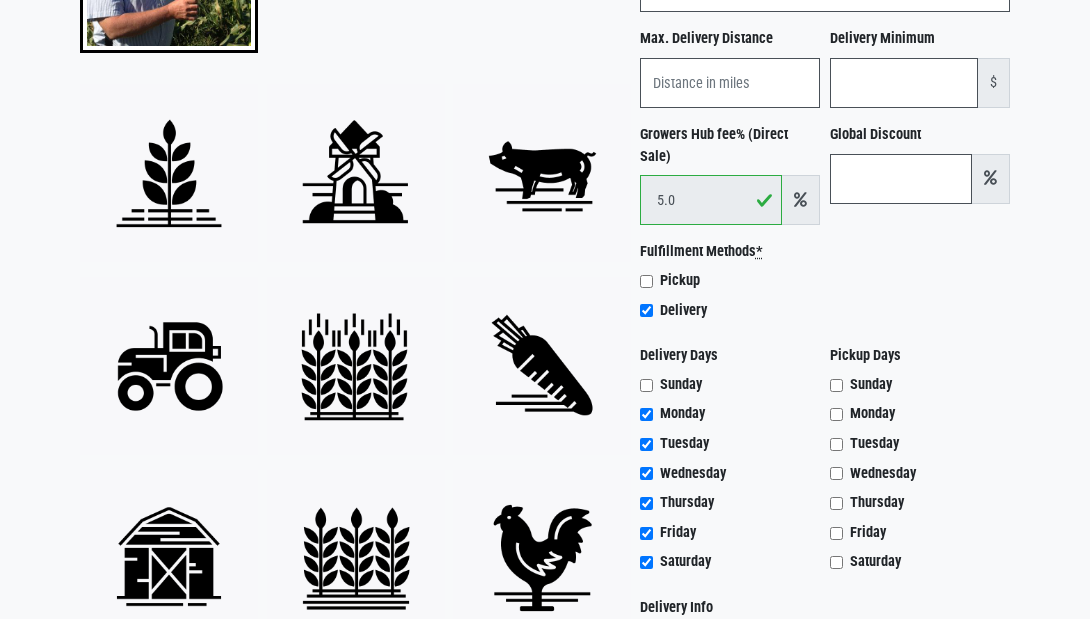 scroll, scrollTop: 416, scrollLeft: 0, axis: vertical 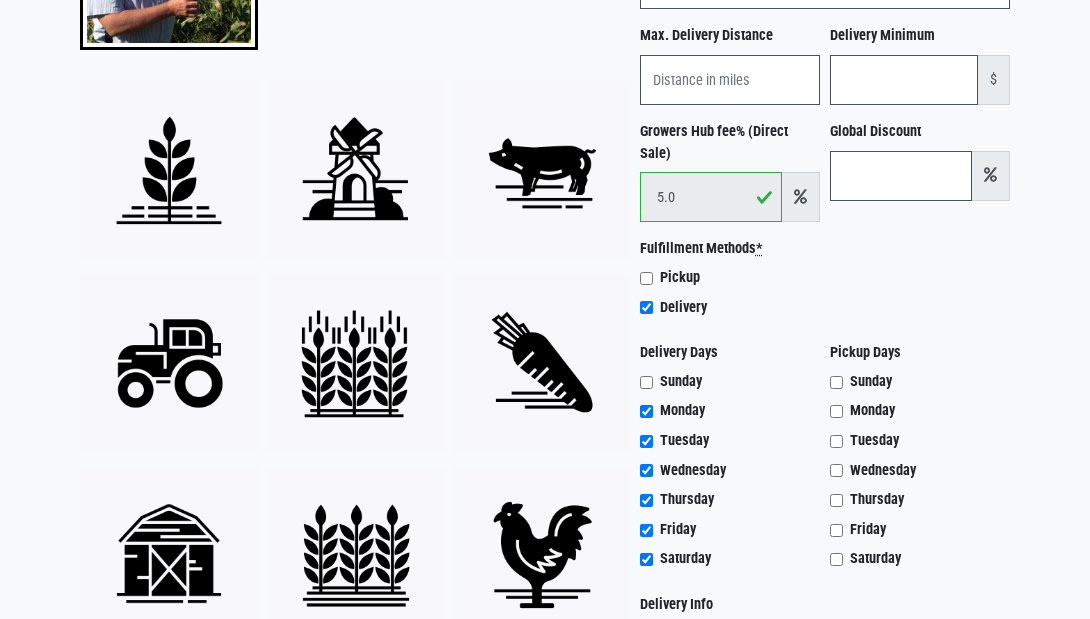 click on "Monday" at bounding box center [836, 411] 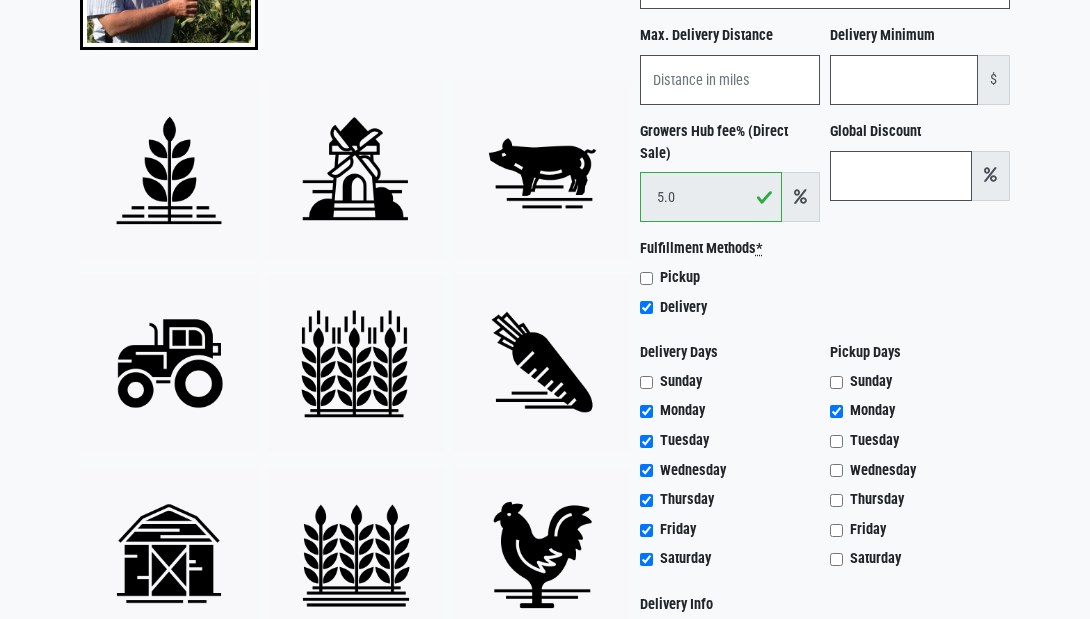 click on "Tuesday" at bounding box center [920, 445] 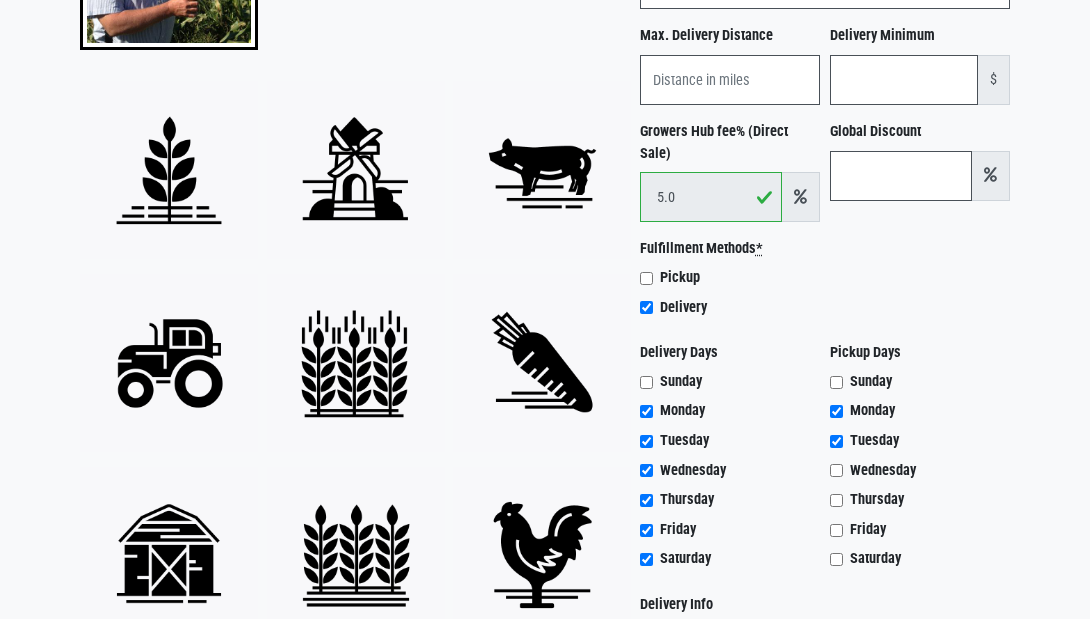 click on "Wednesday" at bounding box center (836, 470) 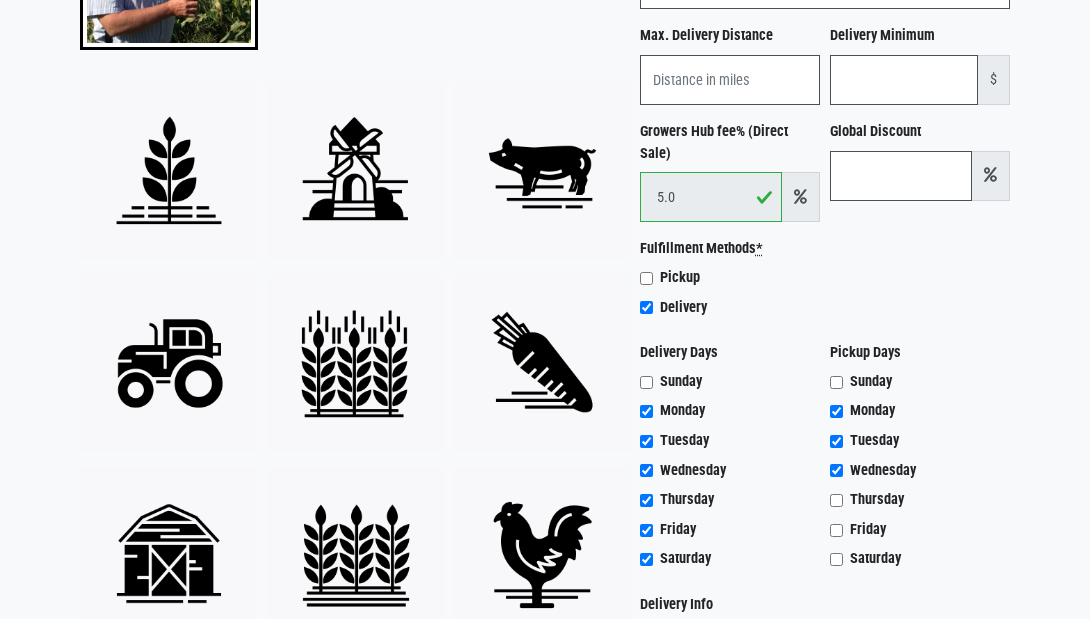 click on "Thursday" at bounding box center [836, 500] 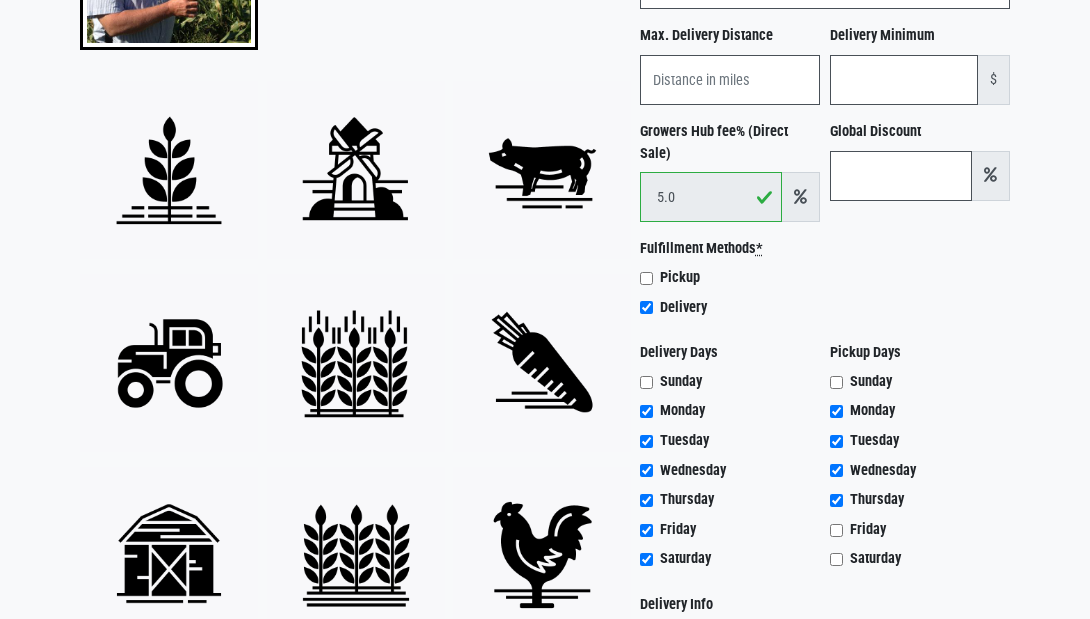 click on "Friday" at bounding box center (836, 530) 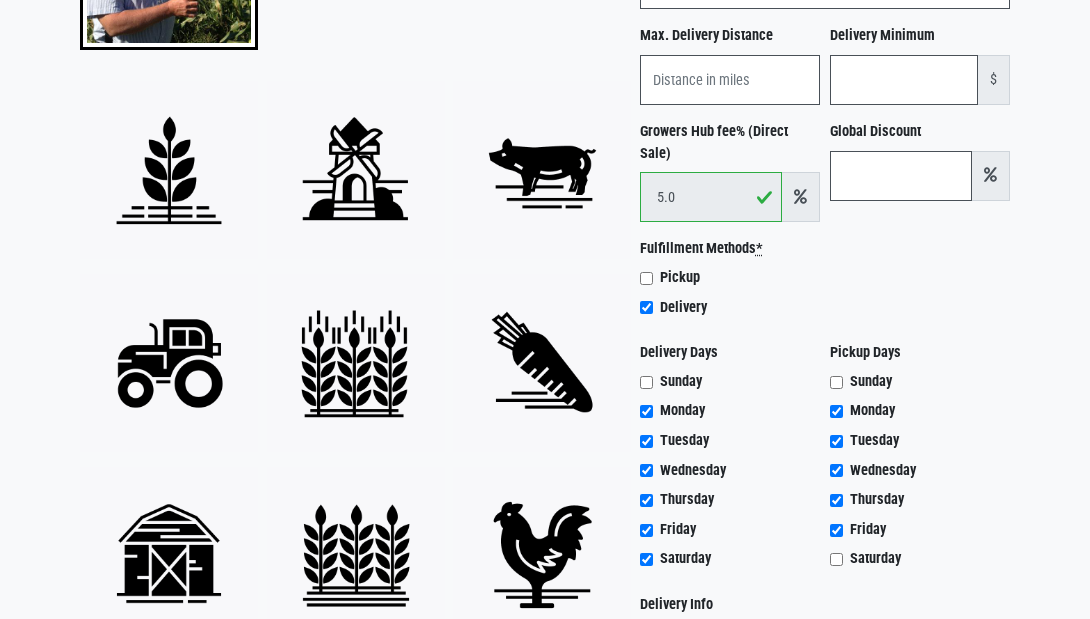 click on "Saturday" at bounding box center [836, 559] 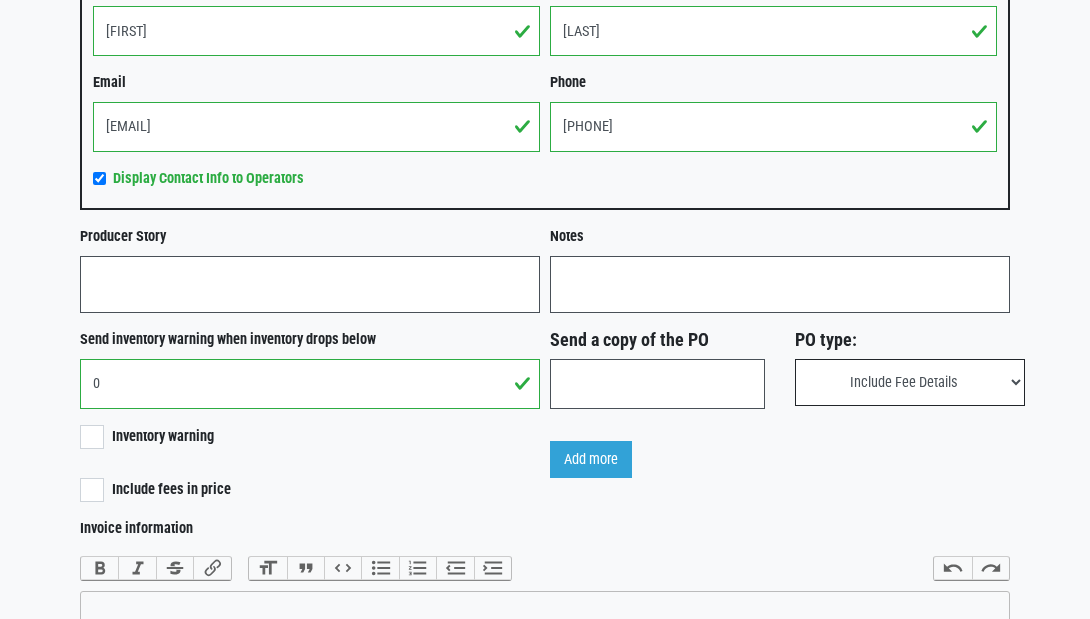 scroll, scrollTop: 1335, scrollLeft: 0, axis: vertical 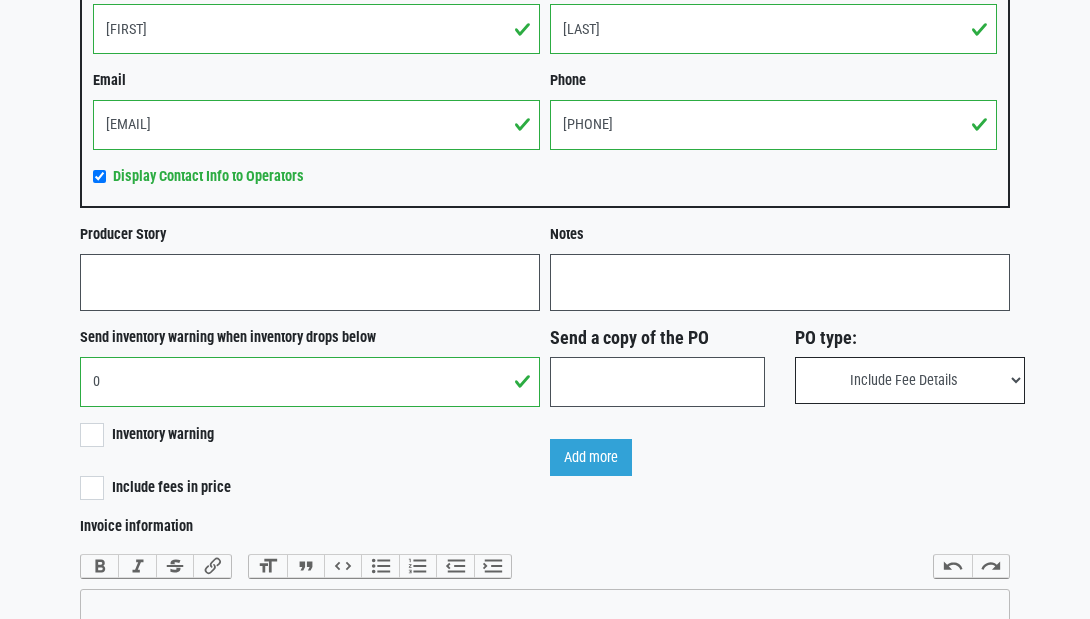 click on "Inventory warning" at bounding box center (151, 434) 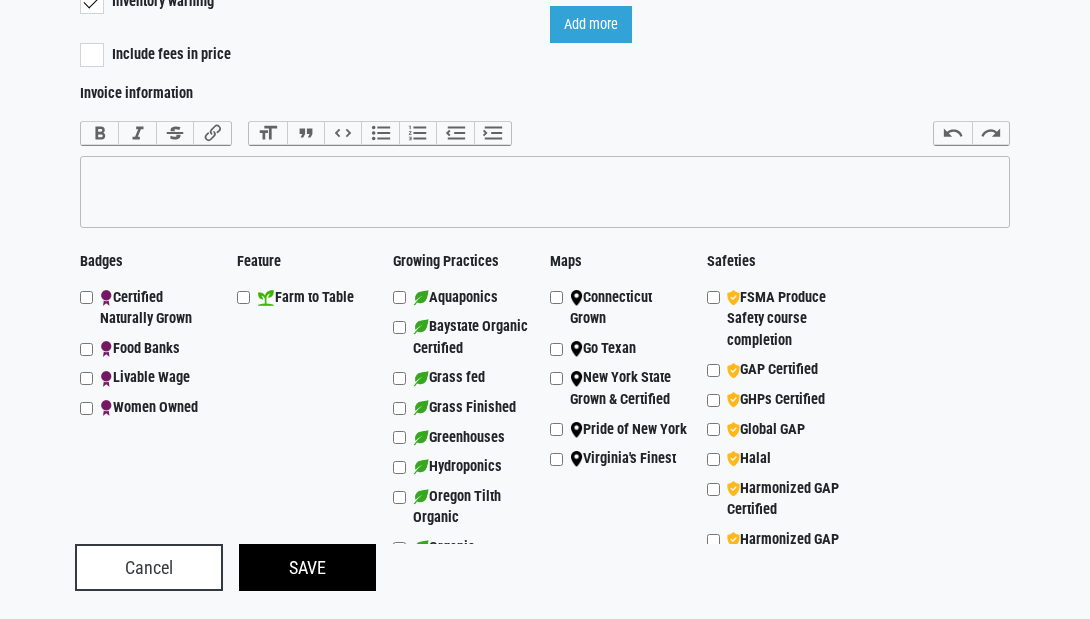 scroll, scrollTop: 1767, scrollLeft: 0, axis: vertical 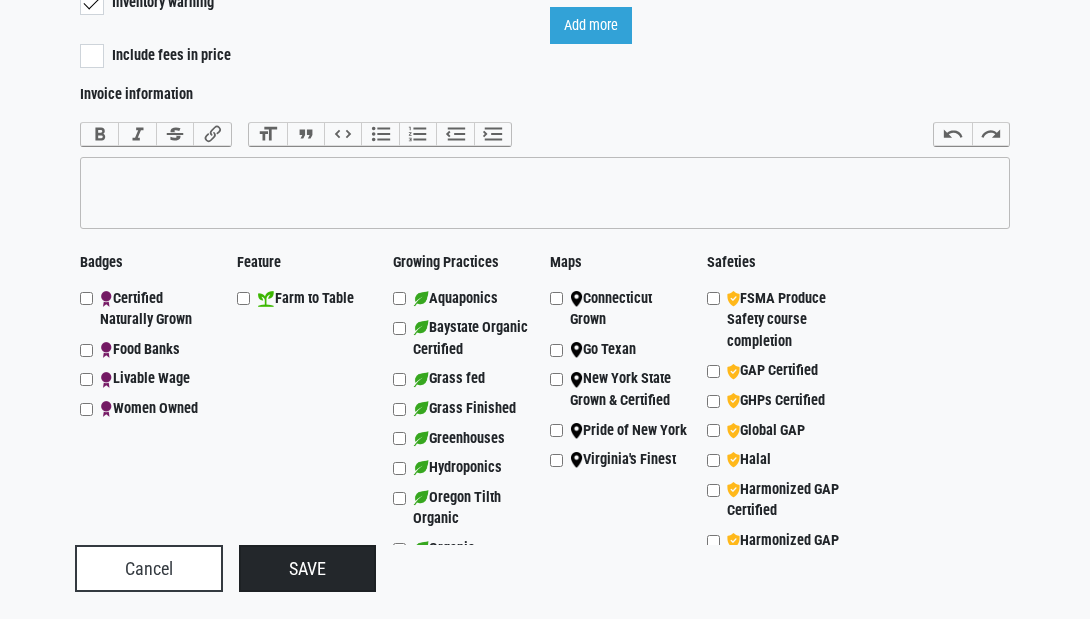 click on "Save" at bounding box center (307, 568) 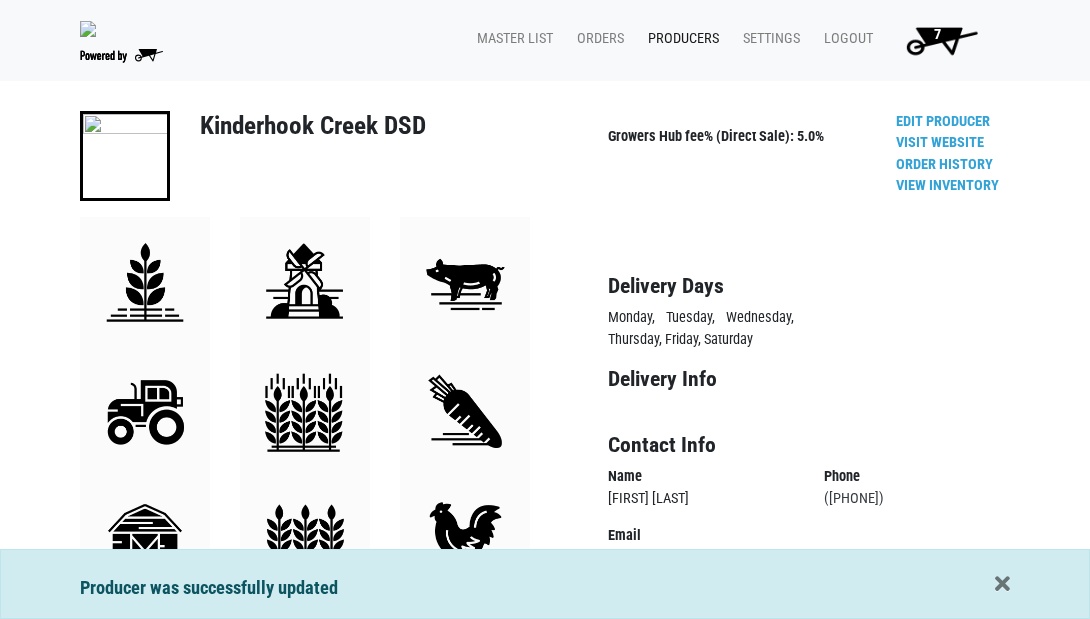 scroll, scrollTop: 0, scrollLeft: 0, axis: both 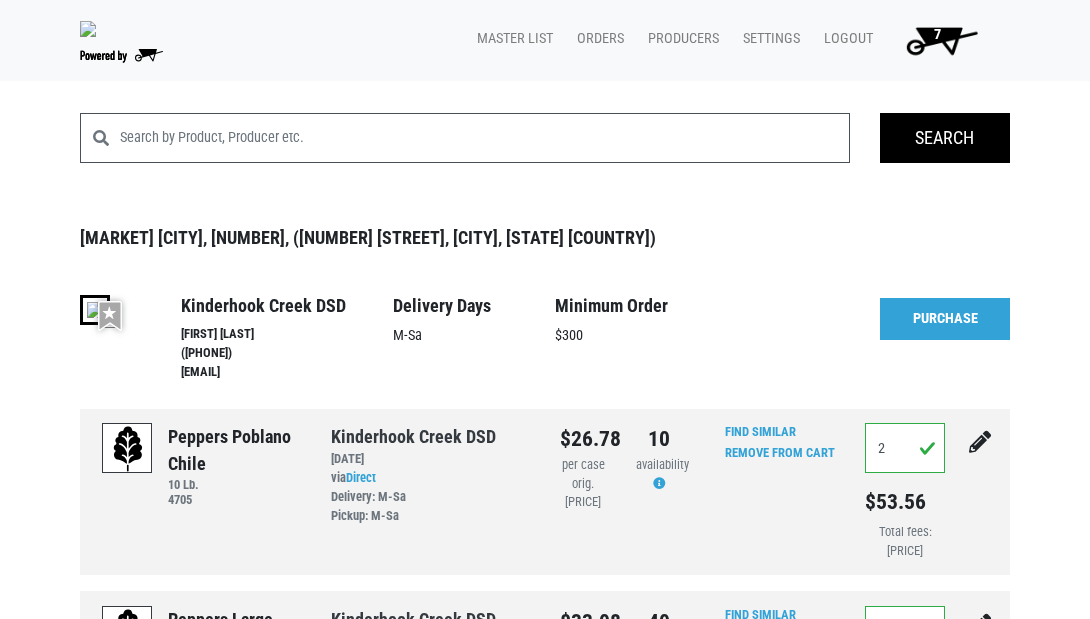 click on "7" at bounding box center (937, 42) 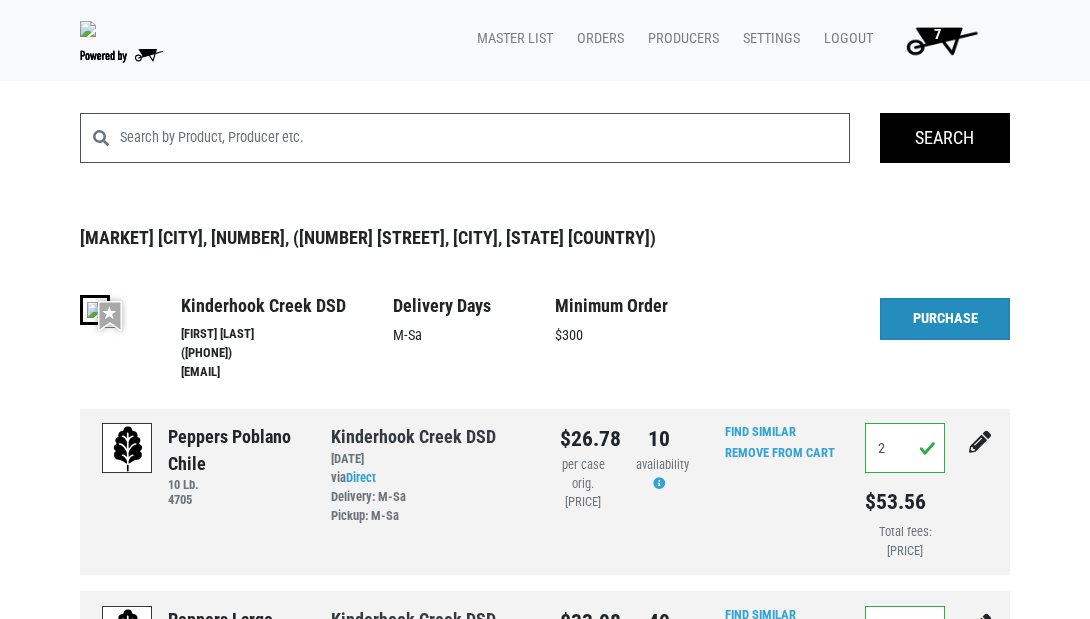 click on "Purchase" at bounding box center (945, 319) 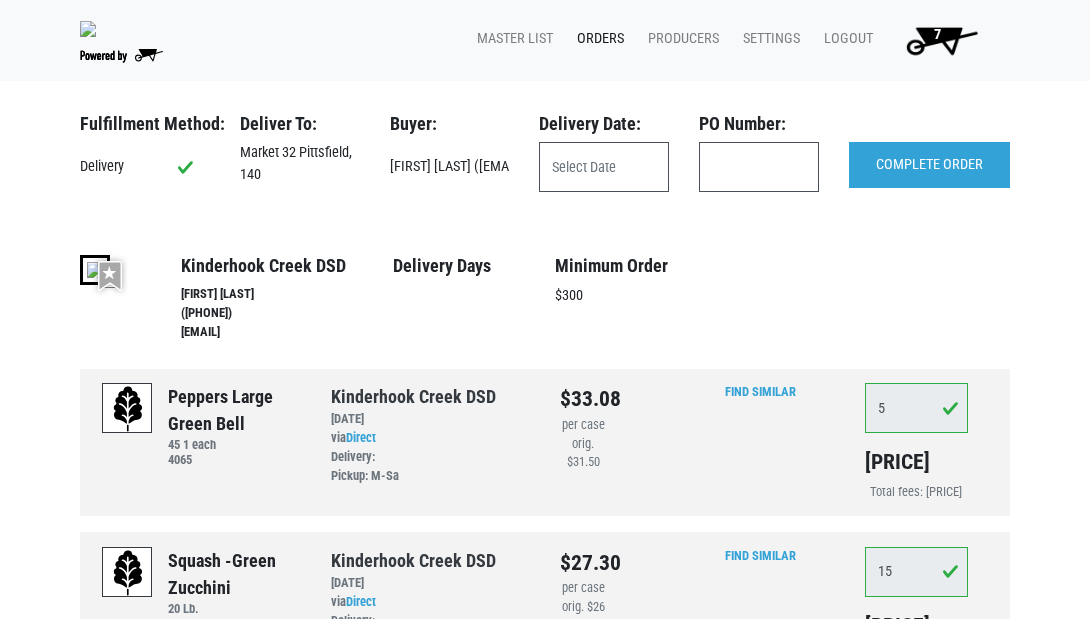 scroll, scrollTop: -1, scrollLeft: 0, axis: vertical 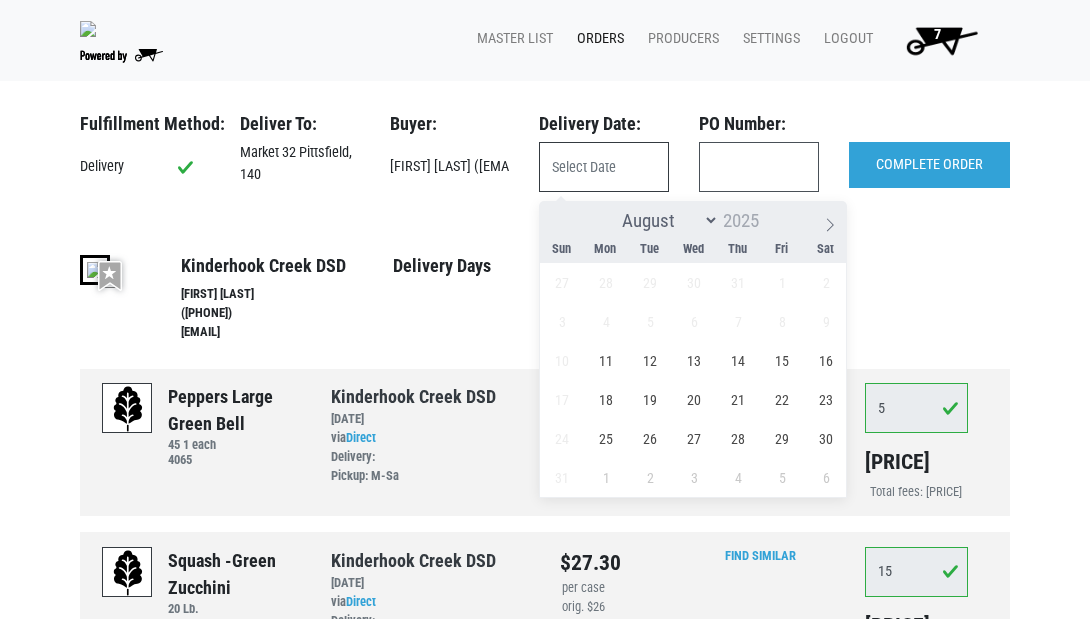 click at bounding box center (604, 167) 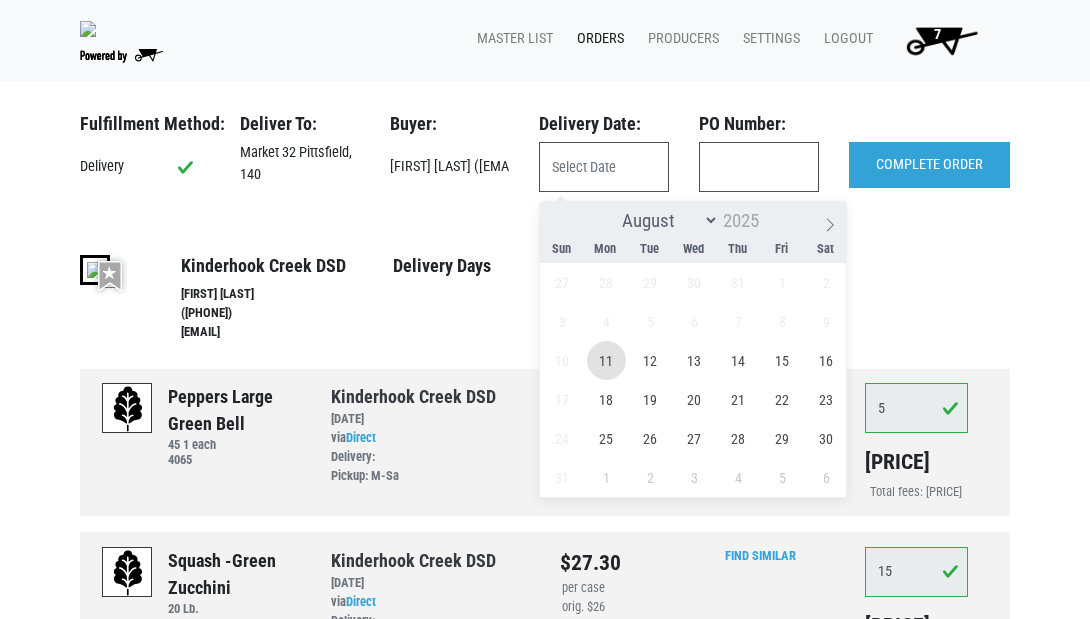 click on "11" at bounding box center [606, 360] 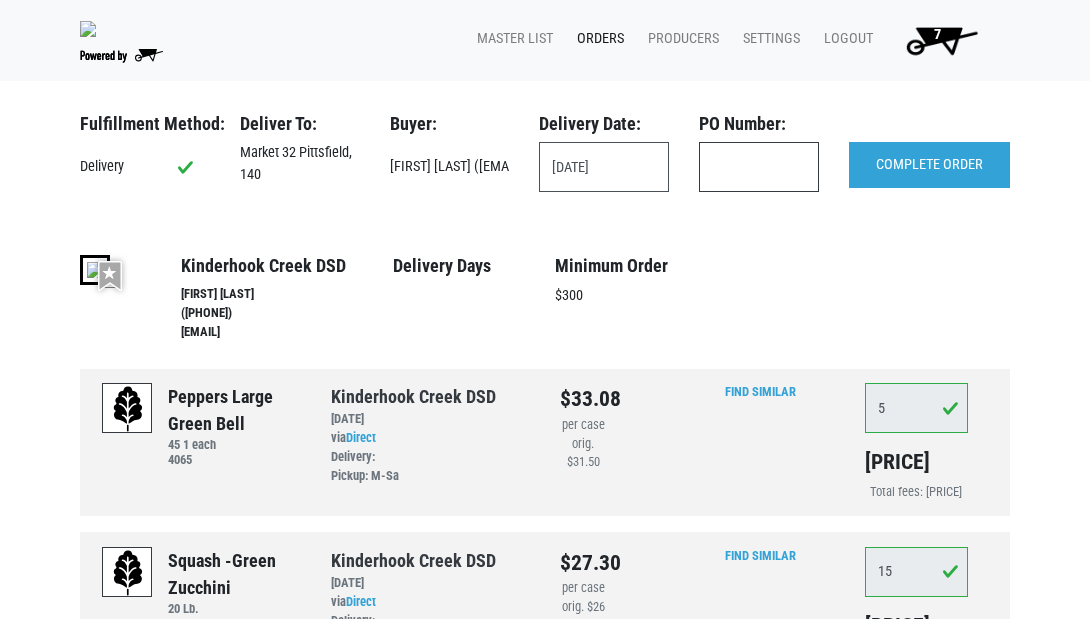 click at bounding box center [759, 167] 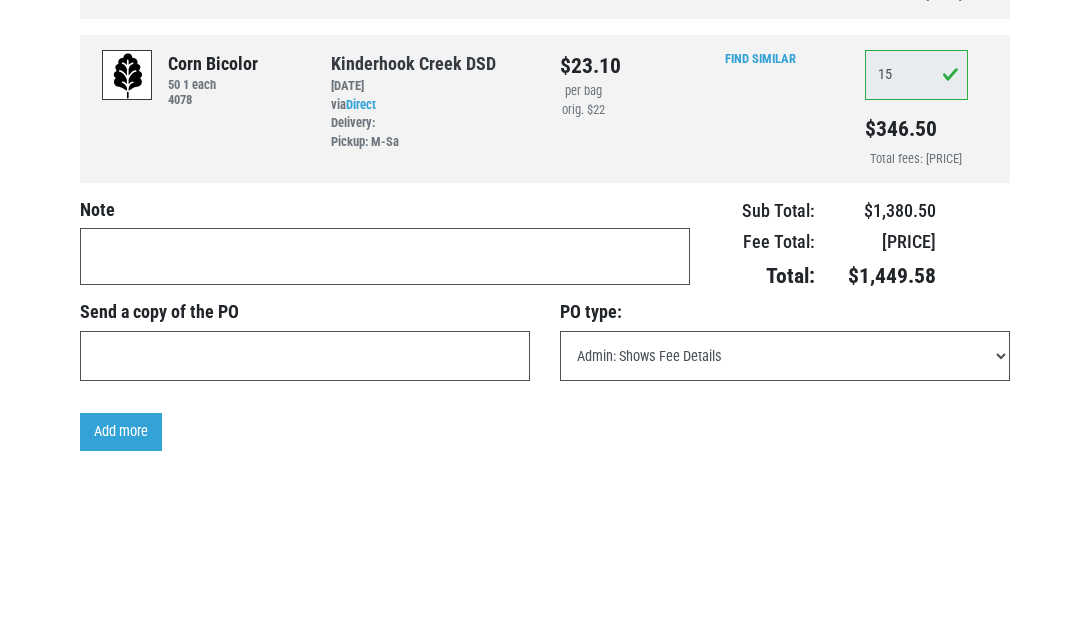 scroll, scrollTop: 1314, scrollLeft: 0, axis: vertical 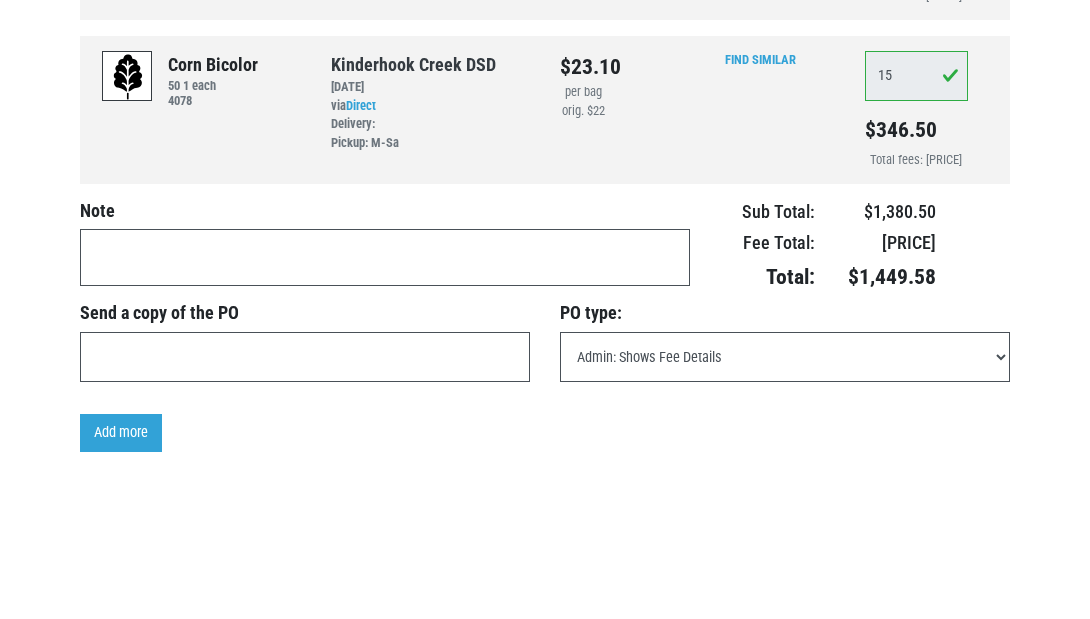 type on "sAT [DATE] DEL" 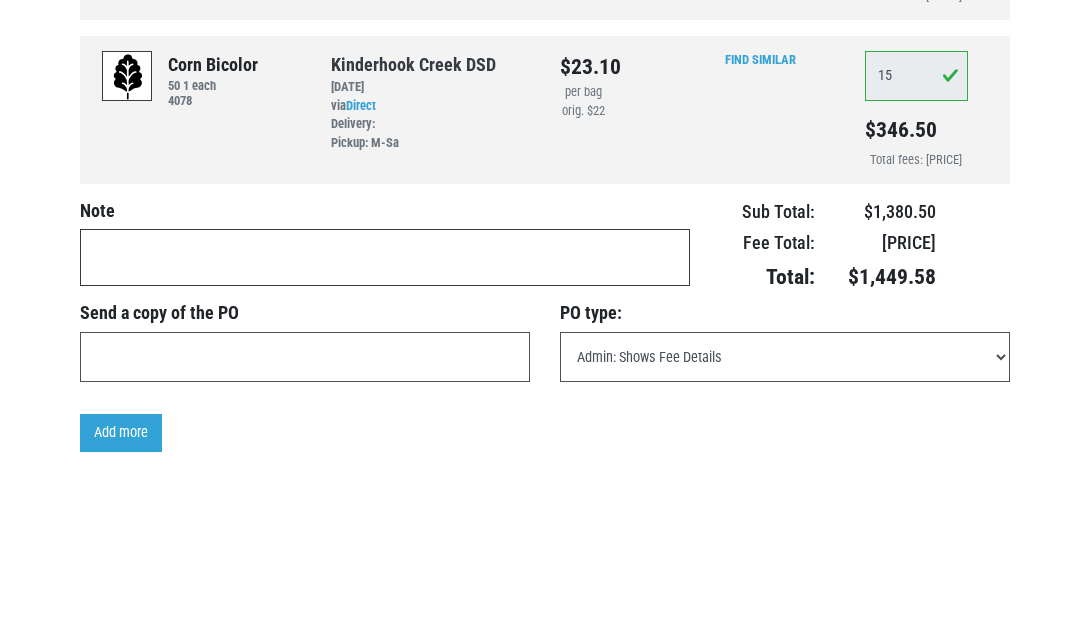 click at bounding box center (385, 257) 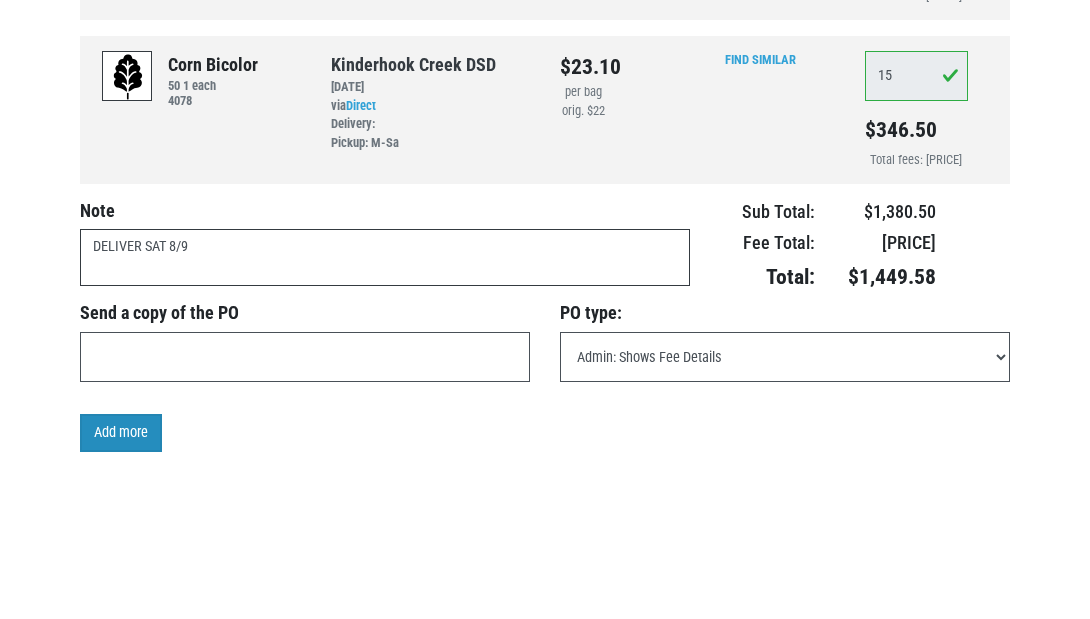 type on "DELIVER [DAY] [DATE]" 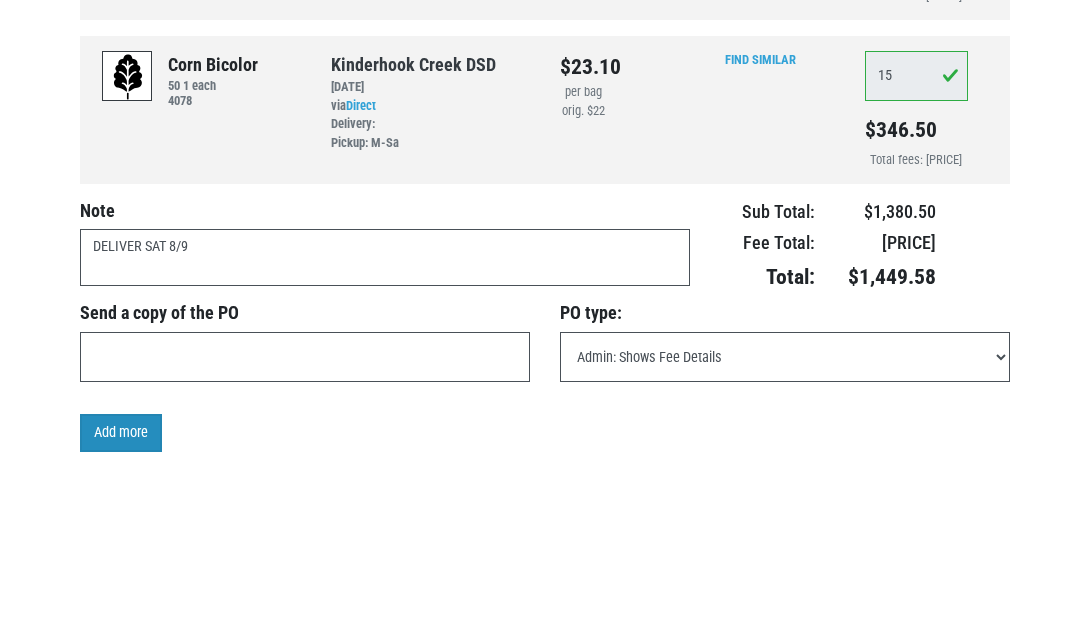 click on "Add more" at bounding box center (121, 433) 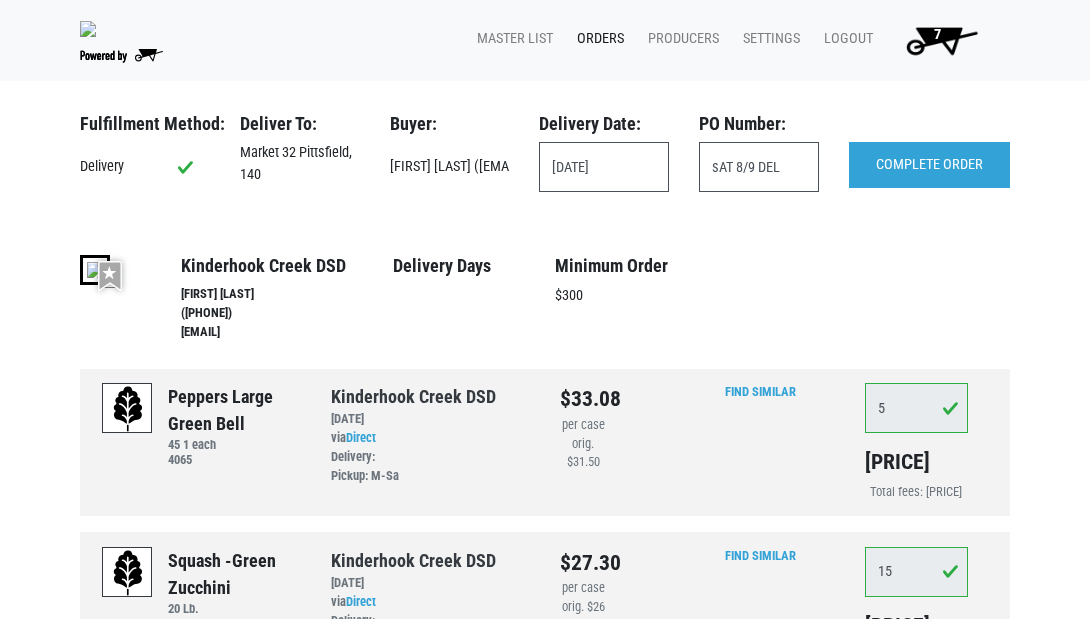 scroll, scrollTop: 0, scrollLeft: 0, axis: both 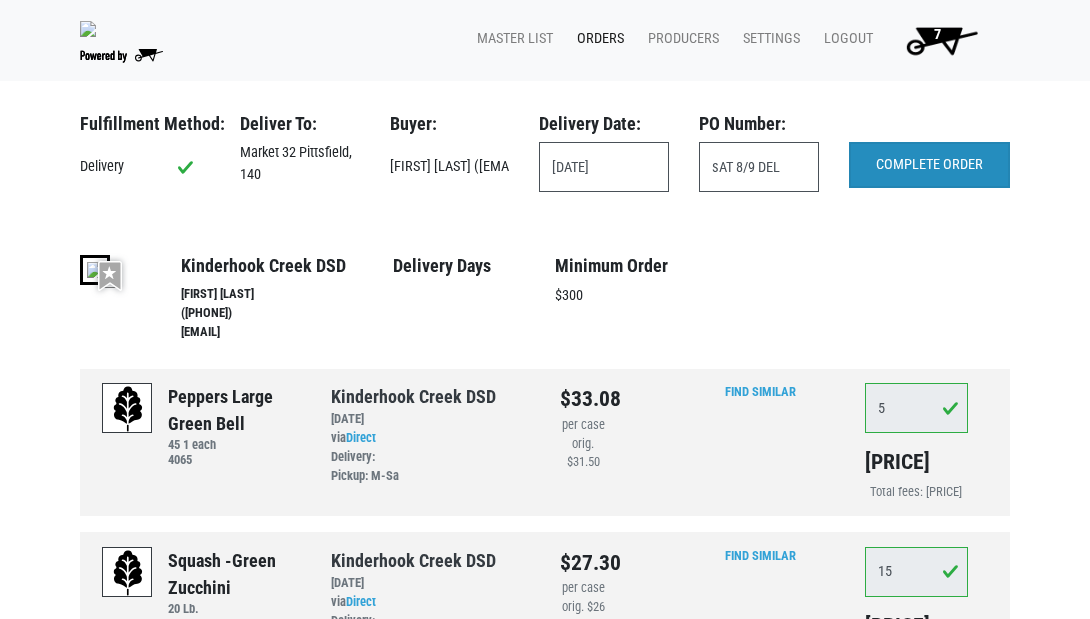 click on "COMPLETE ORDER" at bounding box center (929, 165) 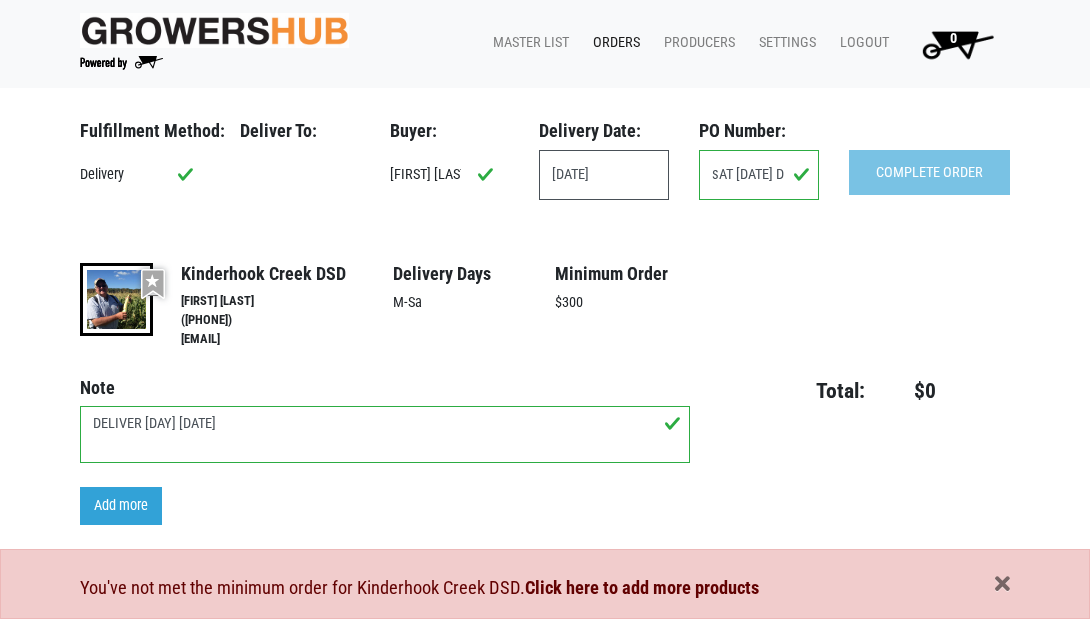 scroll, scrollTop: 0, scrollLeft: 0, axis: both 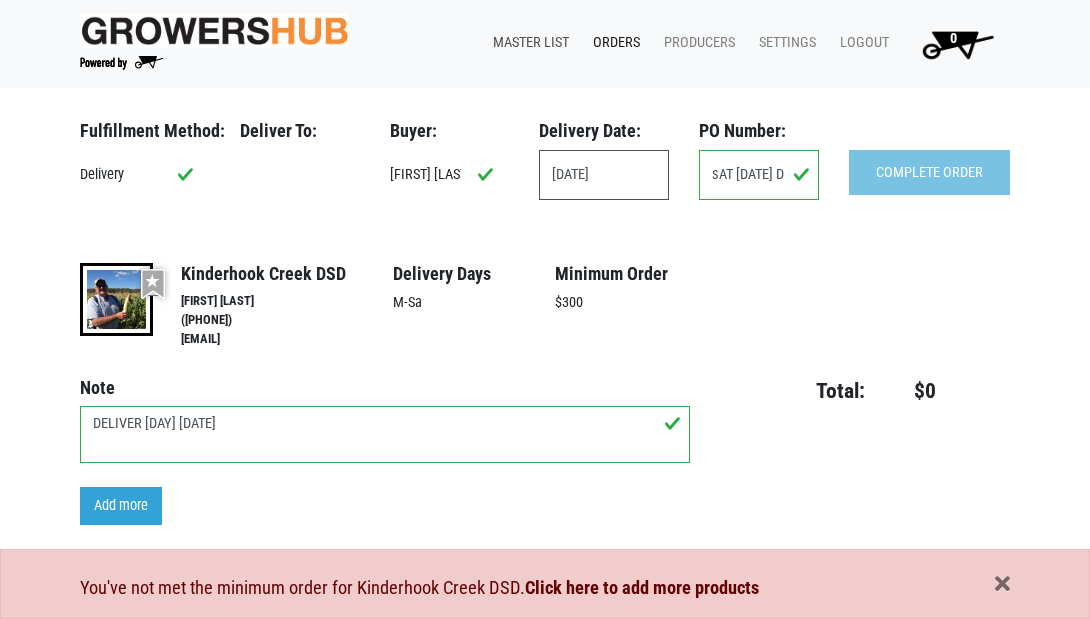 click on "Master List" at bounding box center [527, 43] 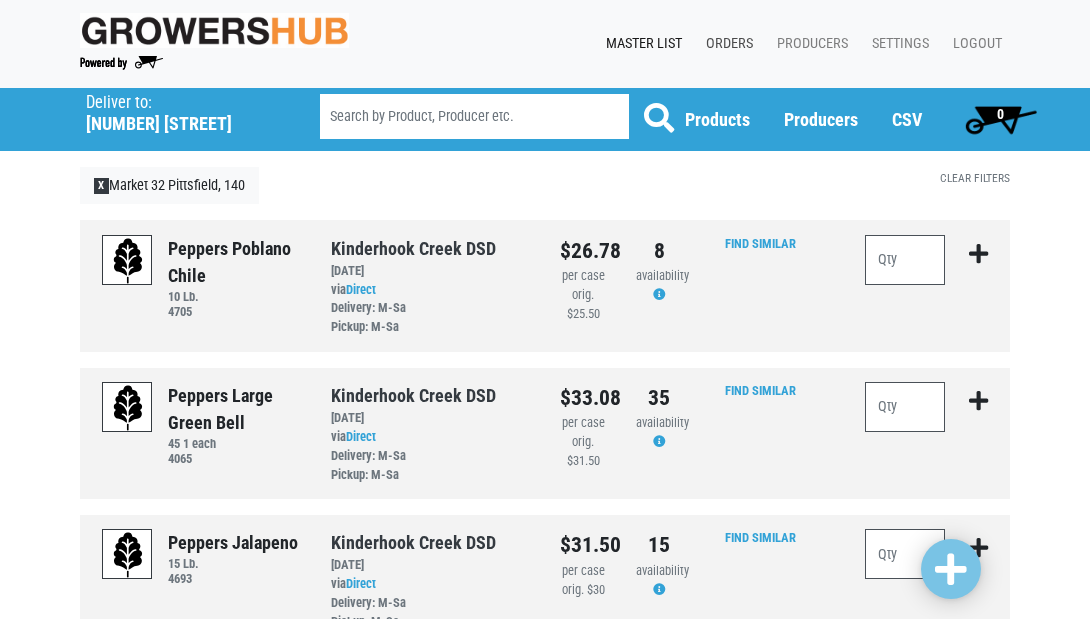 click on "Orders" at bounding box center (725, 44) 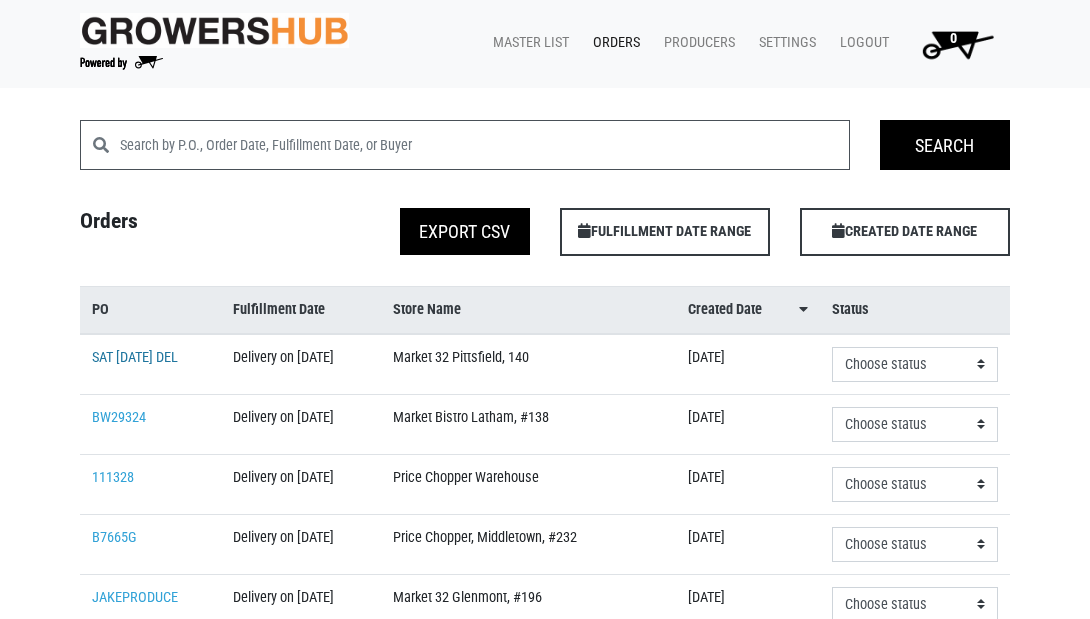 click on "SAT [DATE] DEL" at bounding box center (135, 357) 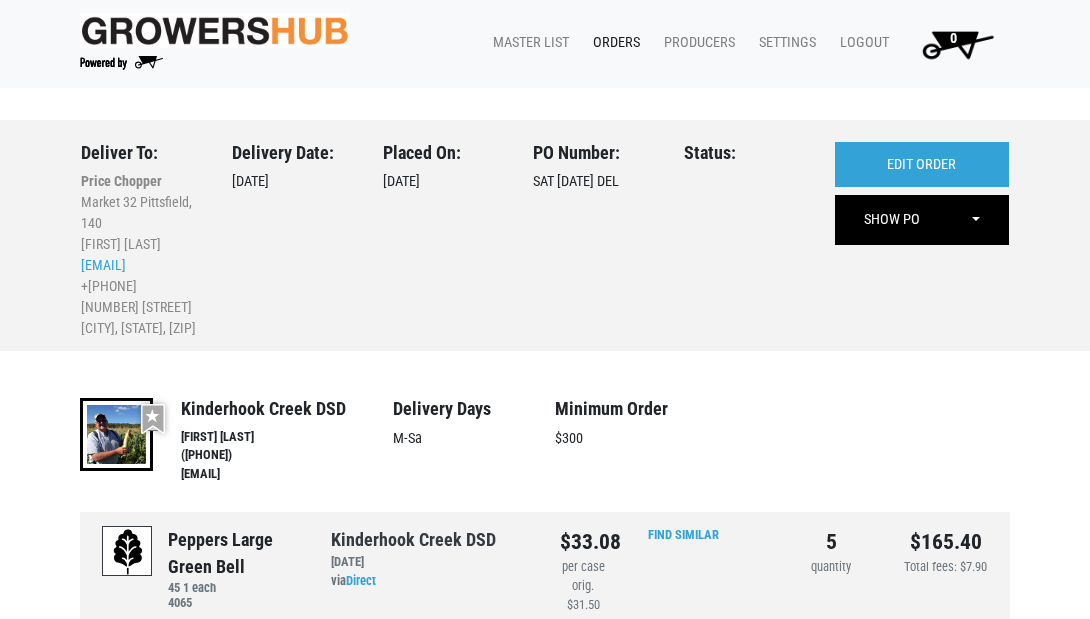 scroll, scrollTop: 0, scrollLeft: 0, axis: both 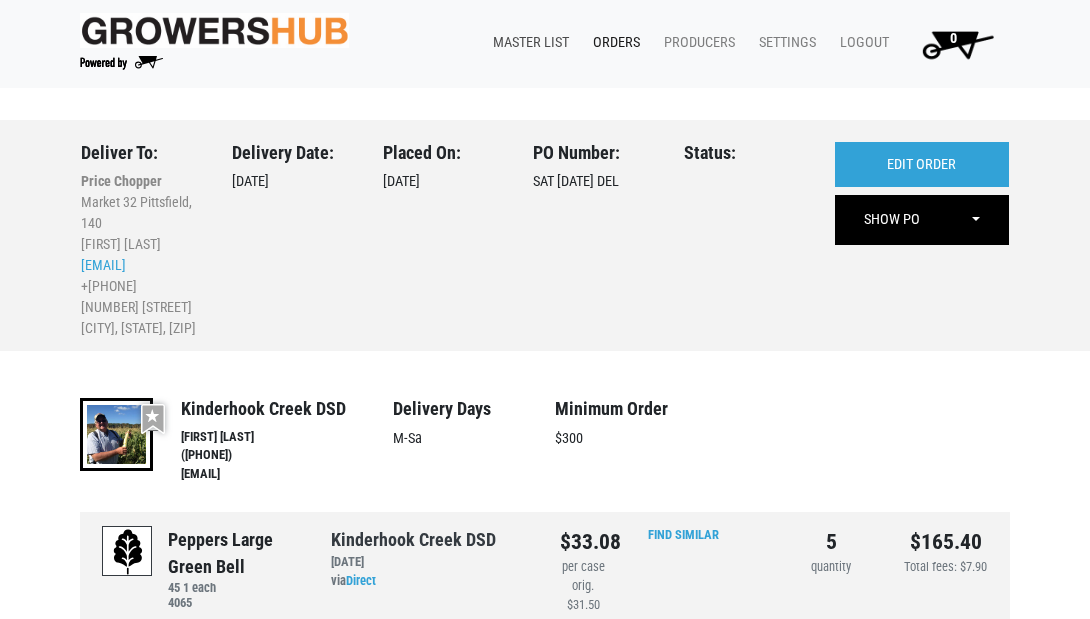 click on "Master List" at bounding box center [527, 43] 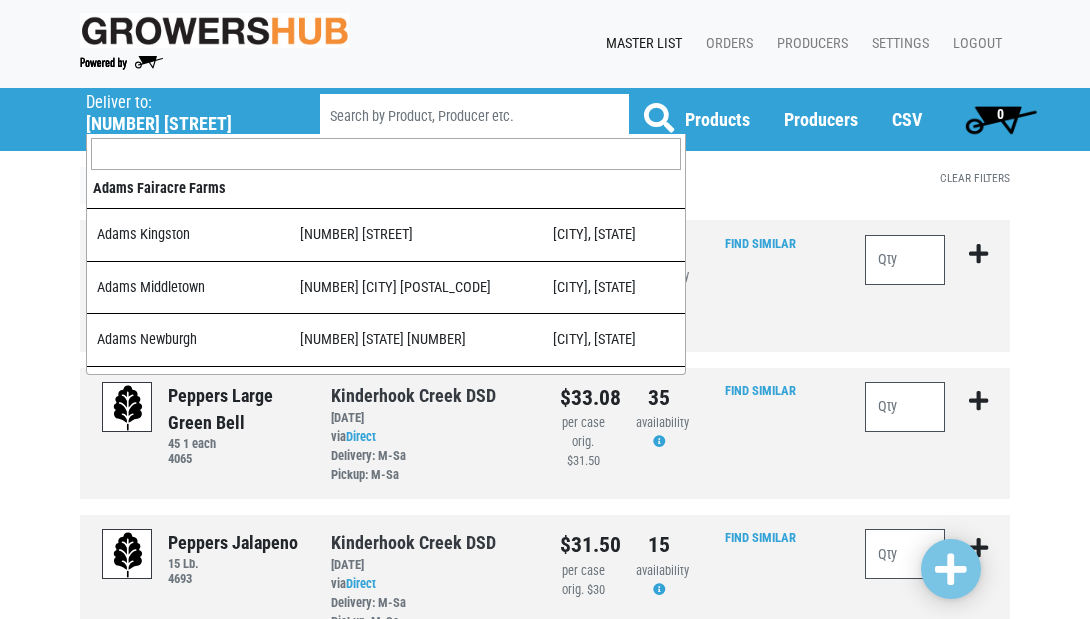 click on "Deliver to:" at bounding box center [177, 103] 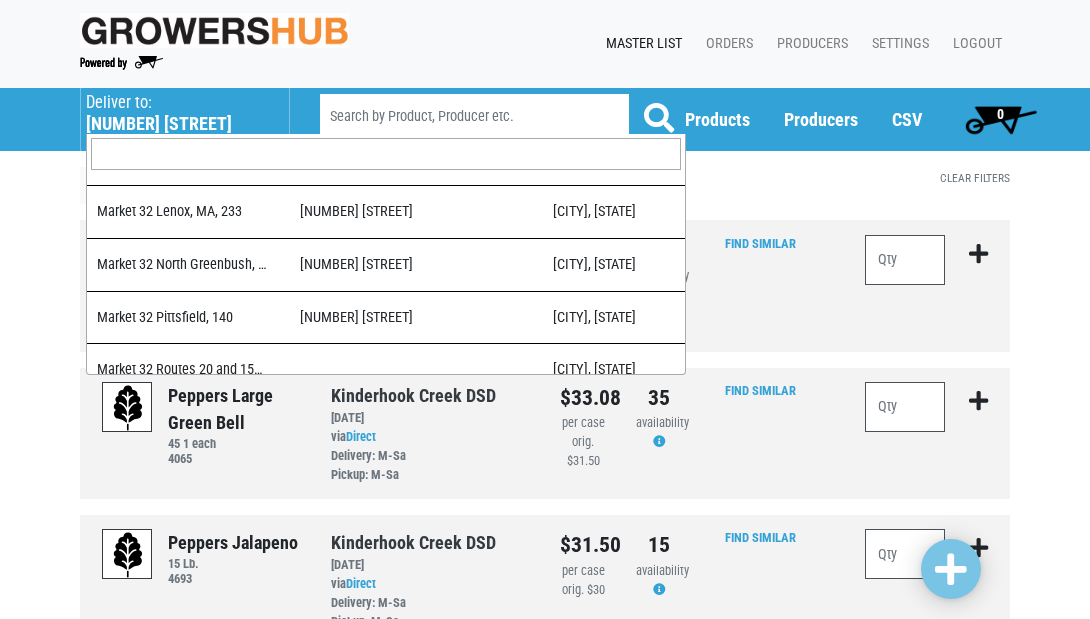 click at bounding box center [386, 154] 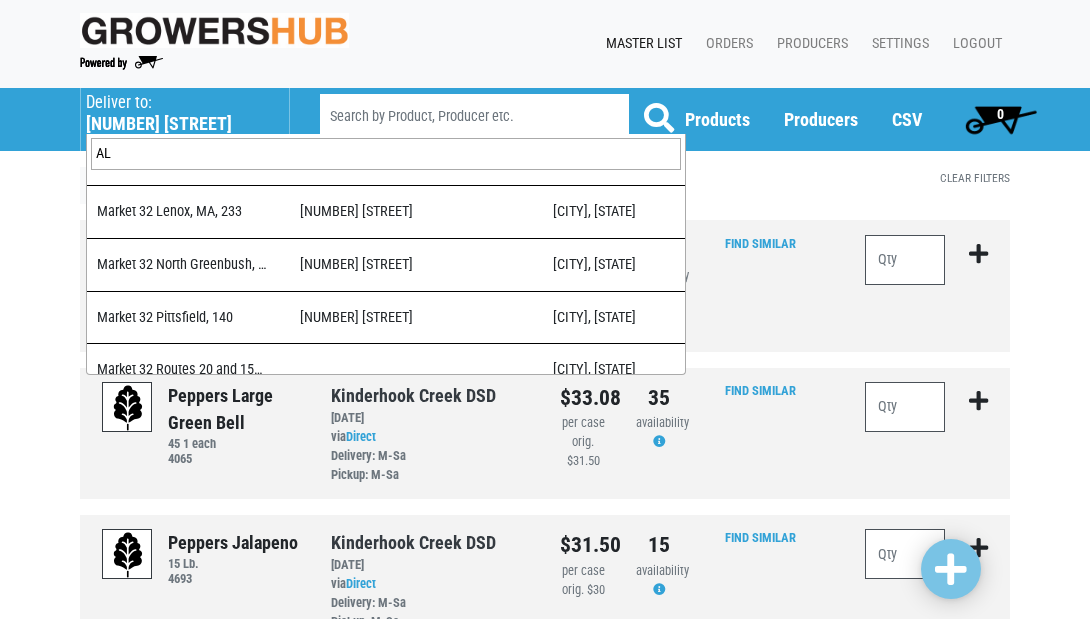 scroll, scrollTop: 0, scrollLeft: 0, axis: both 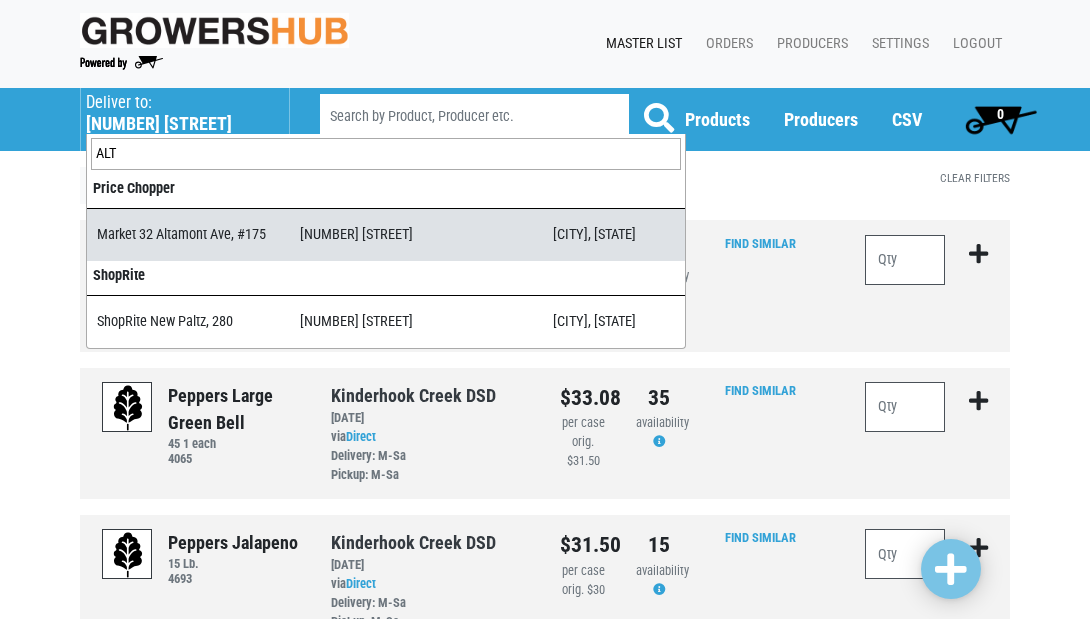 type on "ALT" 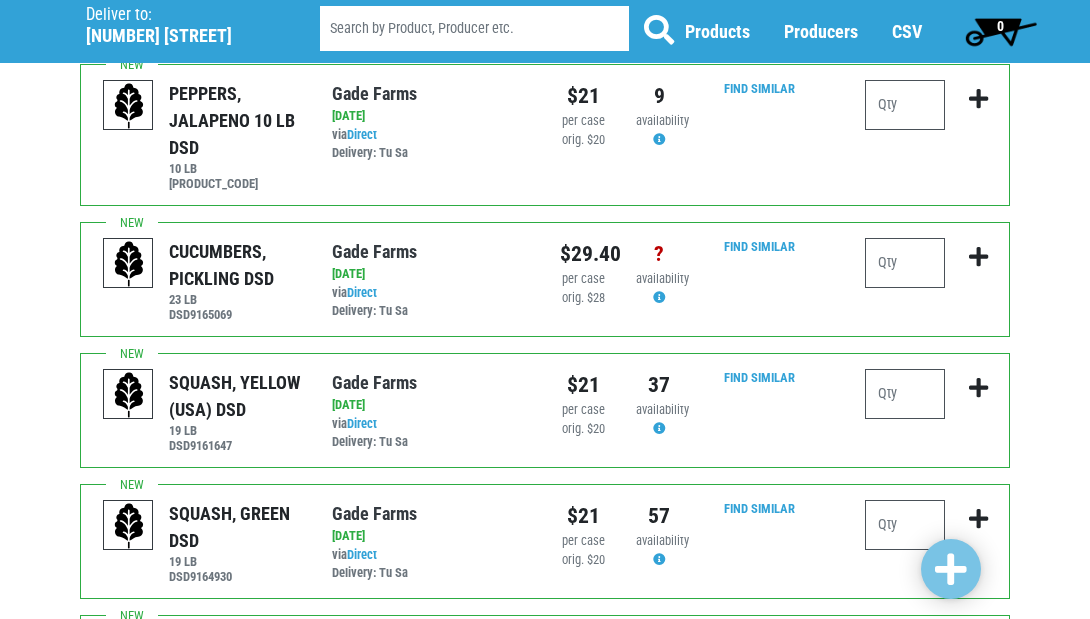 scroll, scrollTop: 157, scrollLeft: 0, axis: vertical 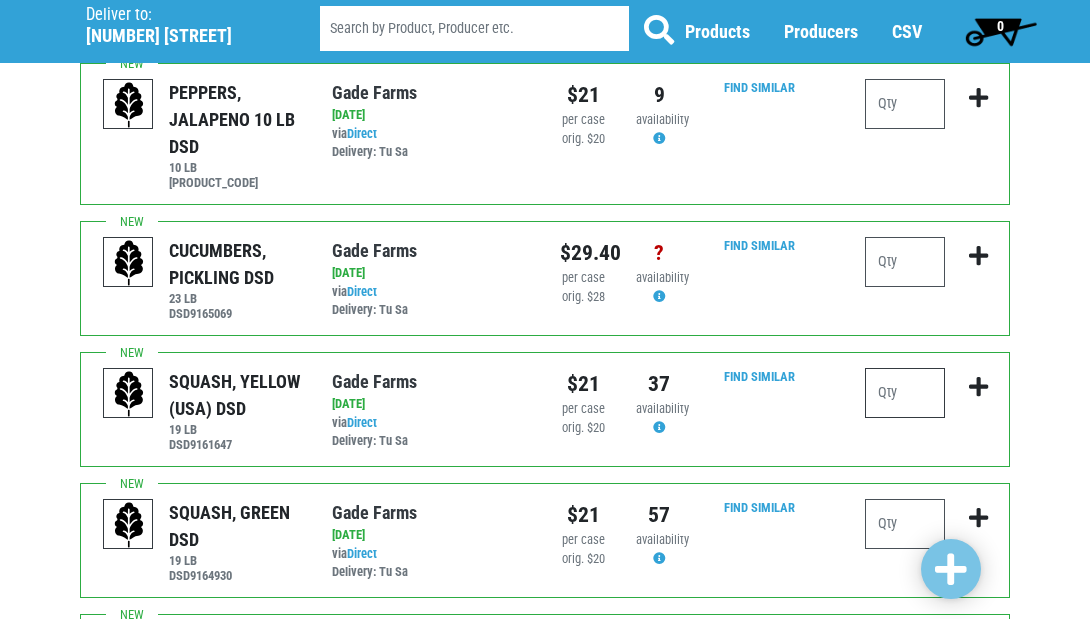 click at bounding box center (905, 393) 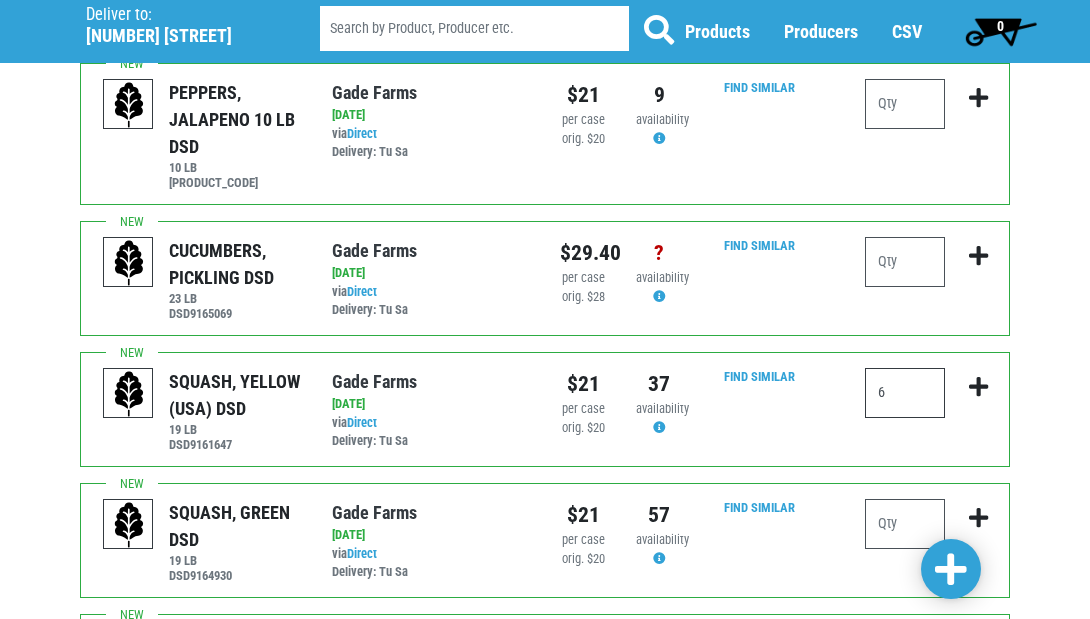 type on "6" 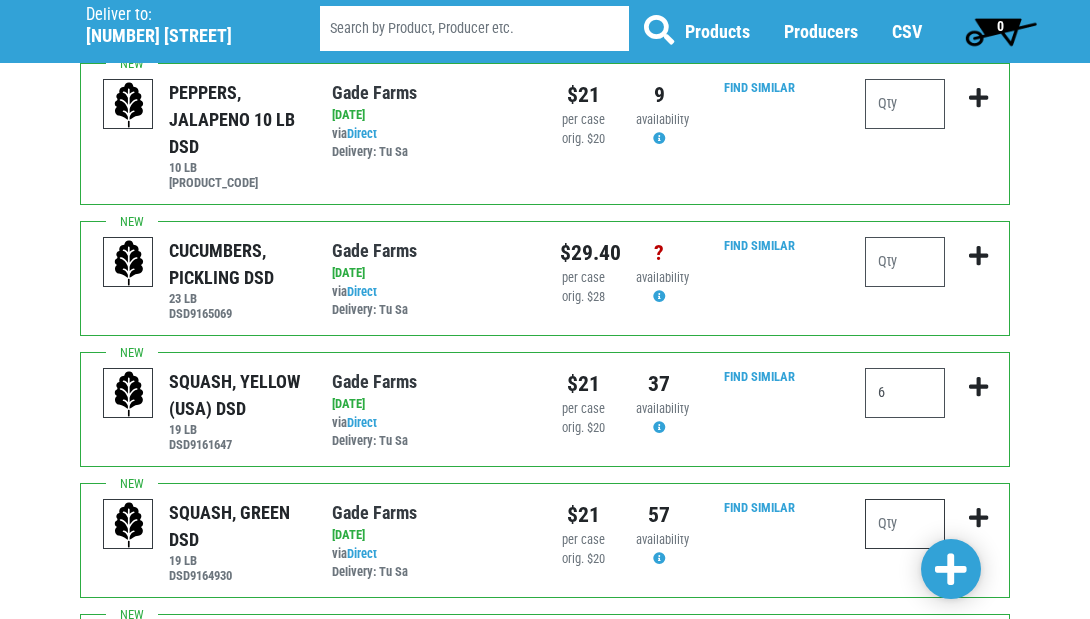 click at bounding box center (905, 524) 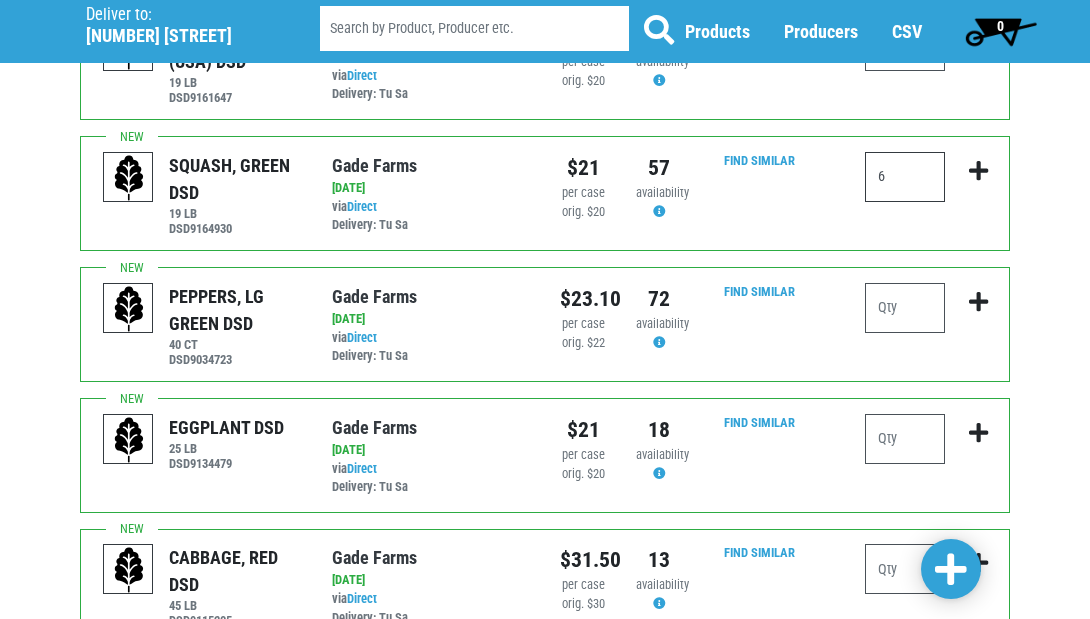 scroll, scrollTop: 514, scrollLeft: 0, axis: vertical 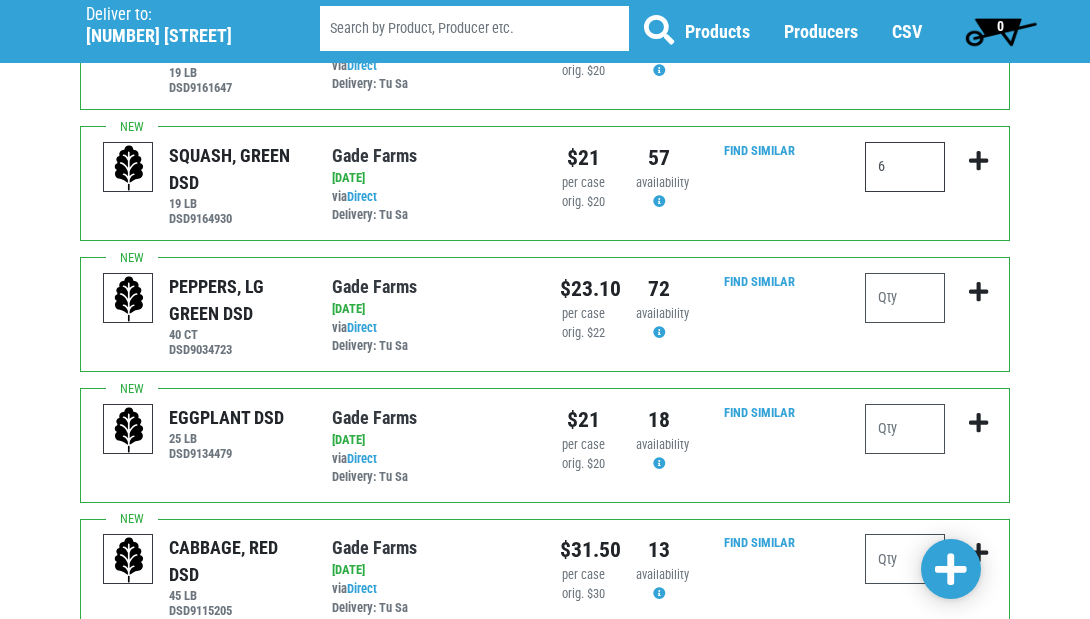 type on "6" 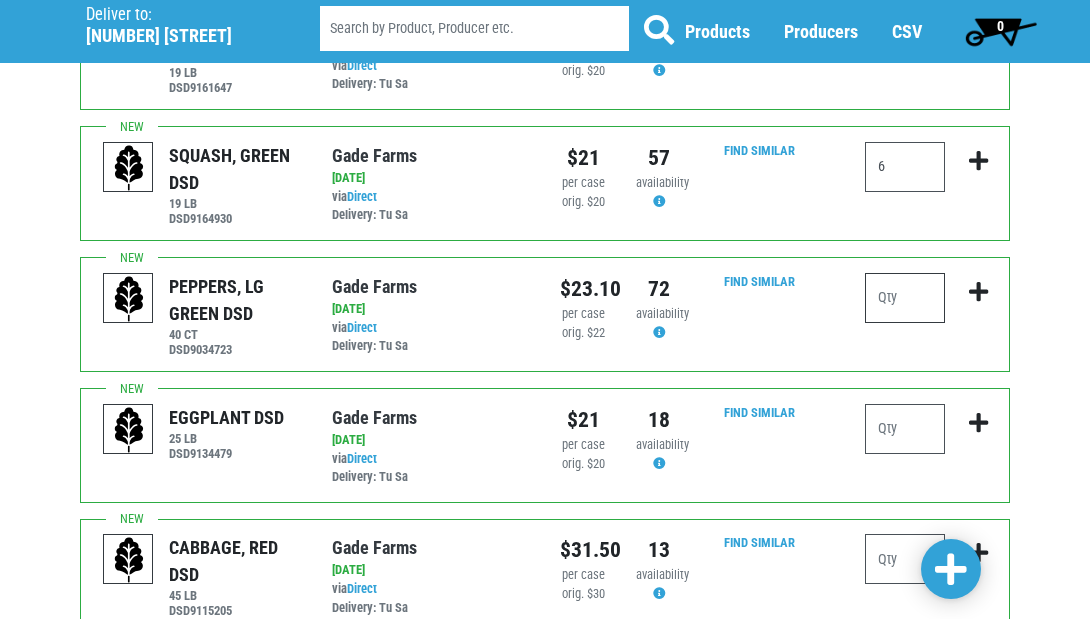 click at bounding box center [905, 298] 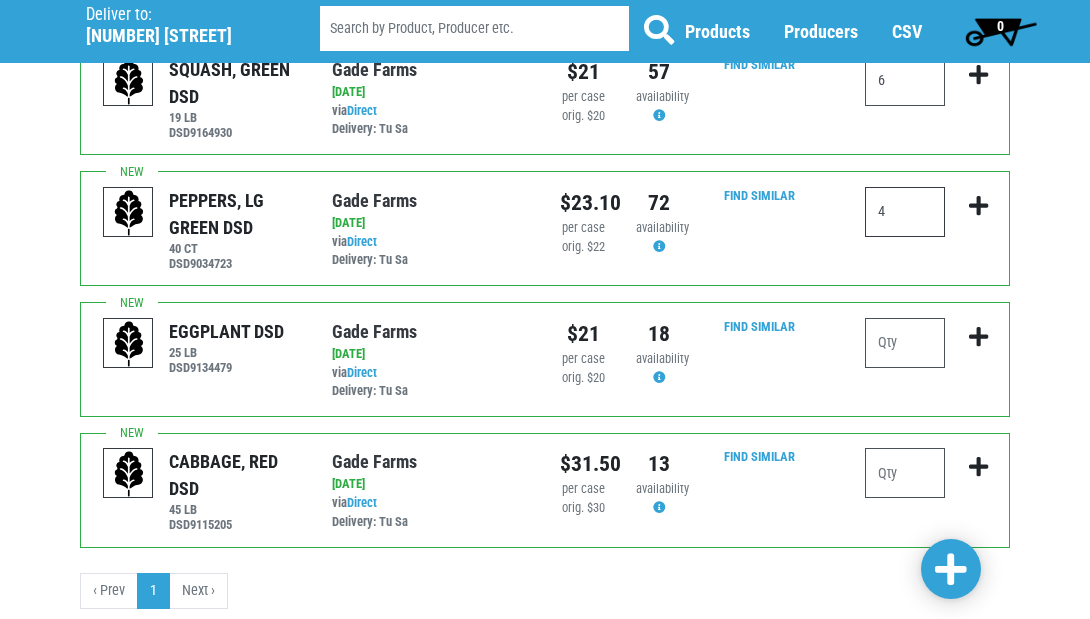 scroll, scrollTop: 597, scrollLeft: 0, axis: vertical 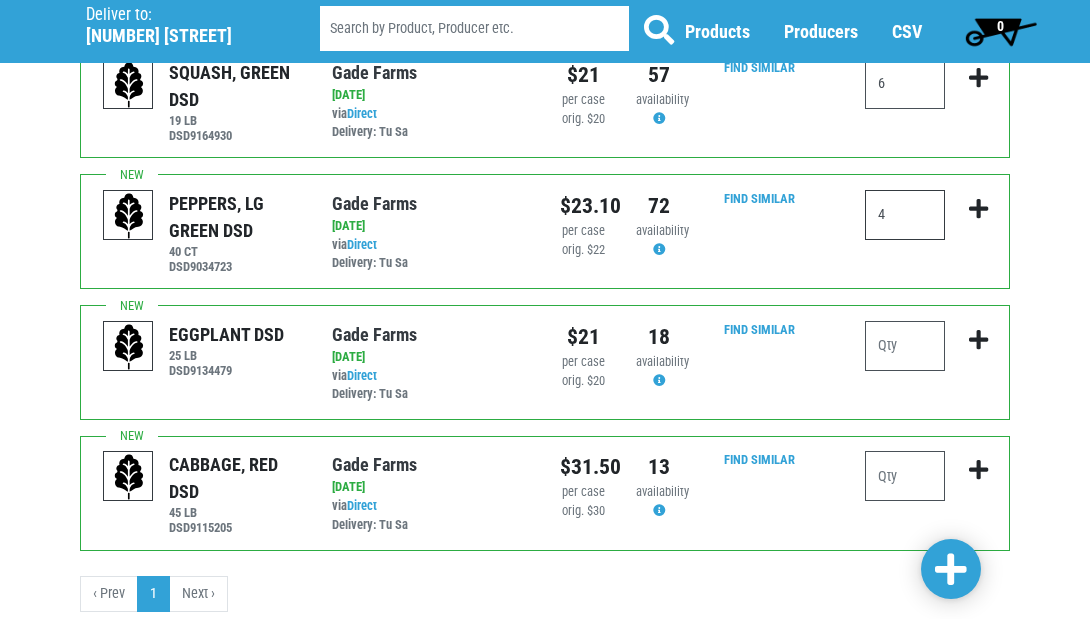 type on "4" 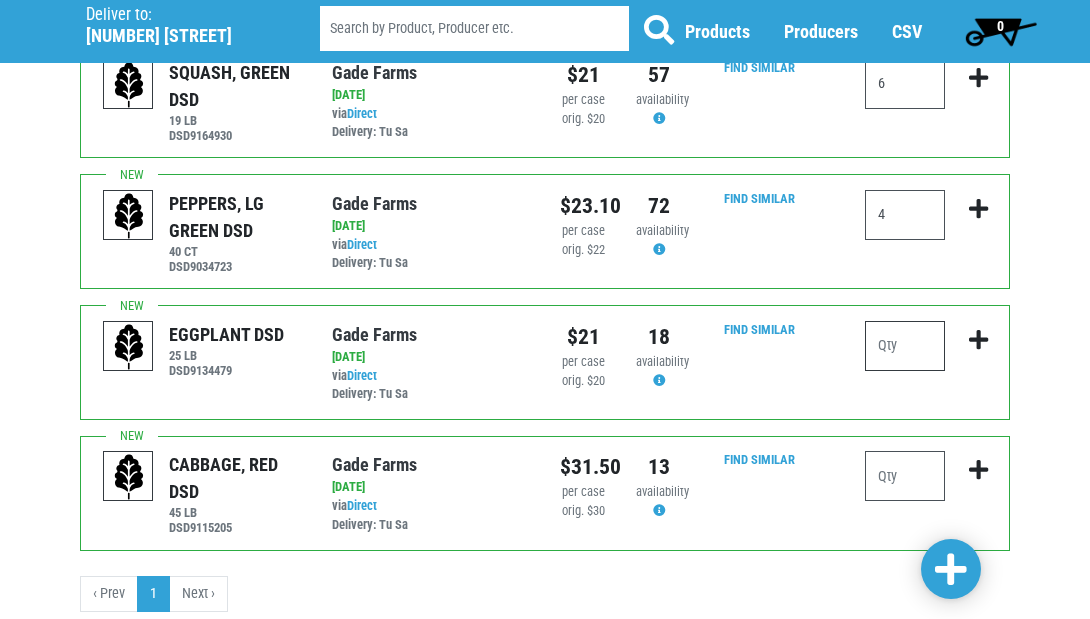 click at bounding box center (905, 346) 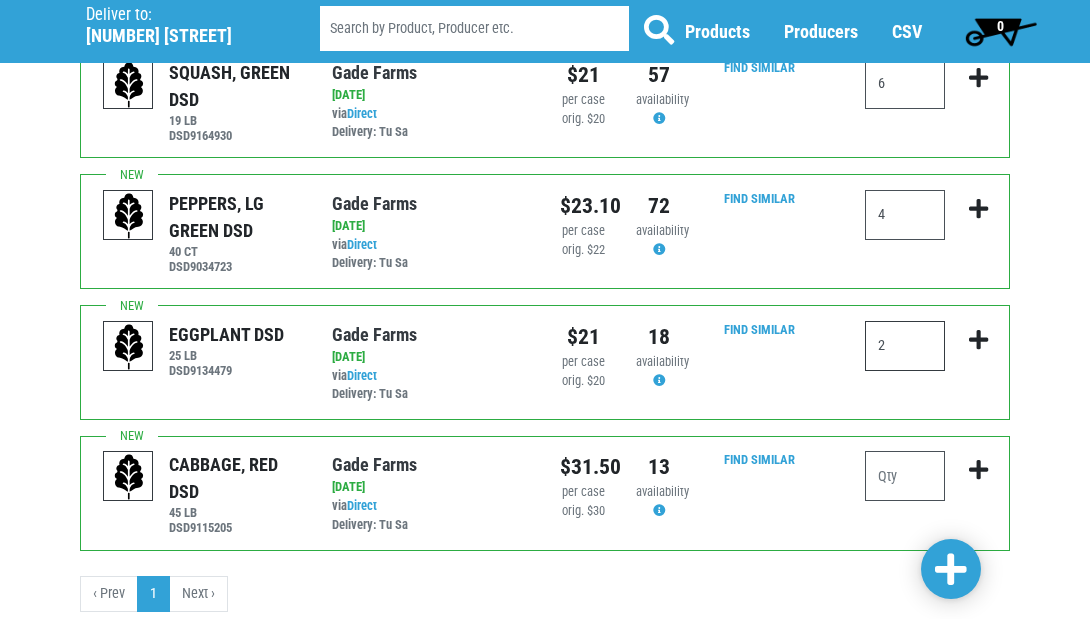 type on "2" 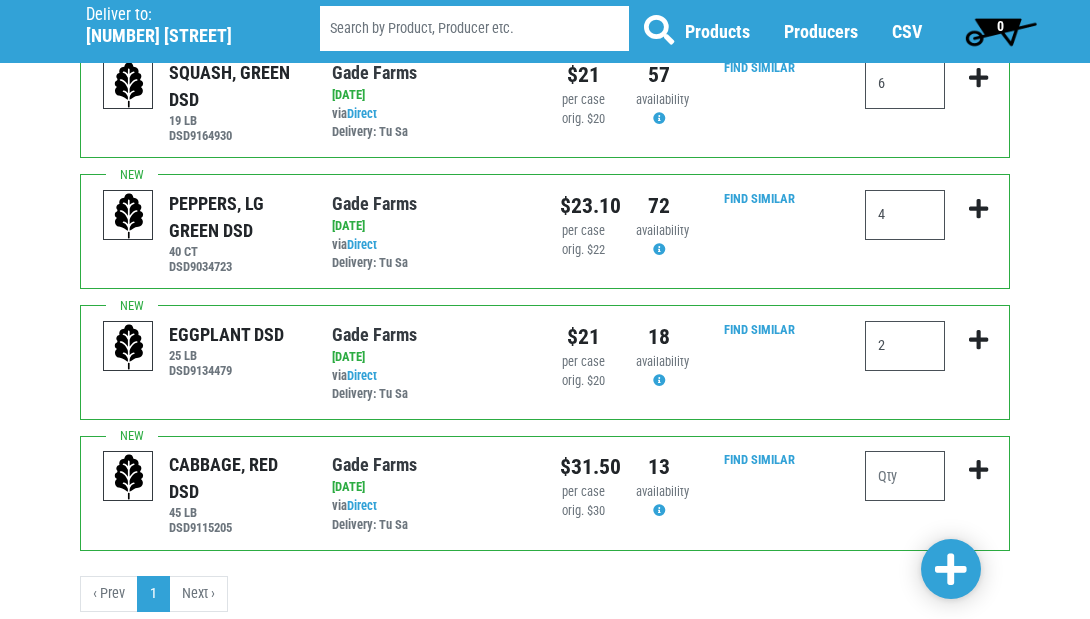 click at bounding box center [951, 570] 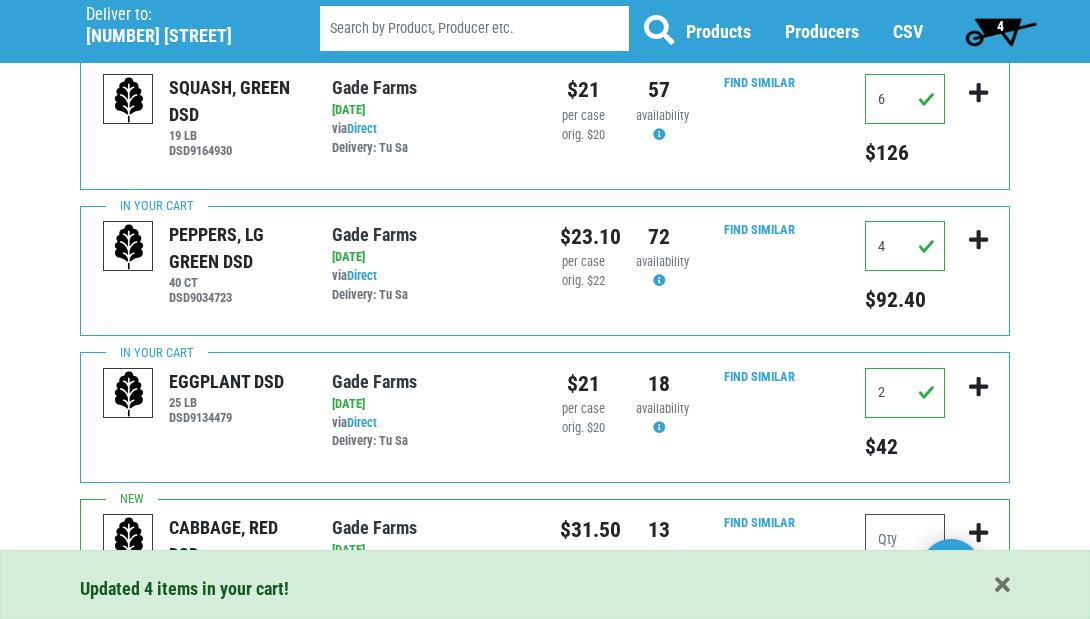 click on "4" at bounding box center [1000, 31] 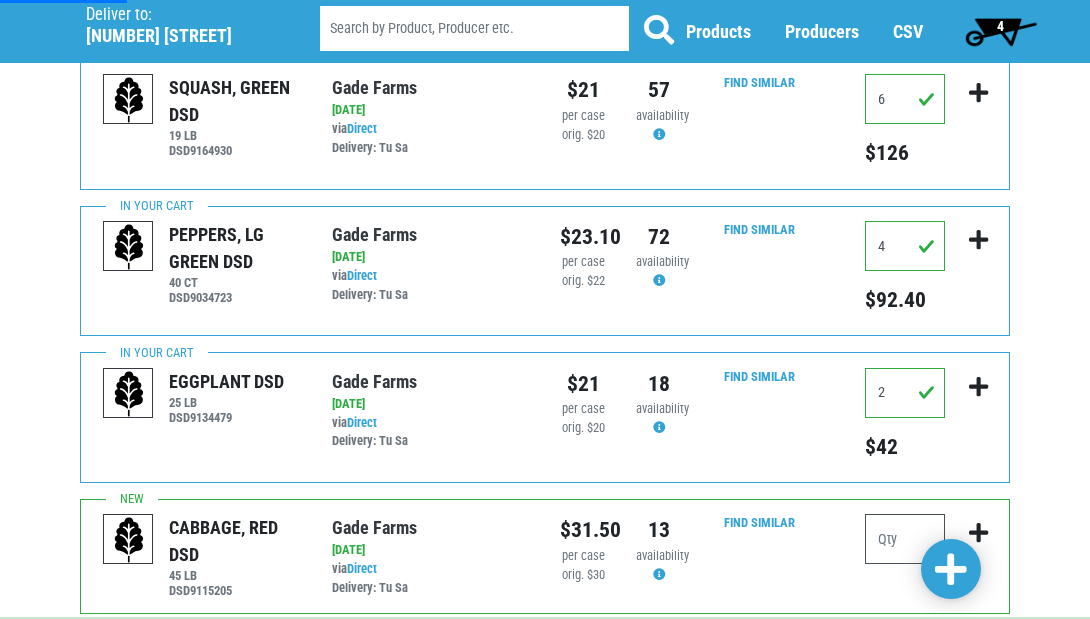 scroll, scrollTop: 0, scrollLeft: 0, axis: both 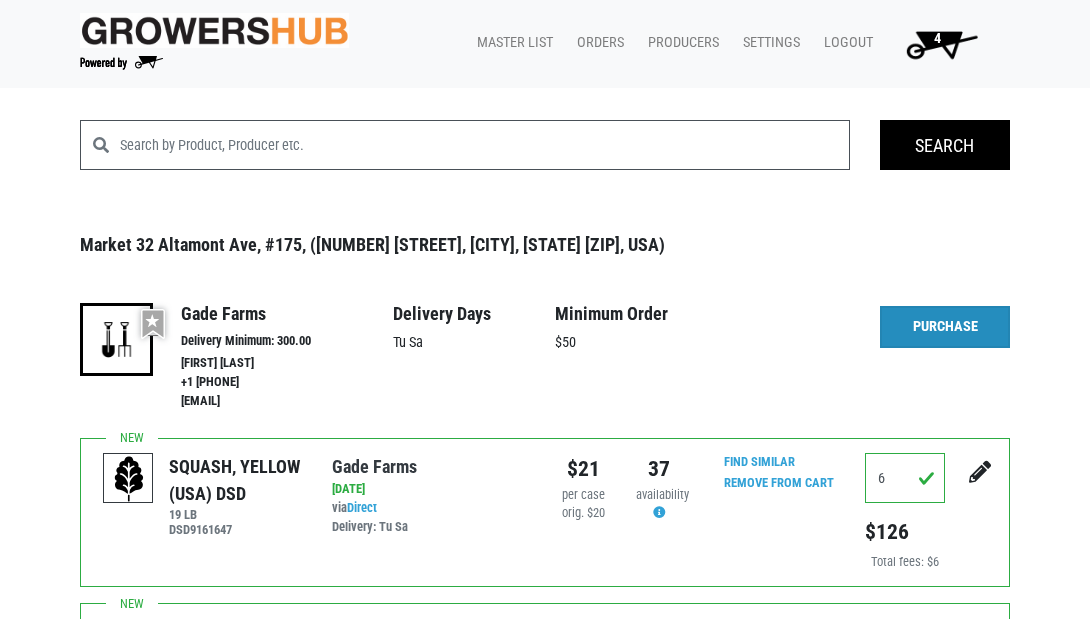 click on "Purchase" at bounding box center (945, 327) 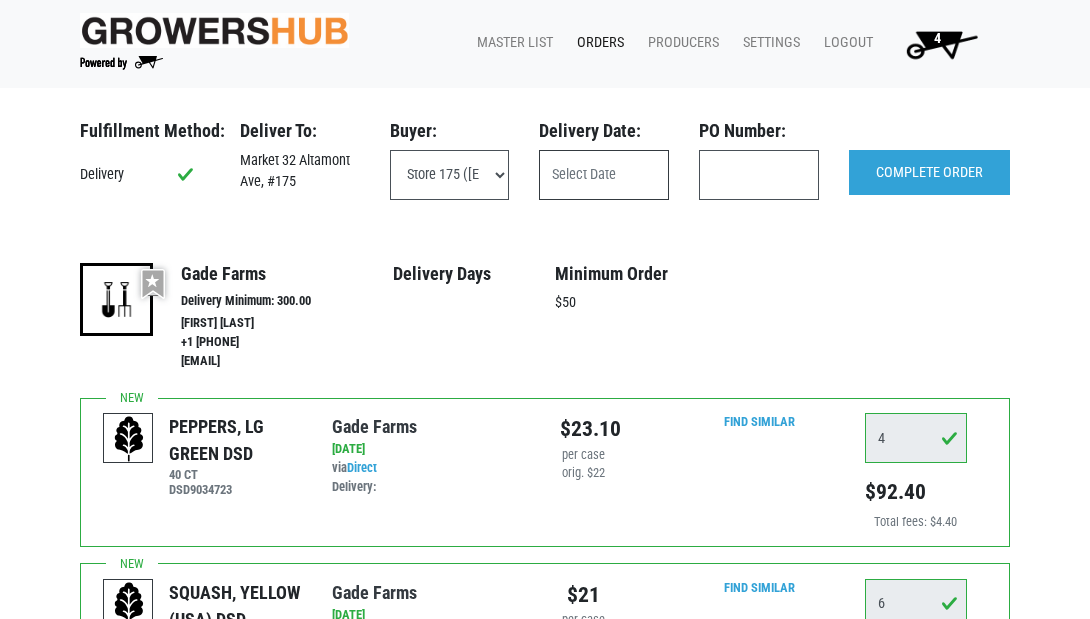 click at bounding box center (604, 175) 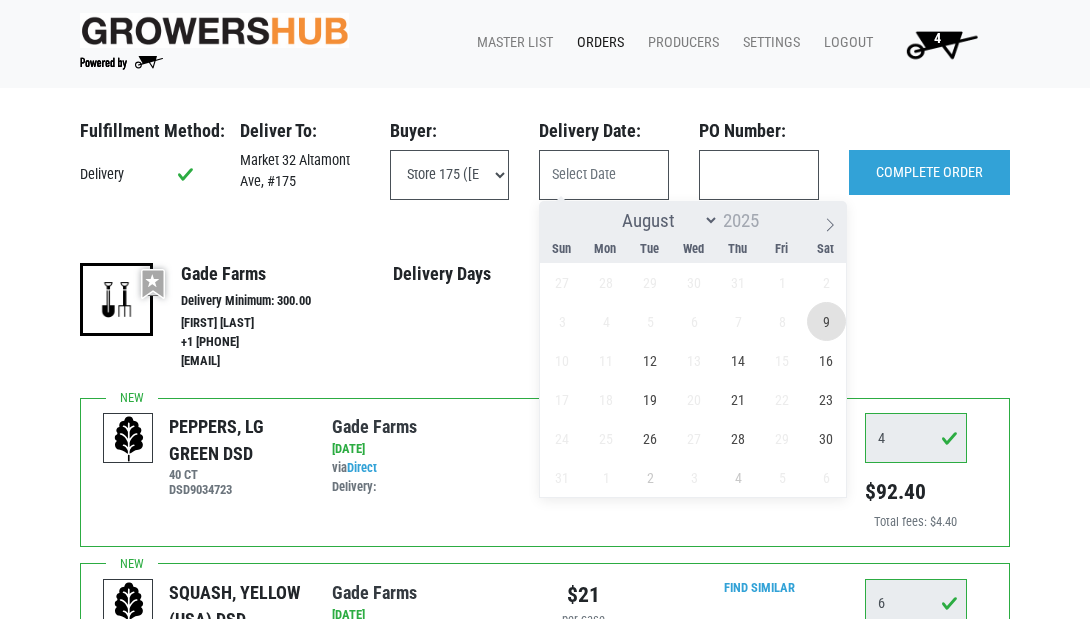 click on "9" at bounding box center [826, 321] 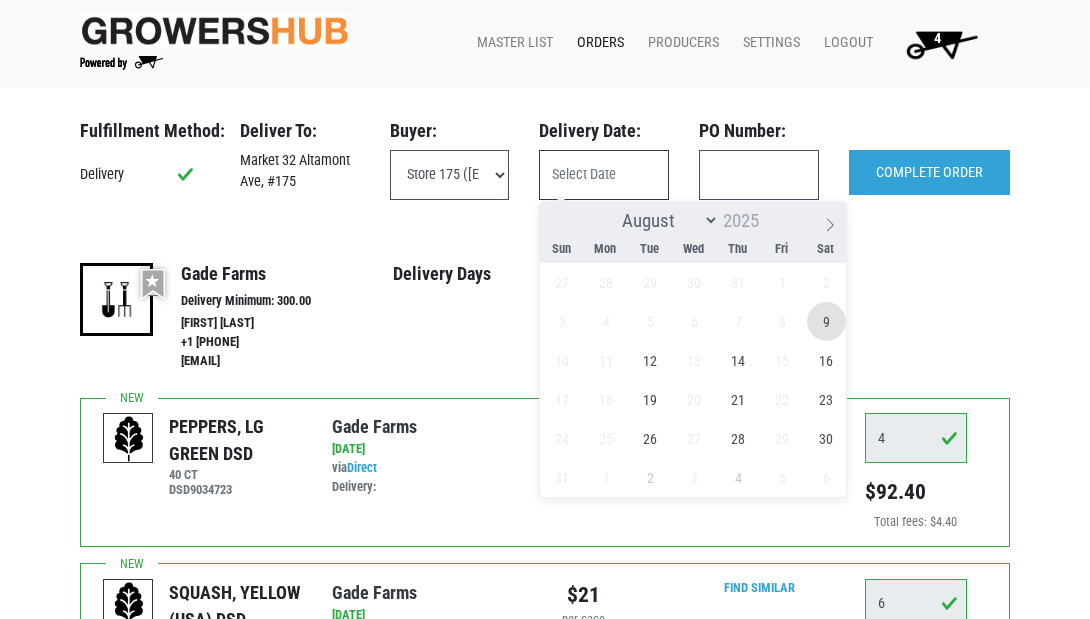 type on "[DATE]" 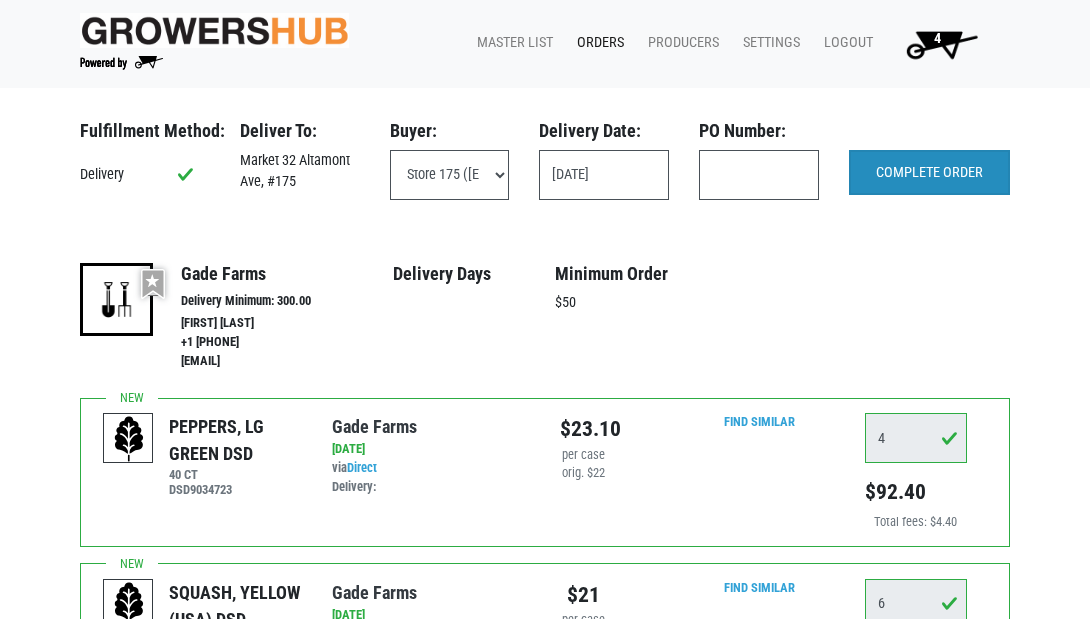 click on "COMPLETE ORDER" at bounding box center (929, 173) 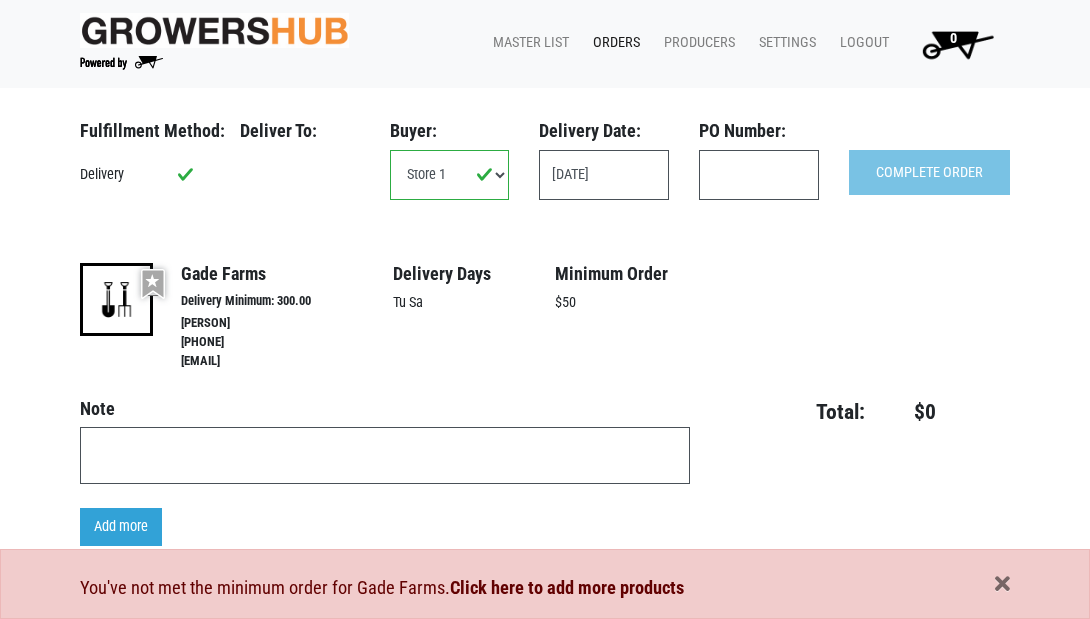 scroll, scrollTop: 0, scrollLeft: 0, axis: both 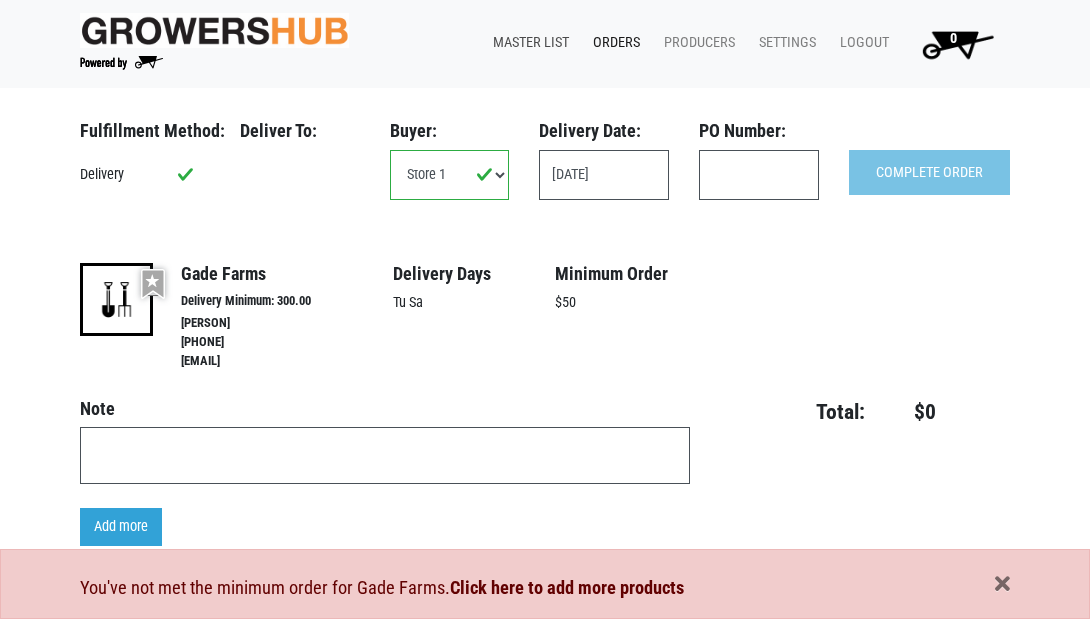 click on "Master List" at bounding box center (527, 43) 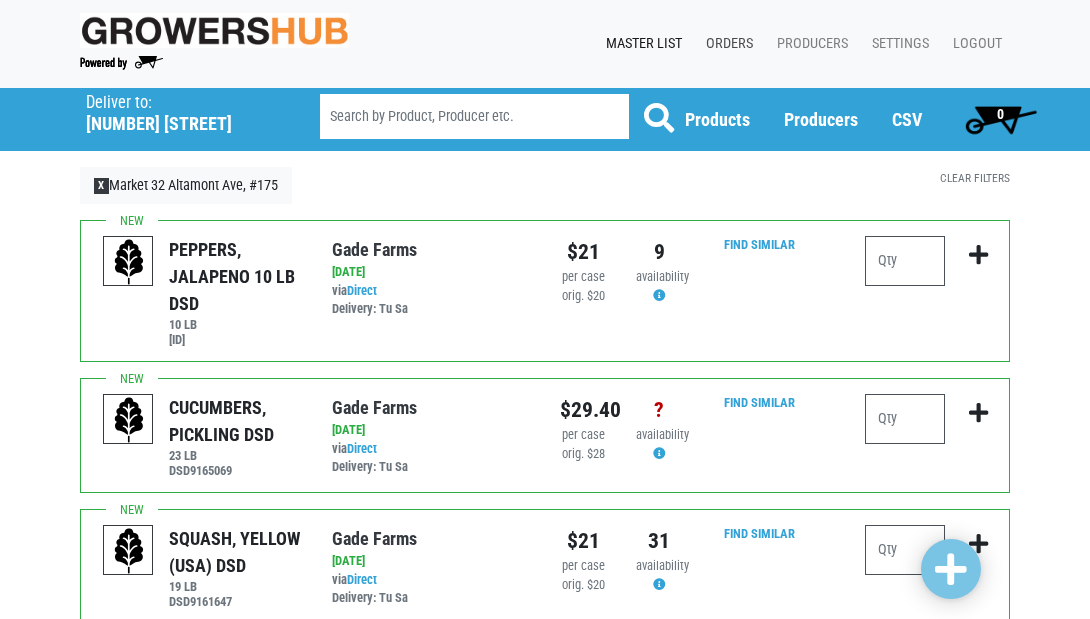 click on "Orders" at bounding box center [725, 44] 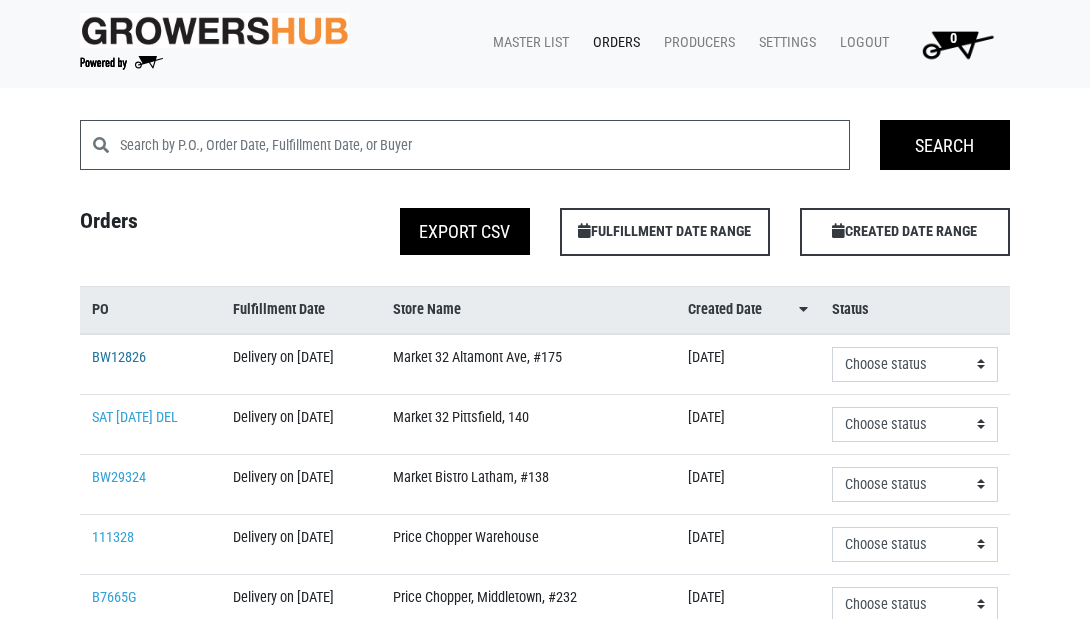 click on "BW12826" at bounding box center (119, 357) 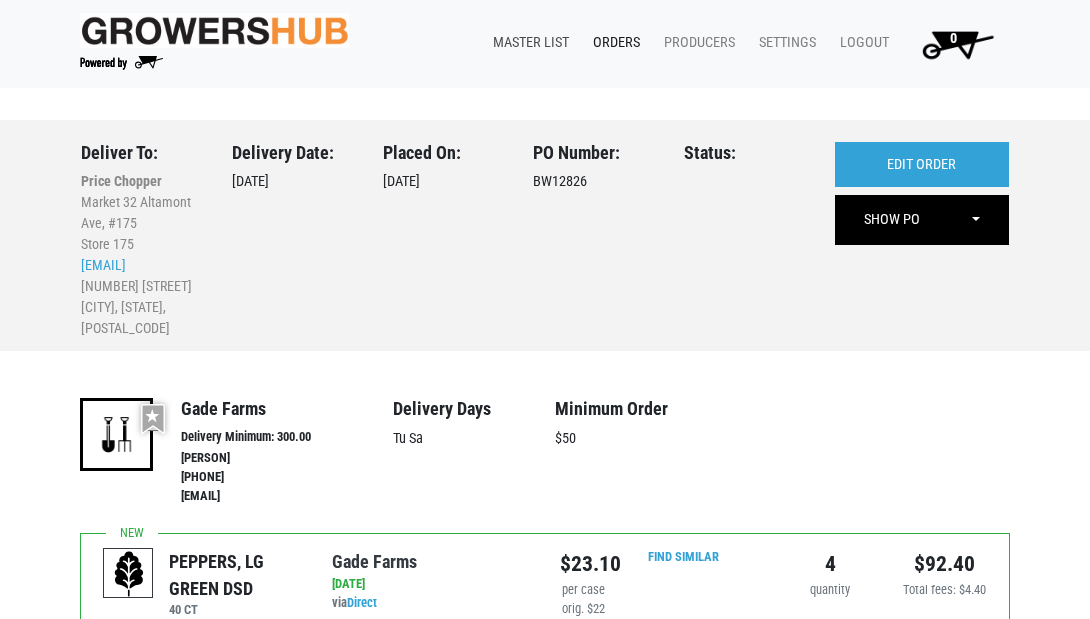 scroll, scrollTop: 0, scrollLeft: 0, axis: both 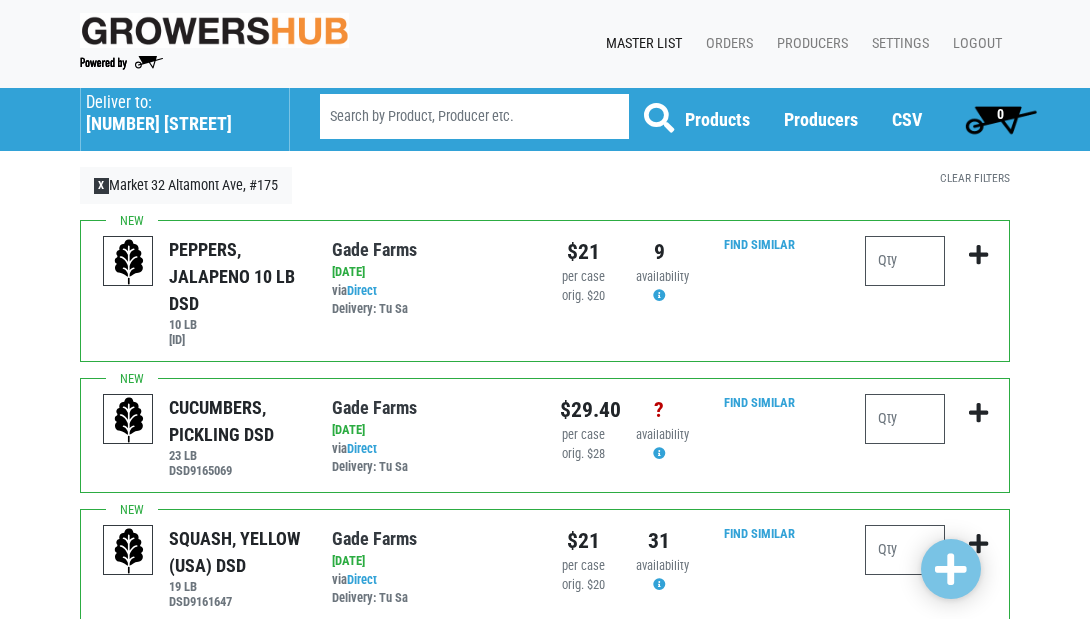 click on "1879 Altamont Avenue" at bounding box center (177, 124) 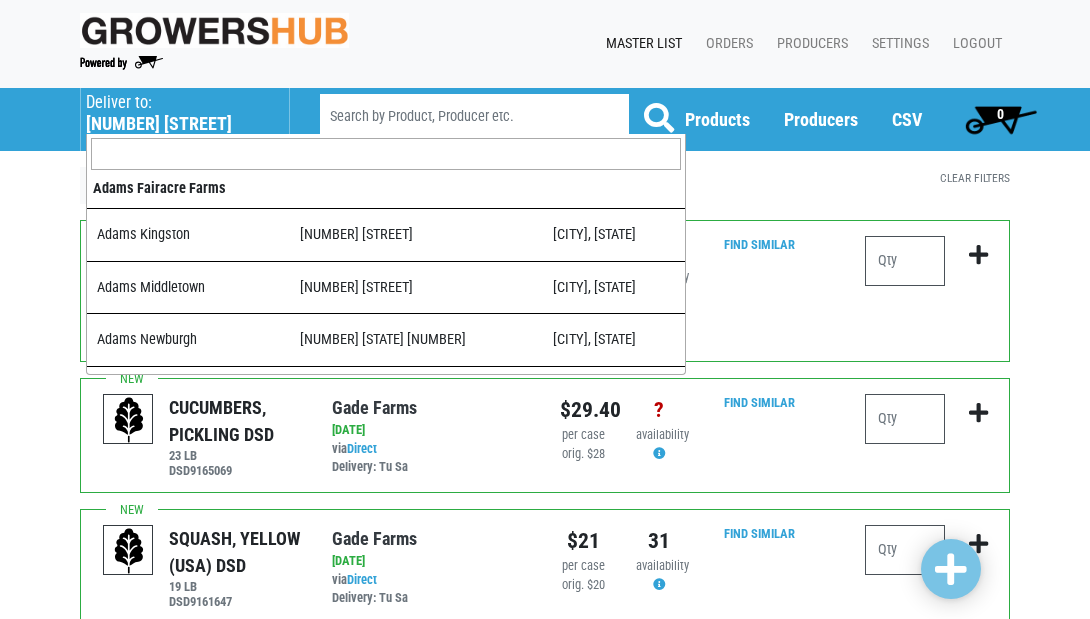 scroll, scrollTop: 604, scrollLeft: 0, axis: vertical 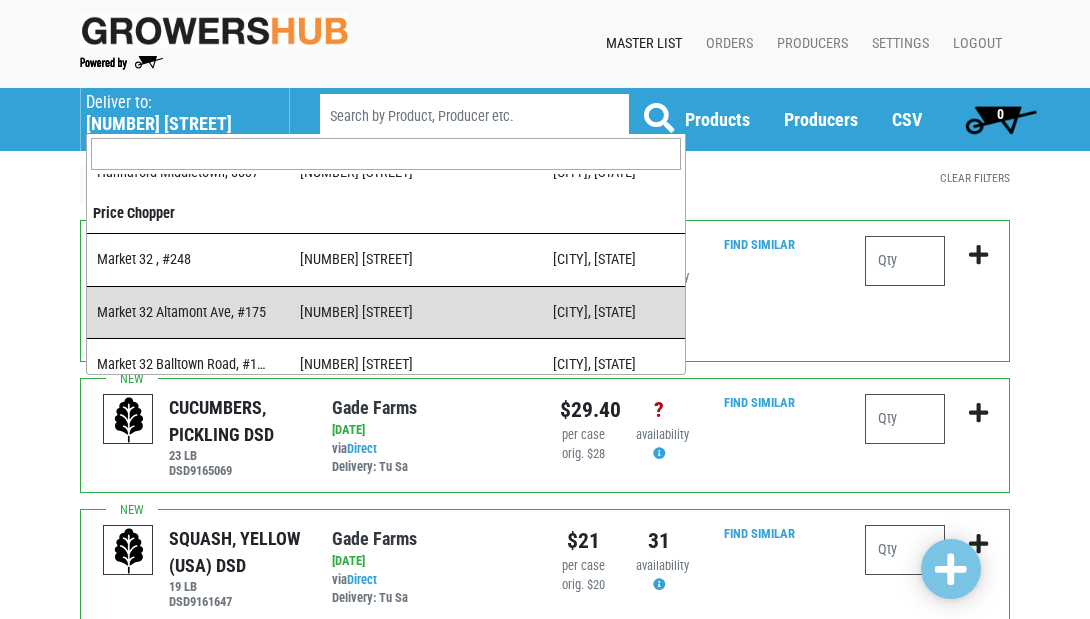 click at bounding box center [386, 154] 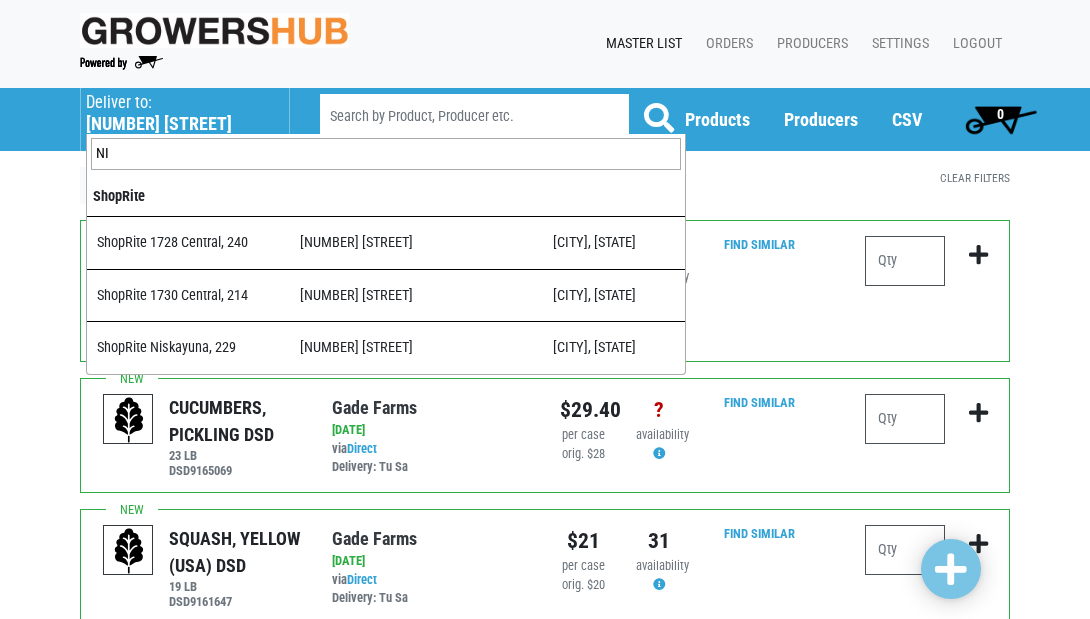 scroll, scrollTop: 0, scrollLeft: 0, axis: both 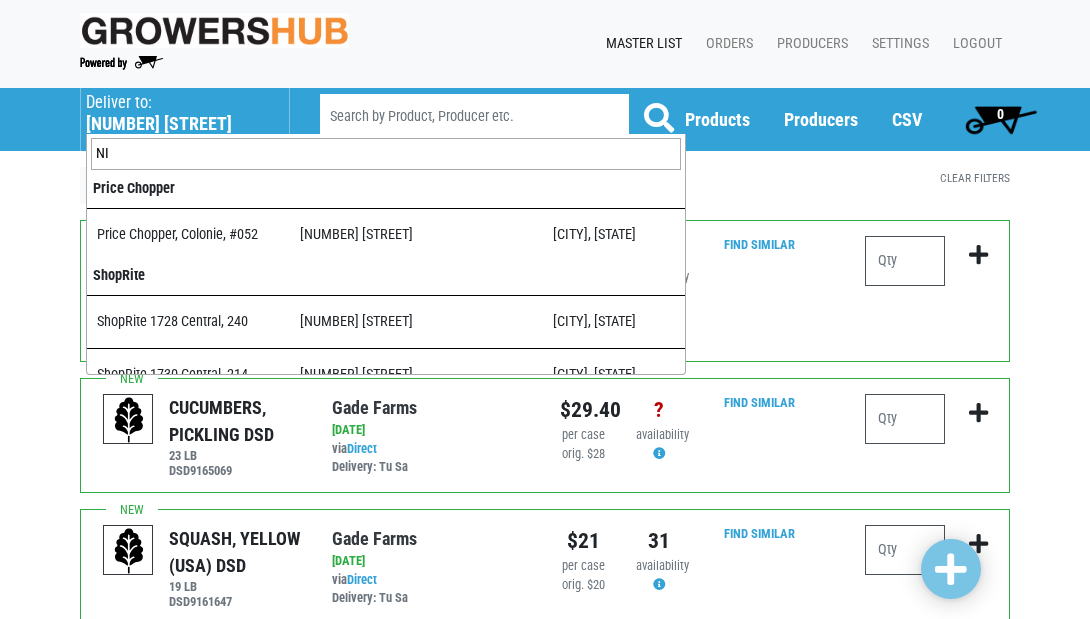 type on "N" 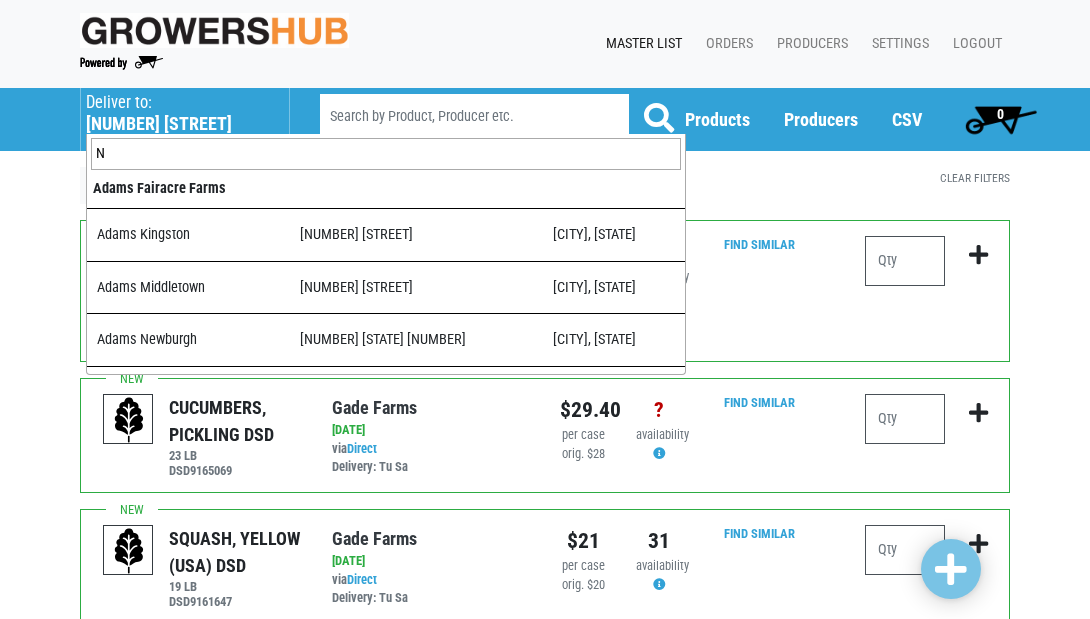scroll, scrollTop: 604, scrollLeft: 0, axis: vertical 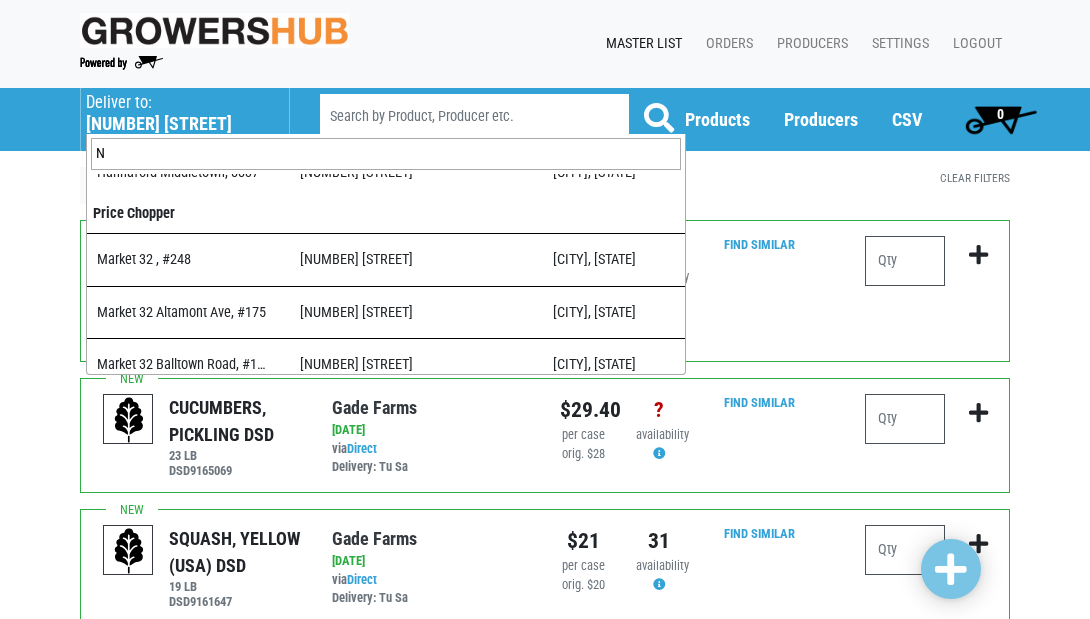 type 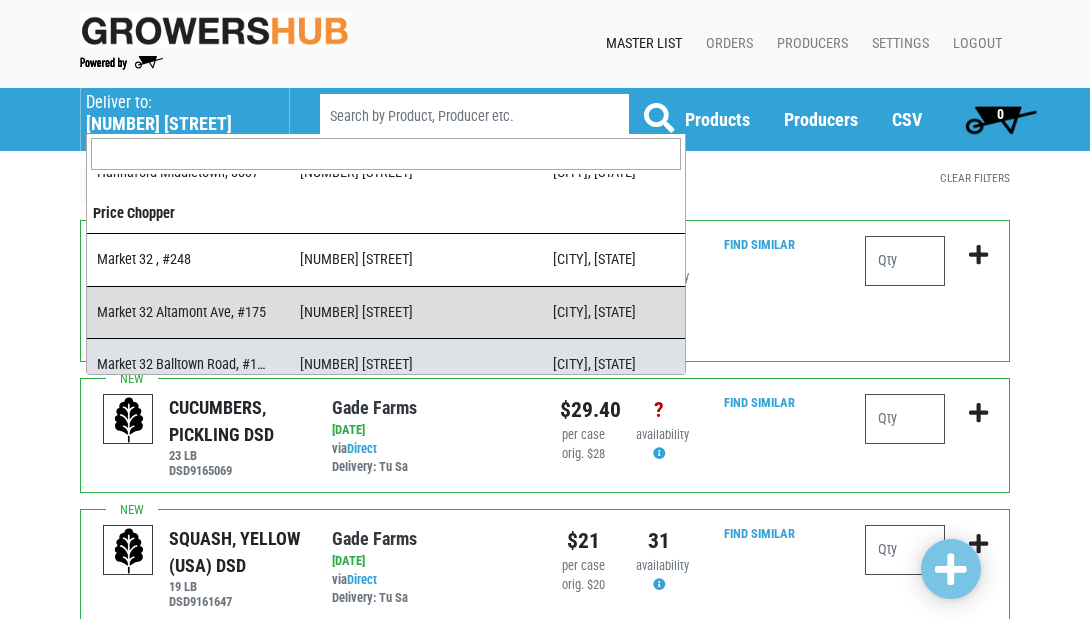 select on "17a41835-8d76-4b59-8879-aa64a3268339" 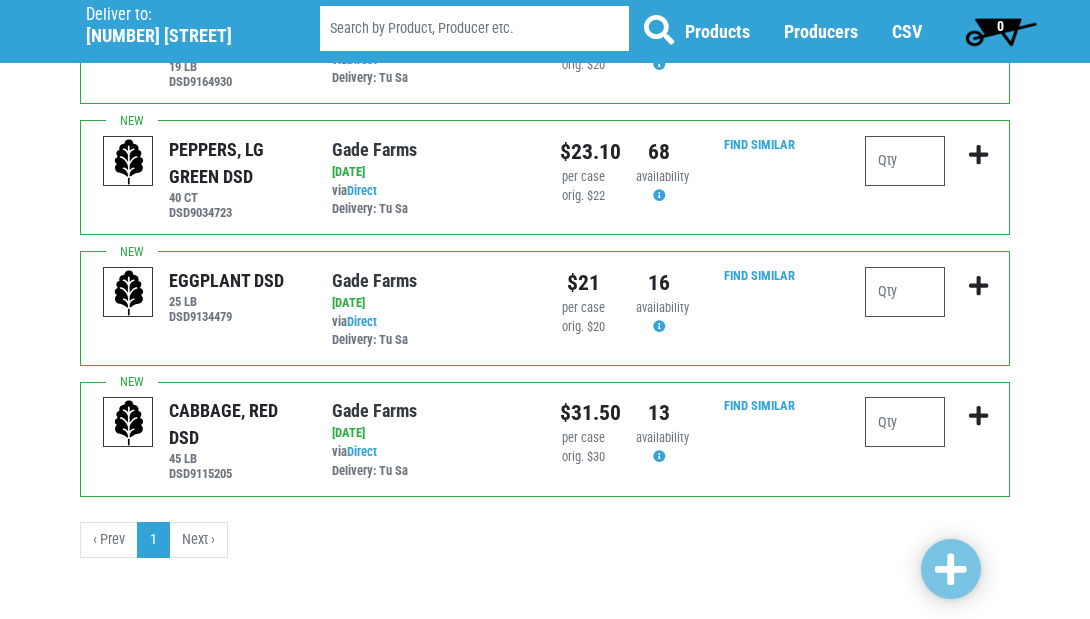 scroll, scrollTop: 650, scrollLeft: 0, axis: vertical 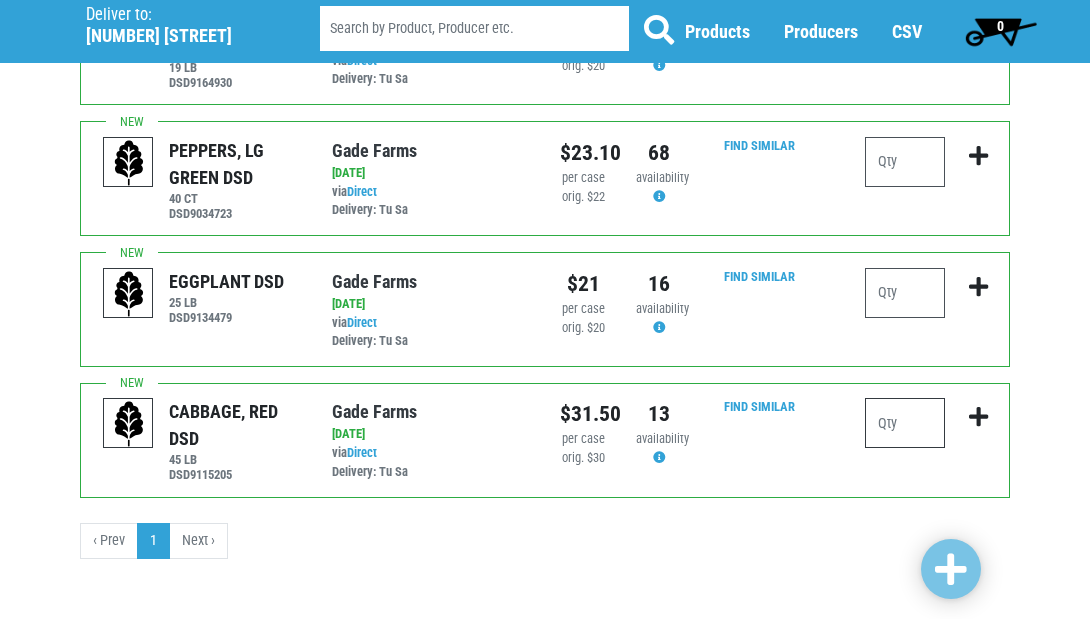 click at bounding box center (905, 423) 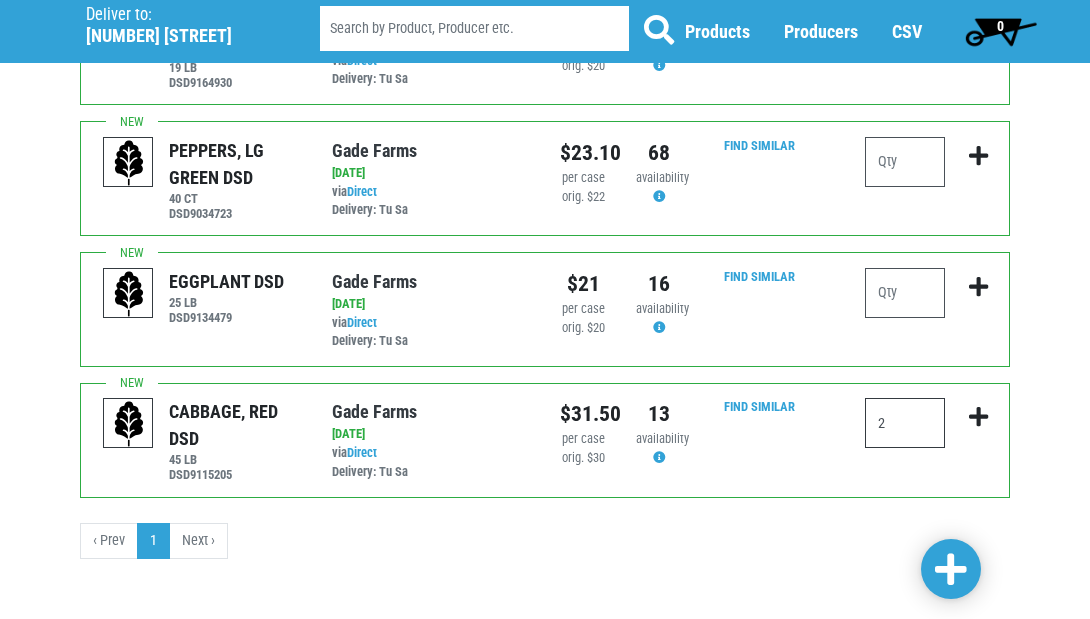 type on "2" 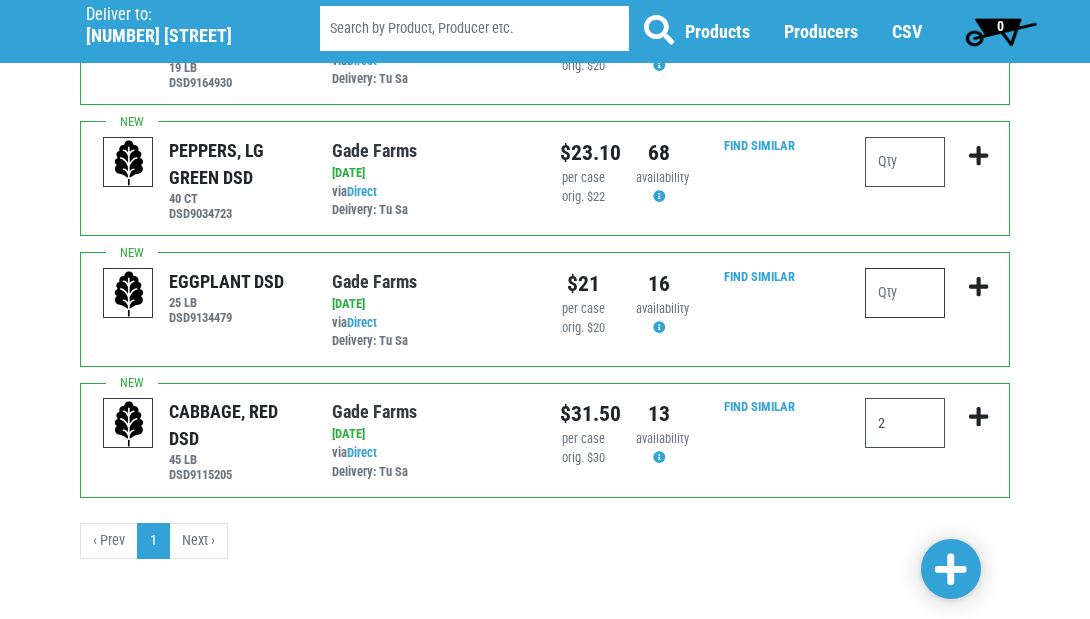 click at bounding box center (905, 293) 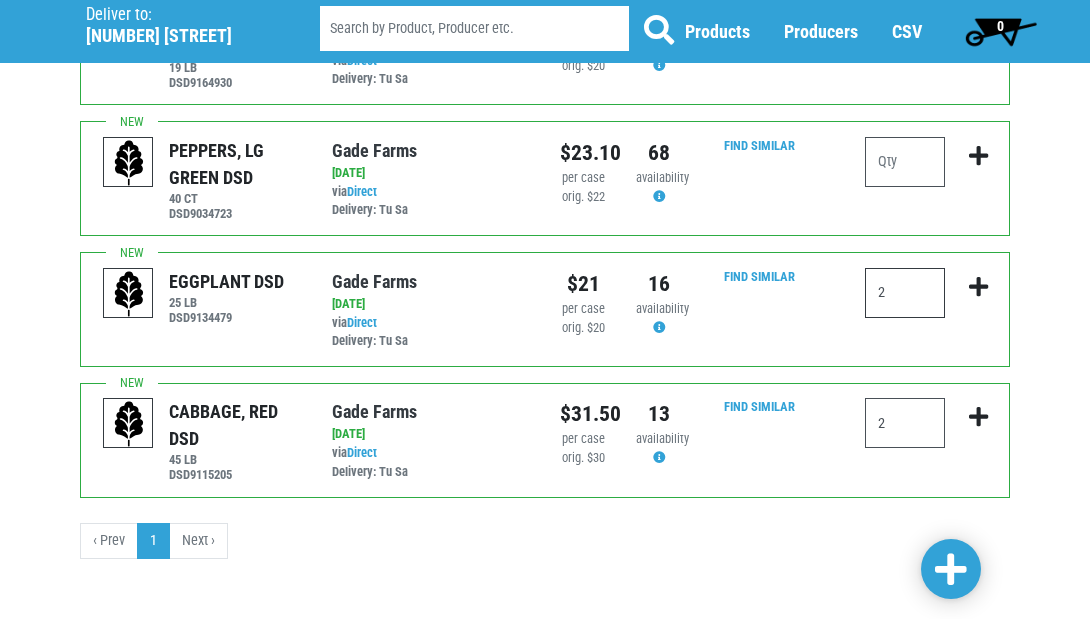 type on "2" 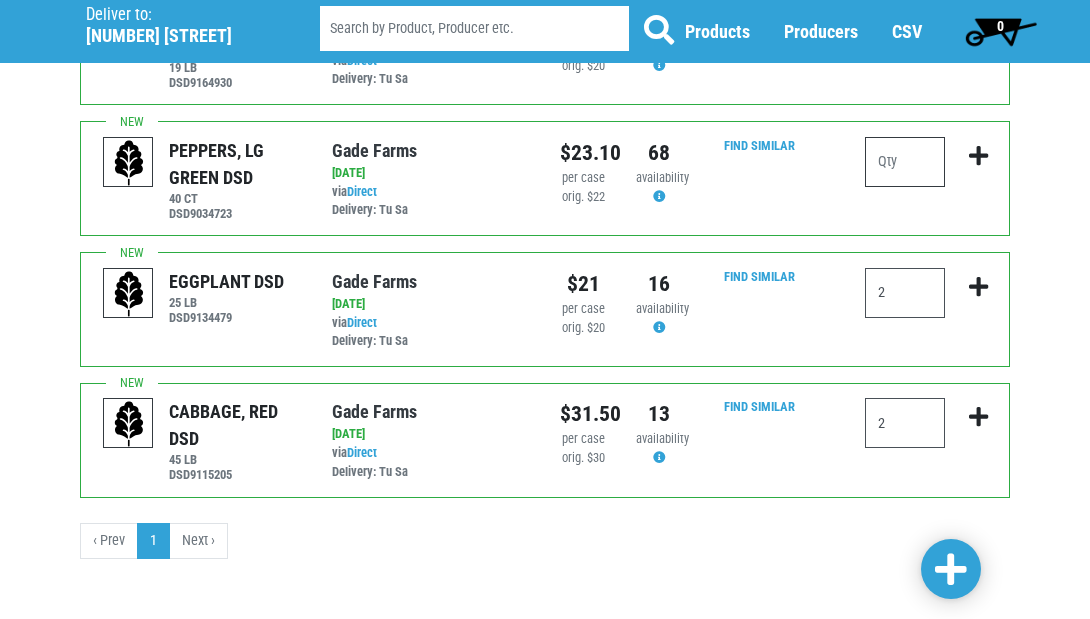 click at bounding box center (905, 162) 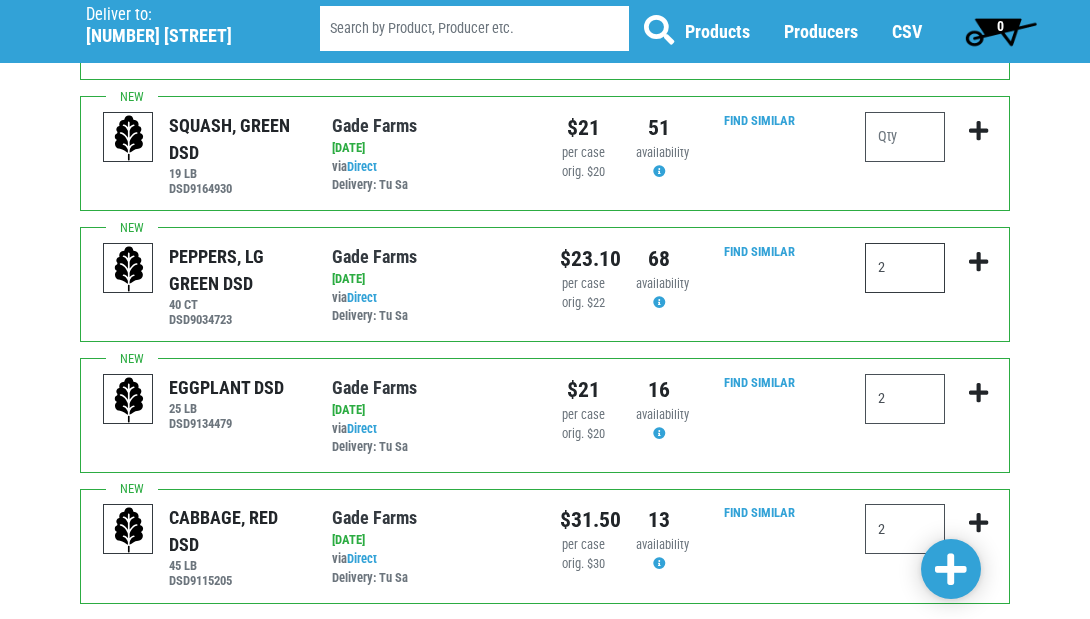 scroll, scrollTop: 514, scrollLeft: 0, axis: vertical 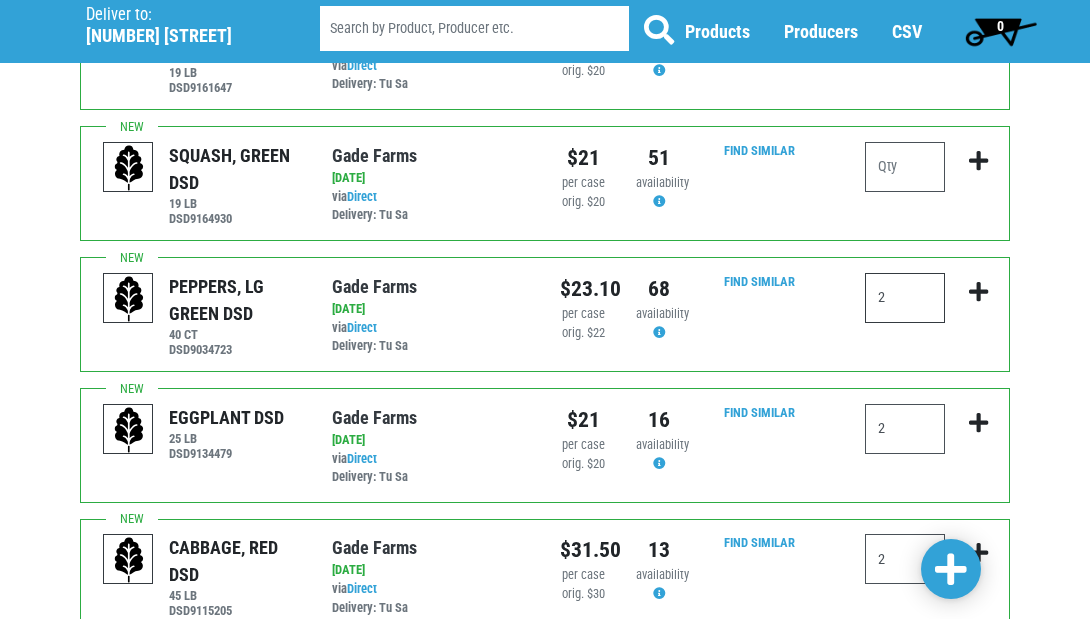 type on "2" 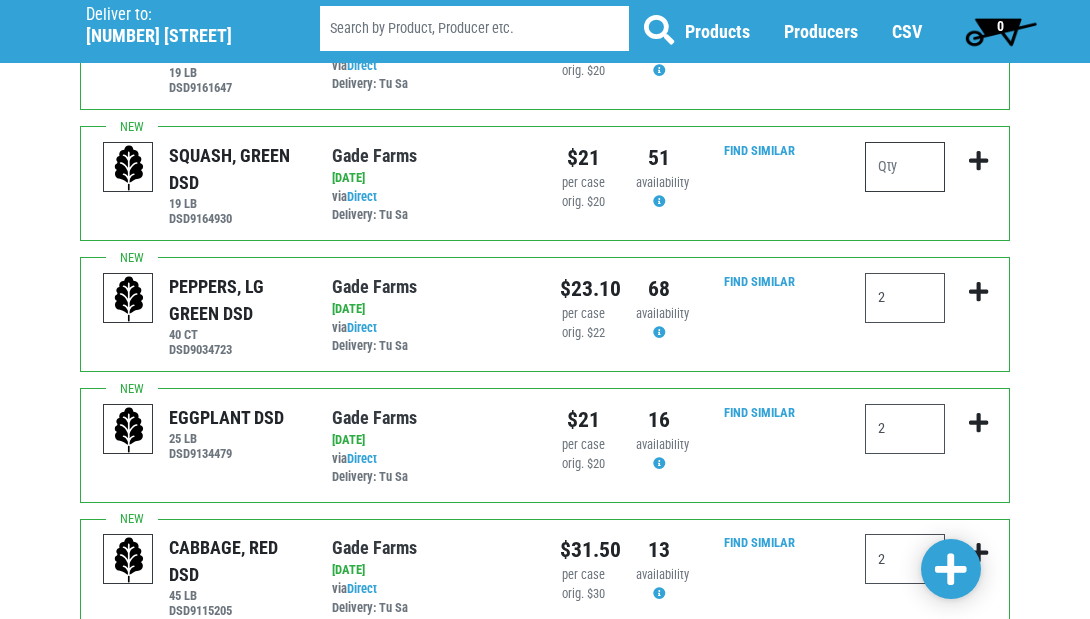 click at bounding box center [905, 167] 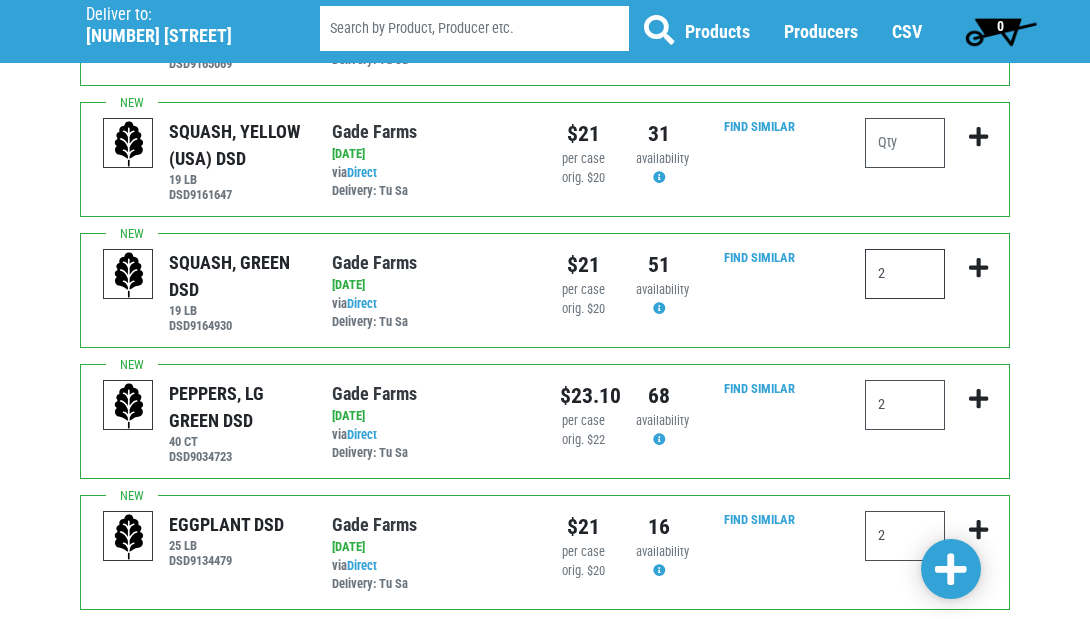 scroll, scrollTop: 400, scrollLeft: 0, axis: vertical 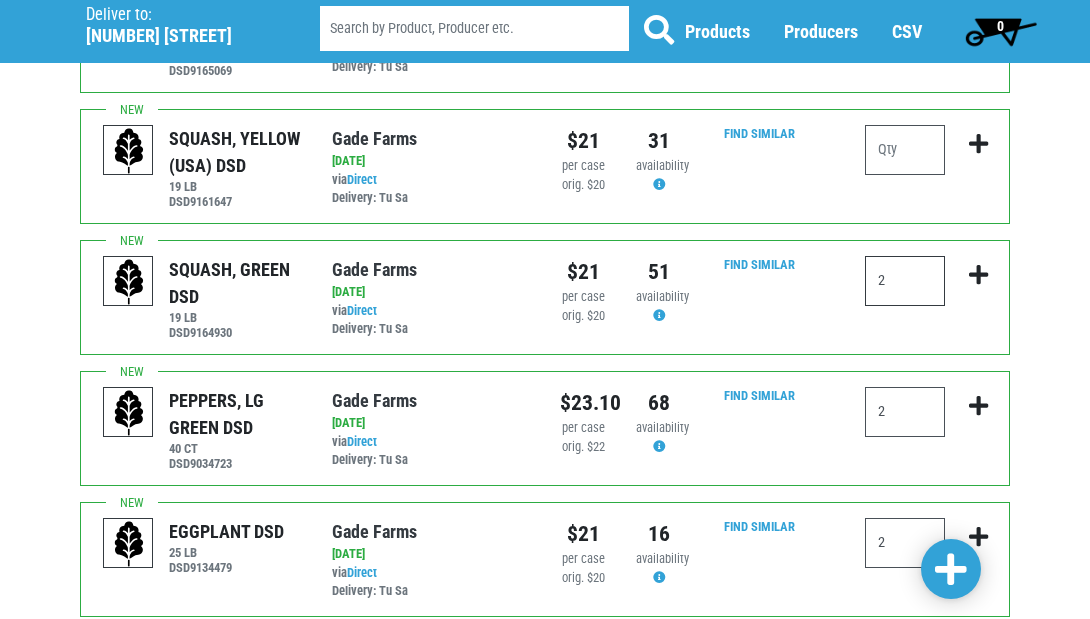 type on "2" 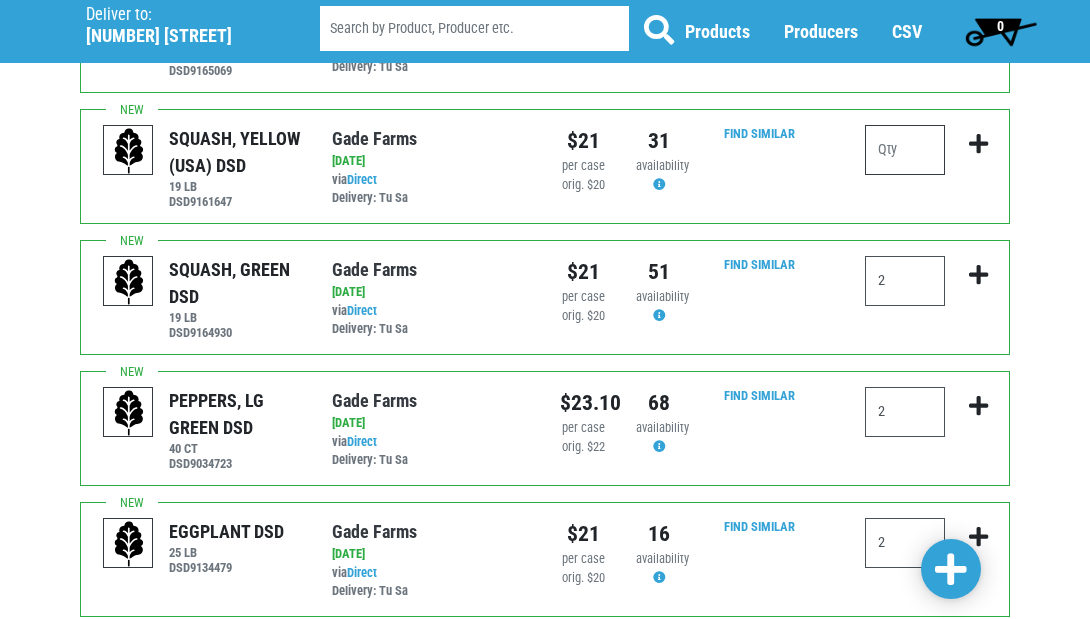 click at bounding box center (905, 150) 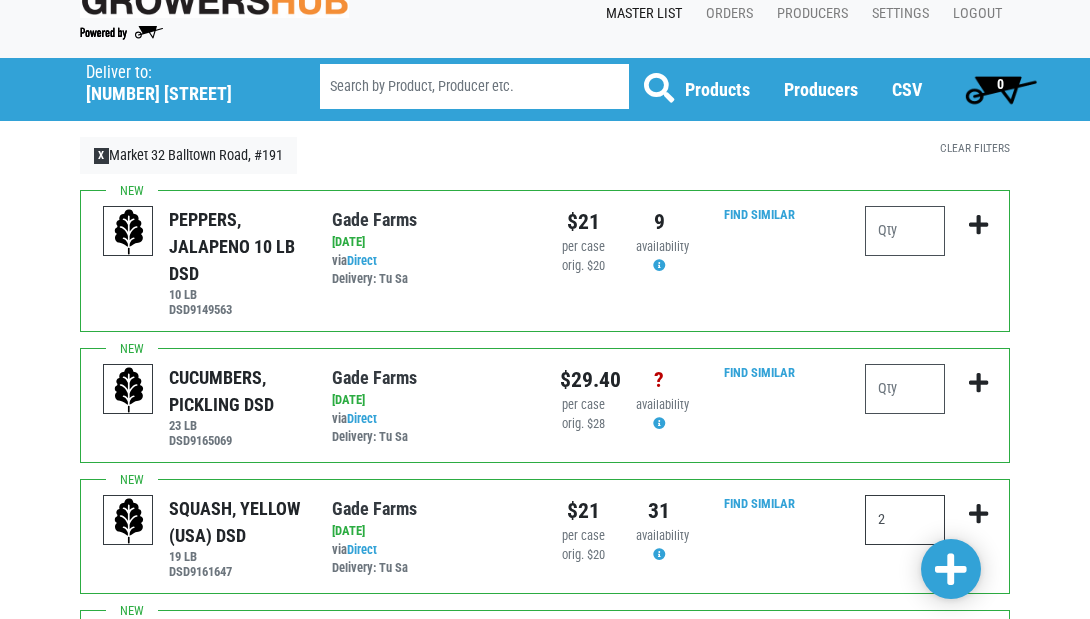 scroll, scrollTop: 0, scrollLeft: 0, axis: both 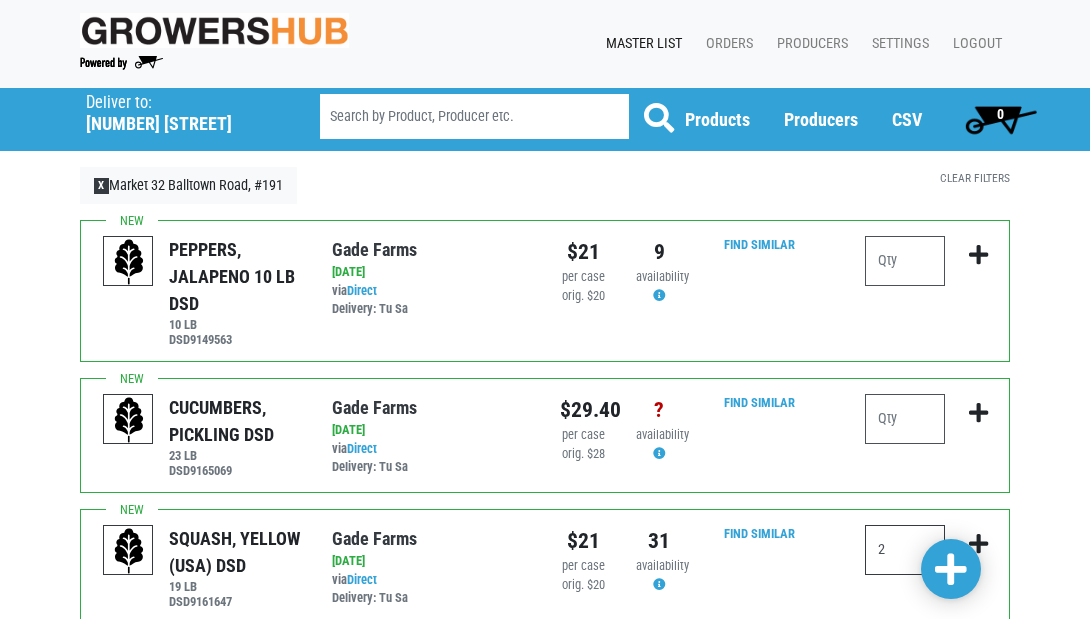 type on "2" 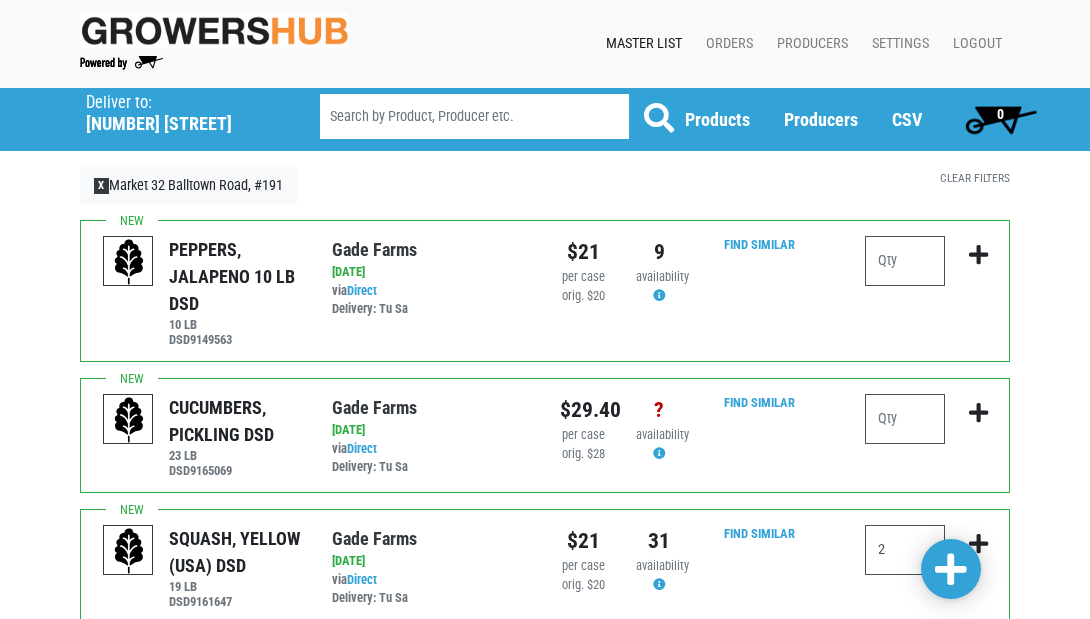 click at bounding box center [951, 570] 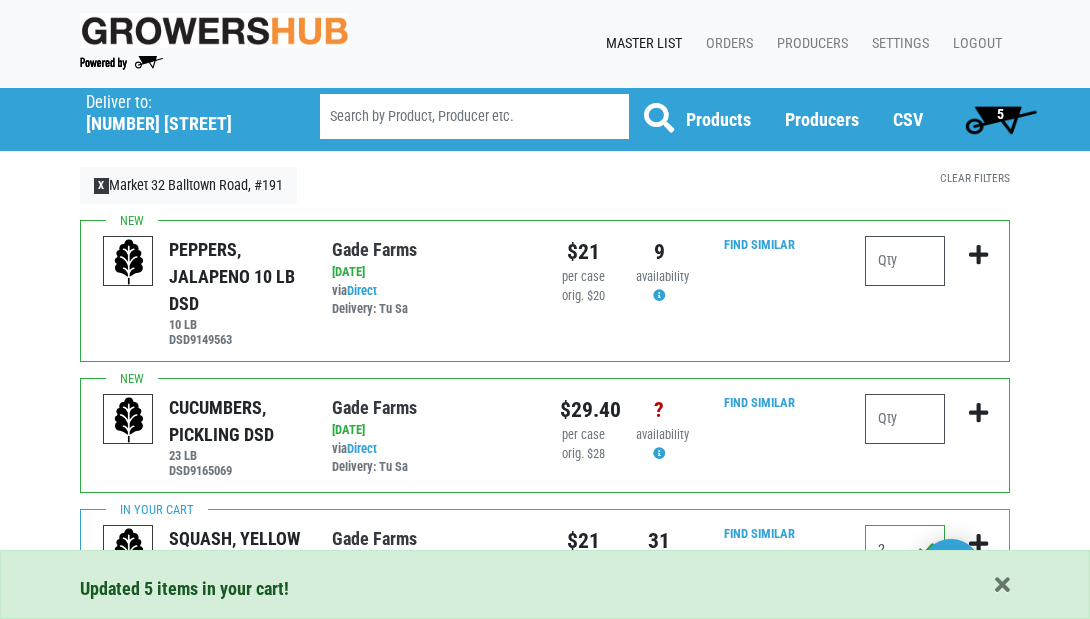 click on "5" at bounding box center (1000, 119) 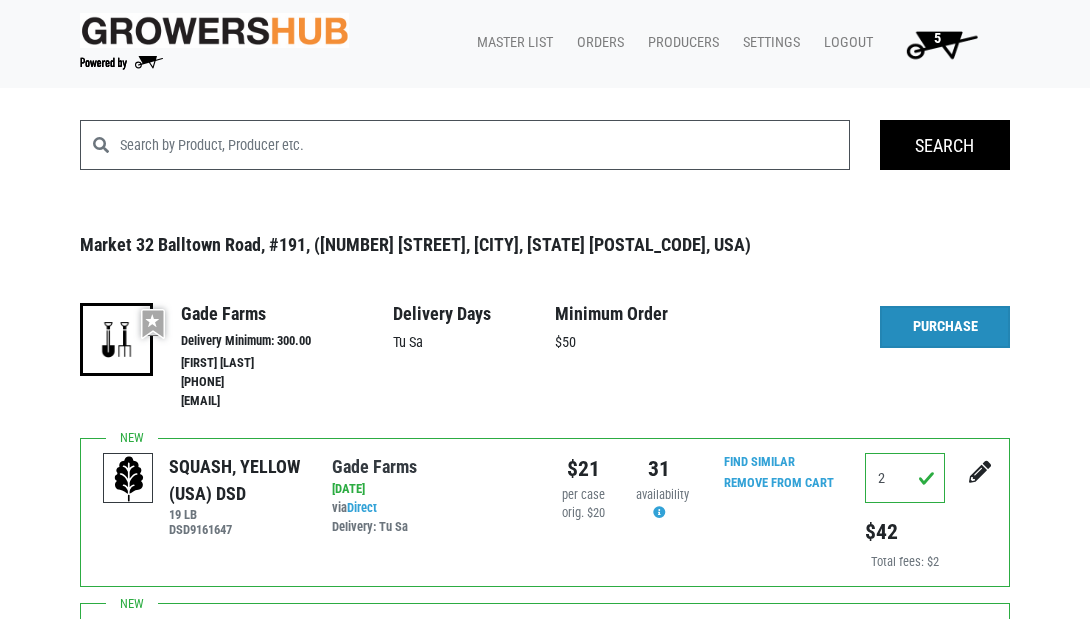 click on "Purchase" at bounding box center [945, 327] 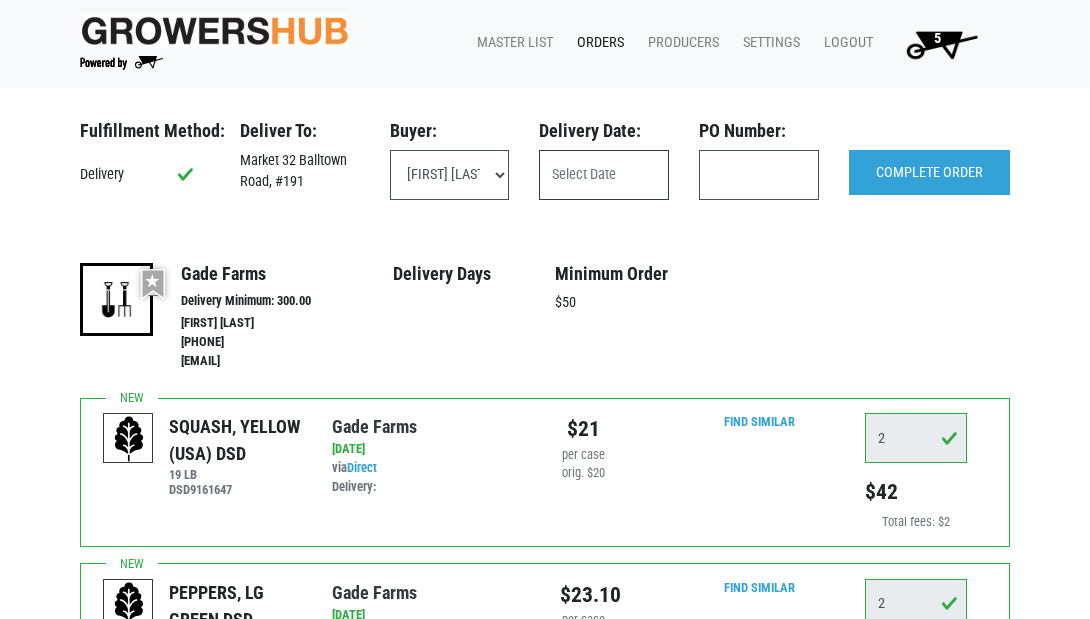 click at bounding box center (604, 175) 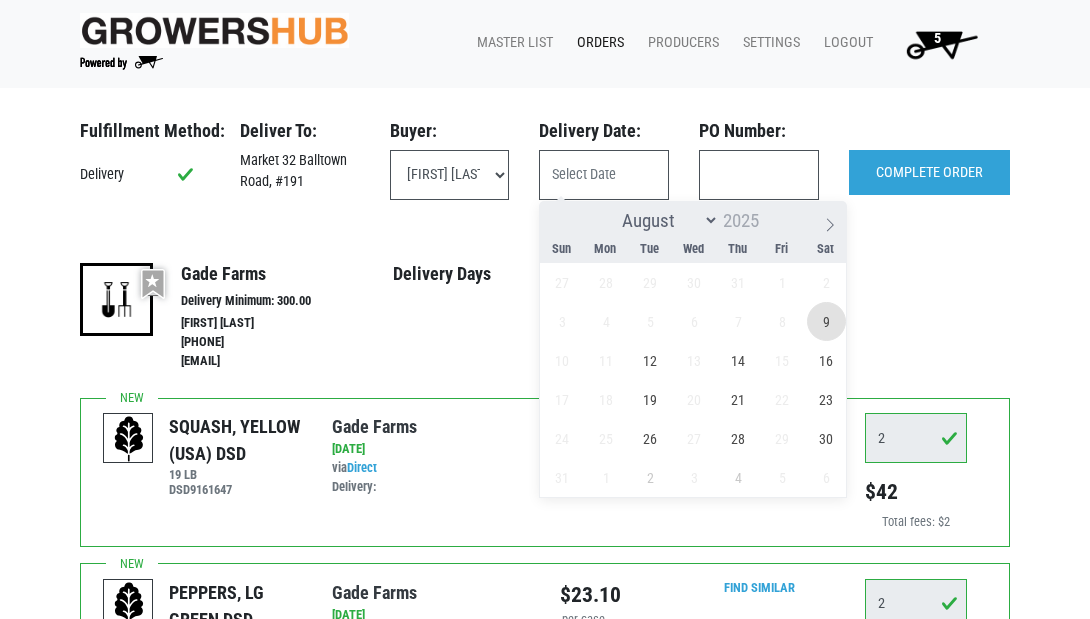 click on "9" at bounding box center [826, 321] 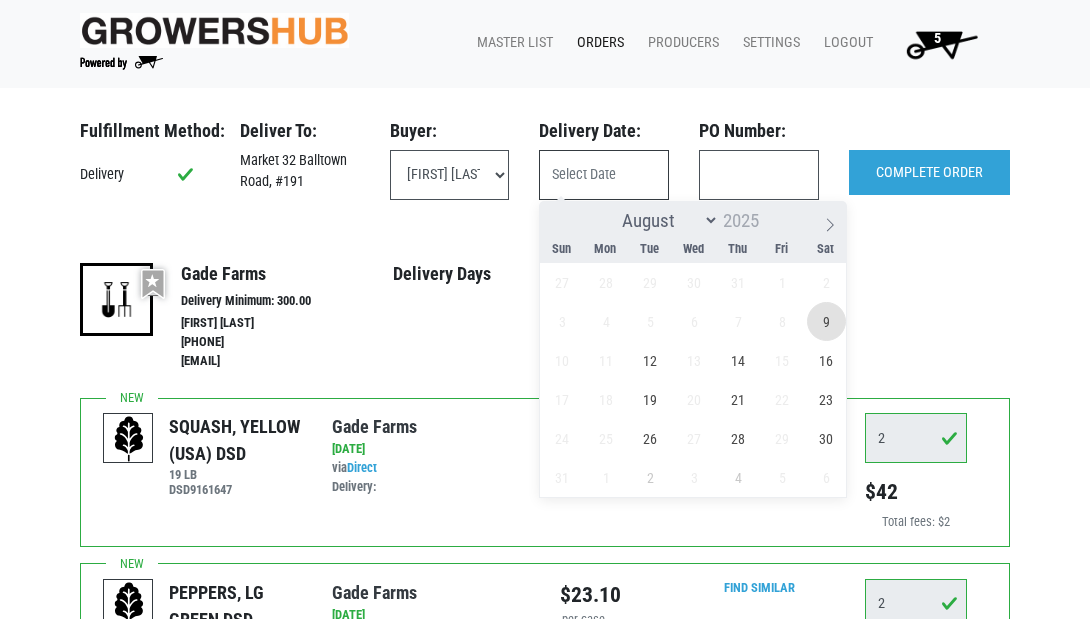type on "[DATE]" 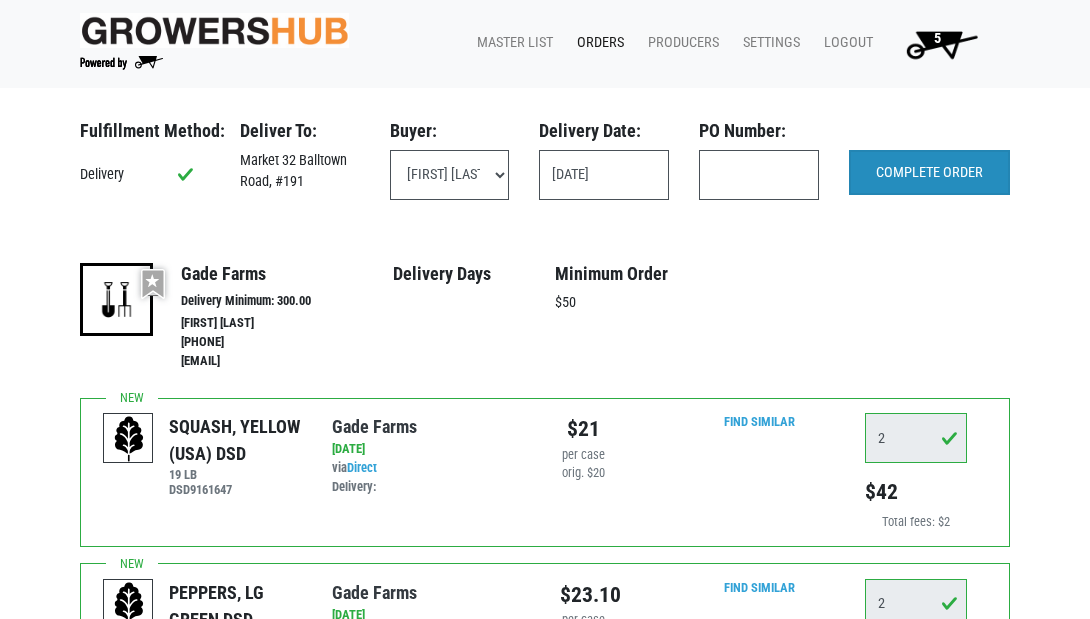 click on "COMPLETE ORDER" at bounding box center (929, 173) 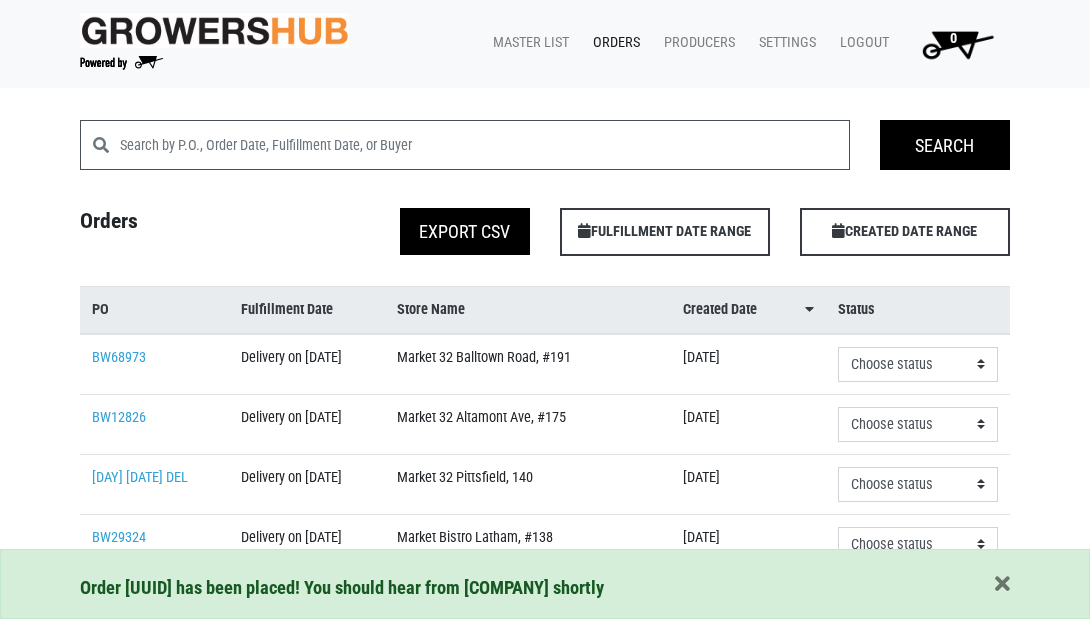 scroll, scrollTop: 0, scrollLeft: 0, axis: both 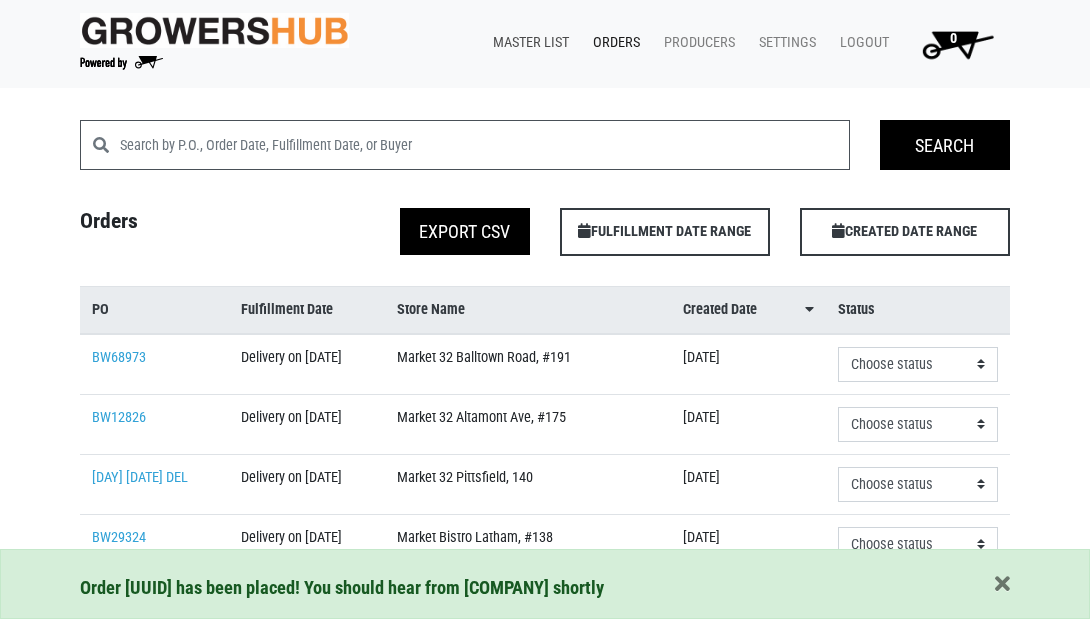 click on "Master List" at bounding box center [527, 43] 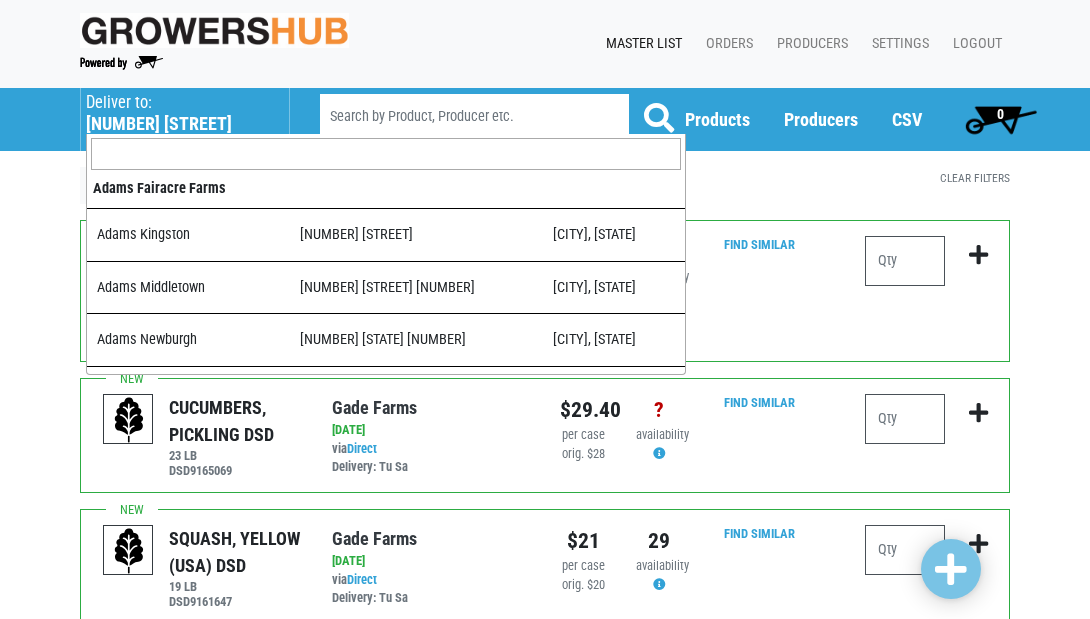 click on "[NUMBER] [STREET]" at bounding box center [177, 124] 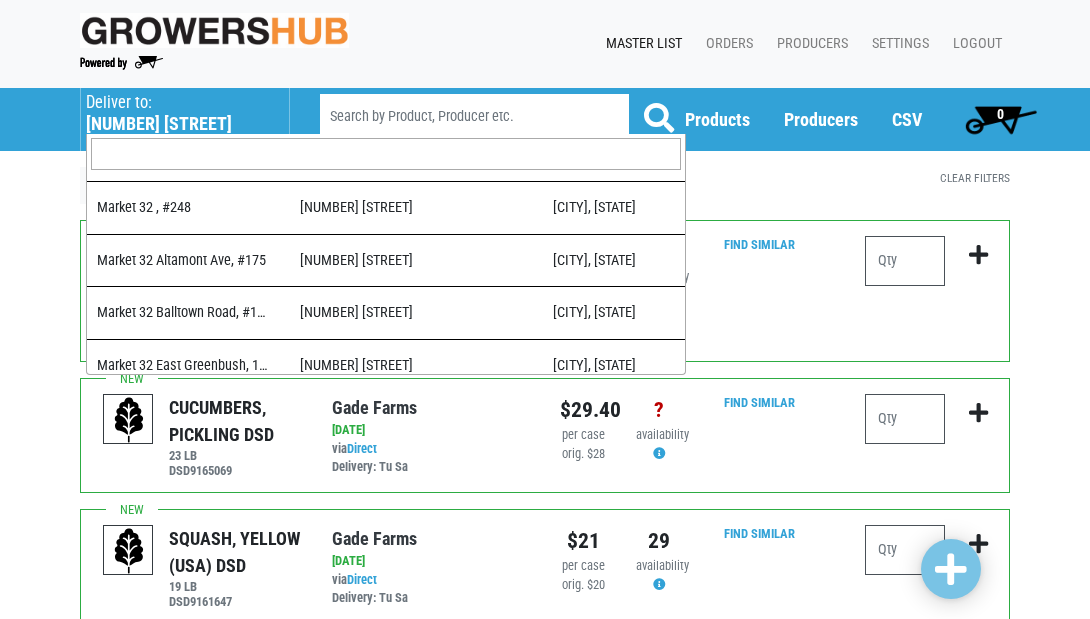 click at bounding box center [386, 154] 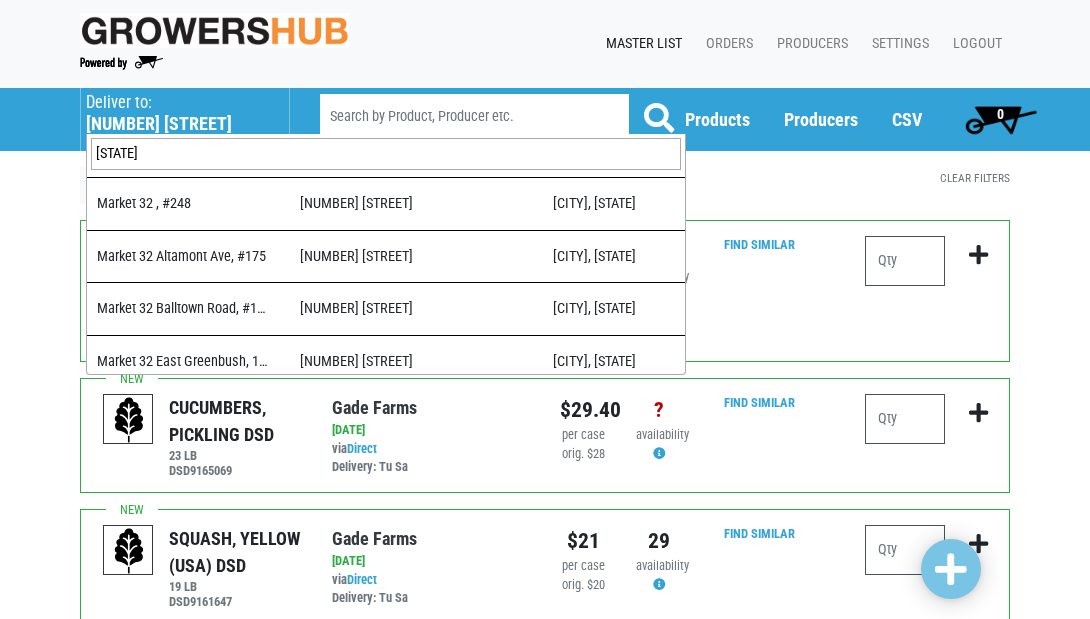 scroll, scrollTop: 0, scrollLeft: 0, axis: both 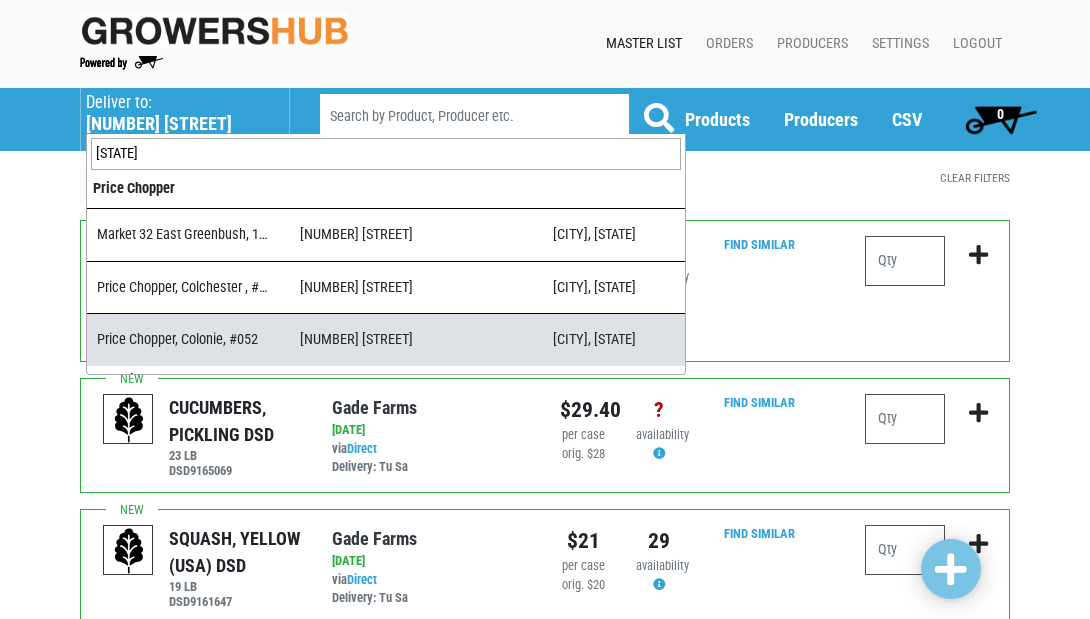 type on "[STATE]" 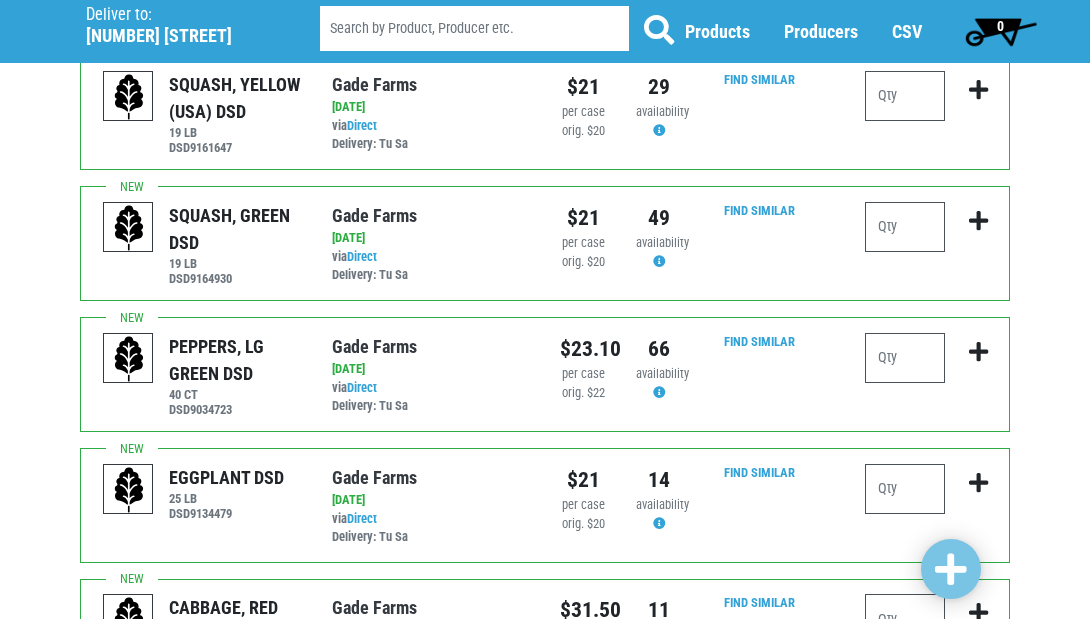 scroll, scrollTop: 480, scrollLeft: 0, axis: vertical 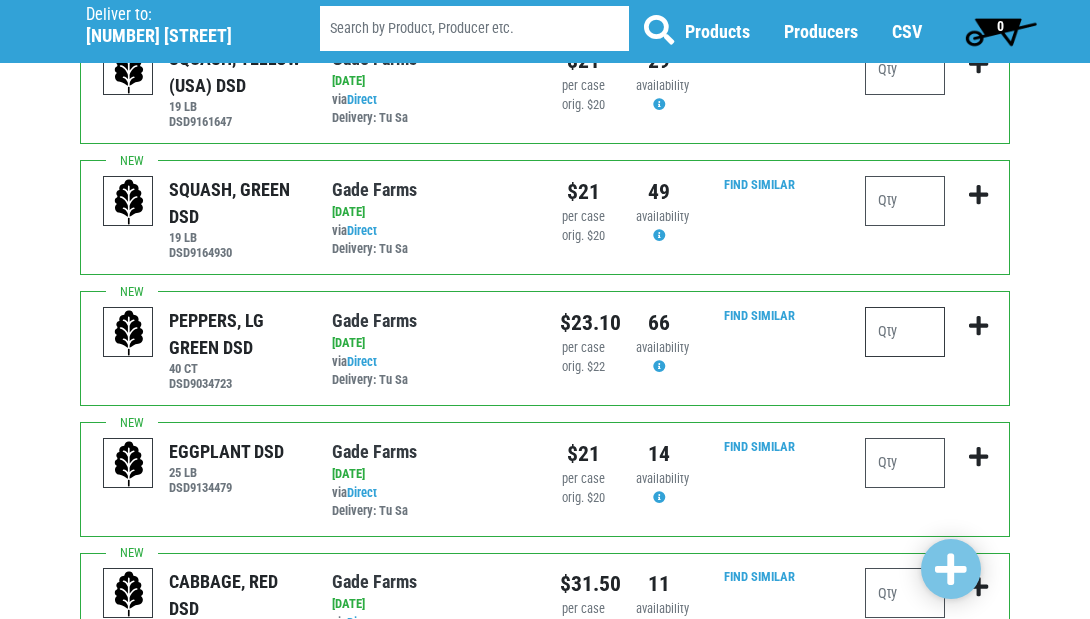 click at bounding box center (905, 332) 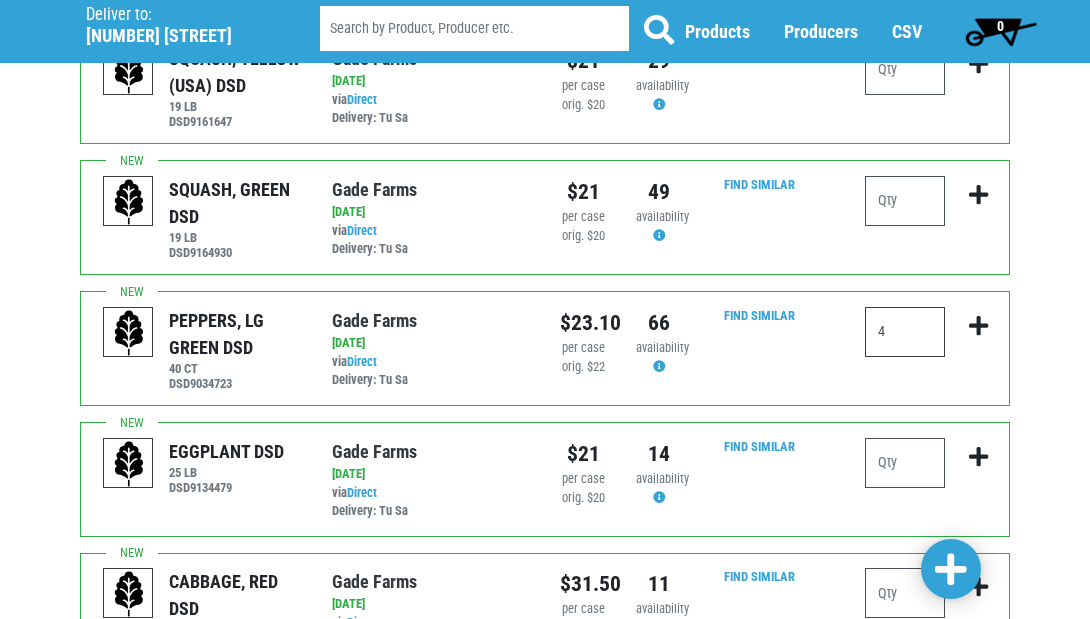 type on "4" 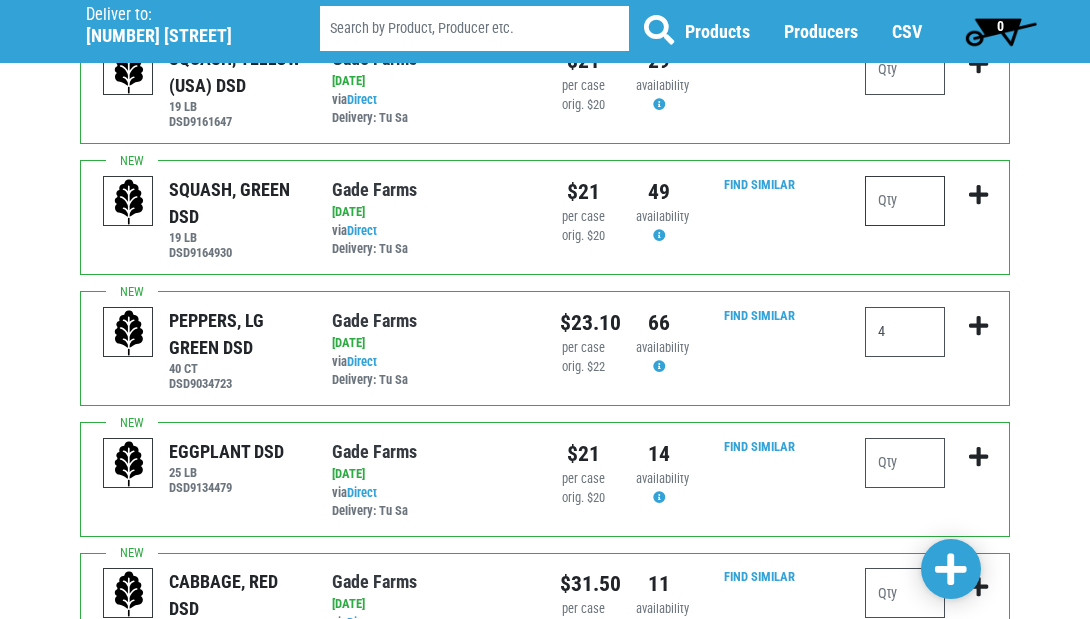 click at bounding box center [905, 201] 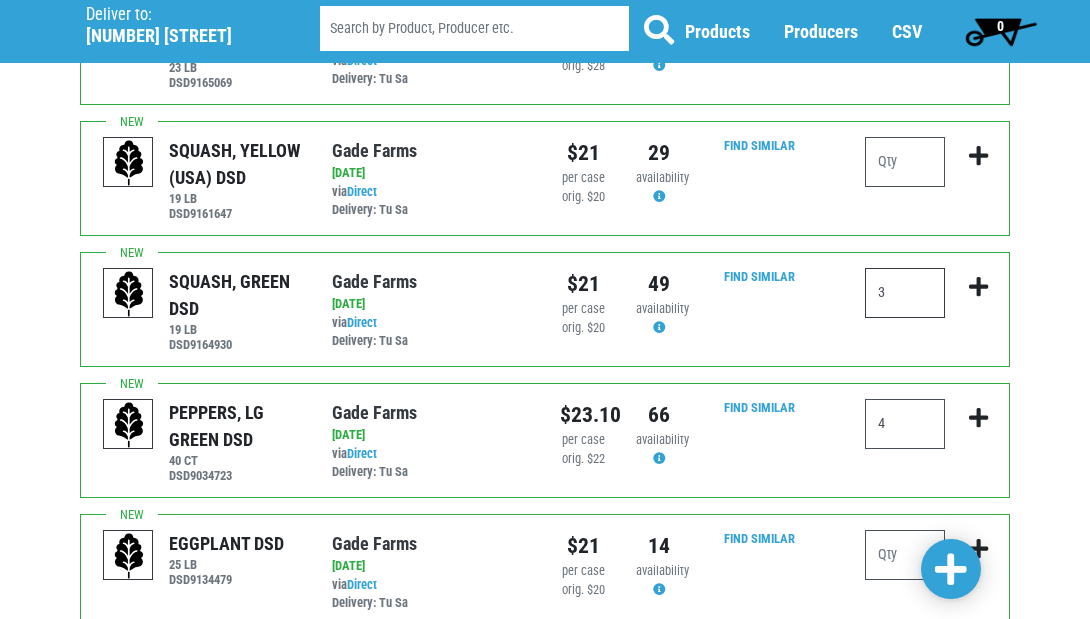 scroll, scrollTop: 382, scrollLeft: 0, axis: vertical 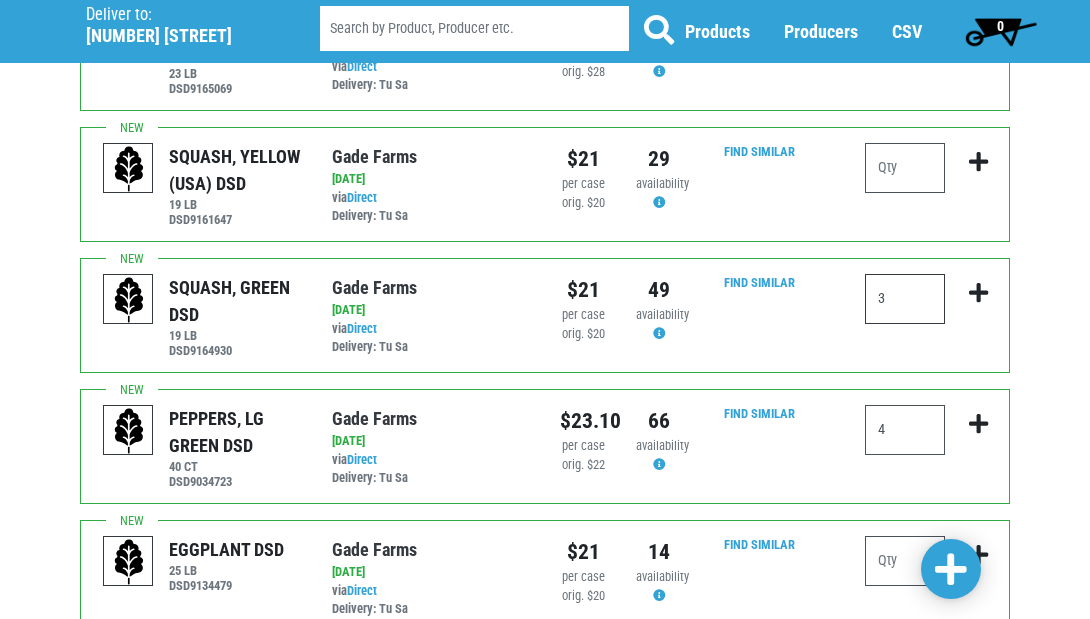 type on "3" 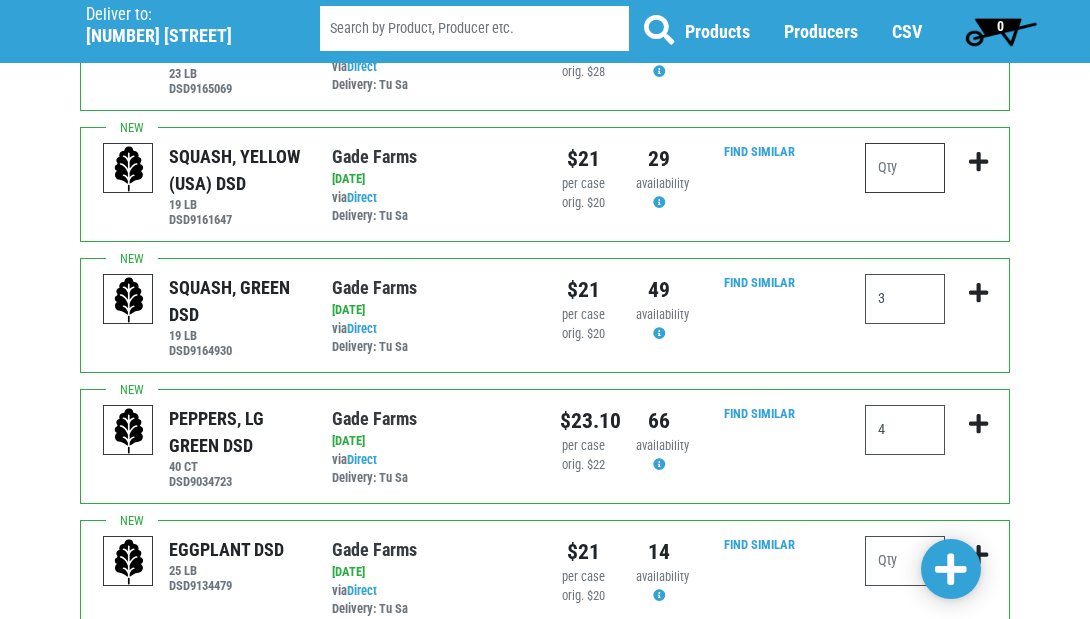 click at bounding box center (905, 168) 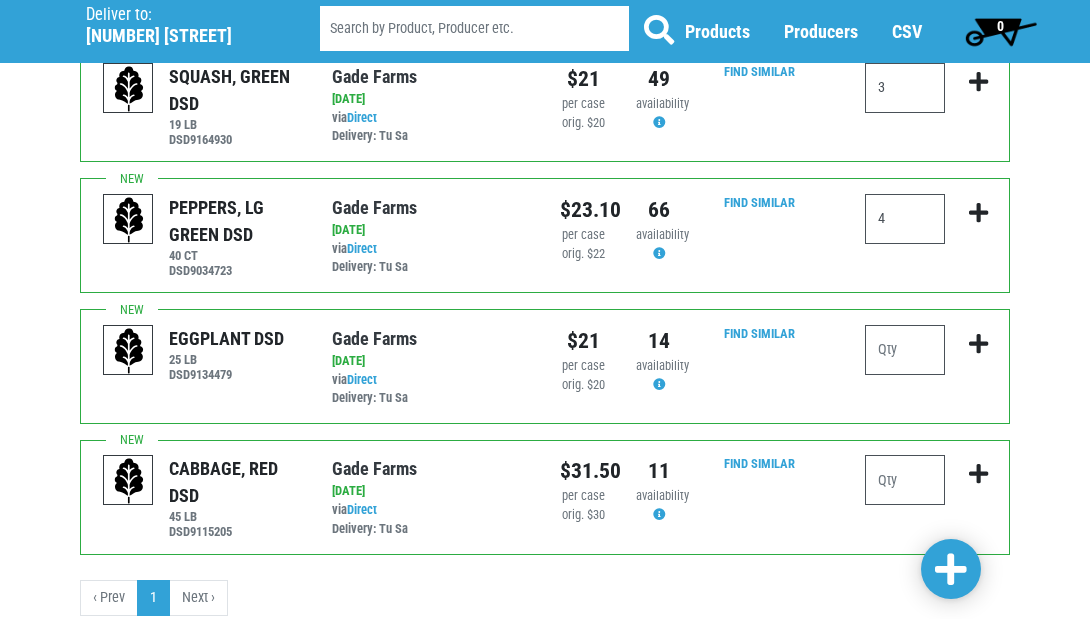 scroll, scrollTop: 595, scrollLeft: 0, axis: vertical 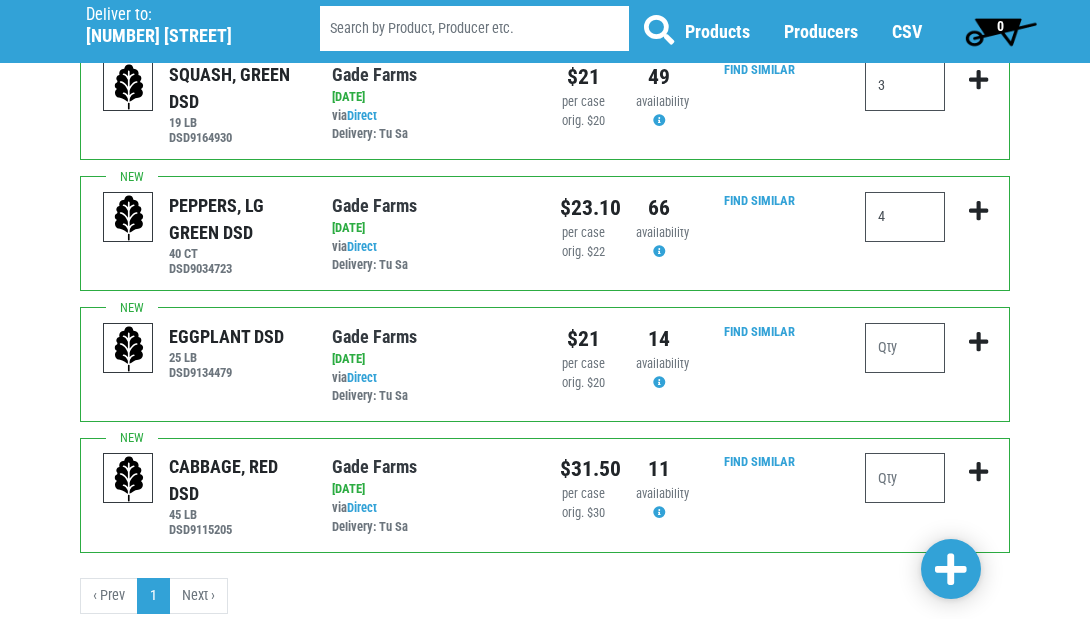type on "3" 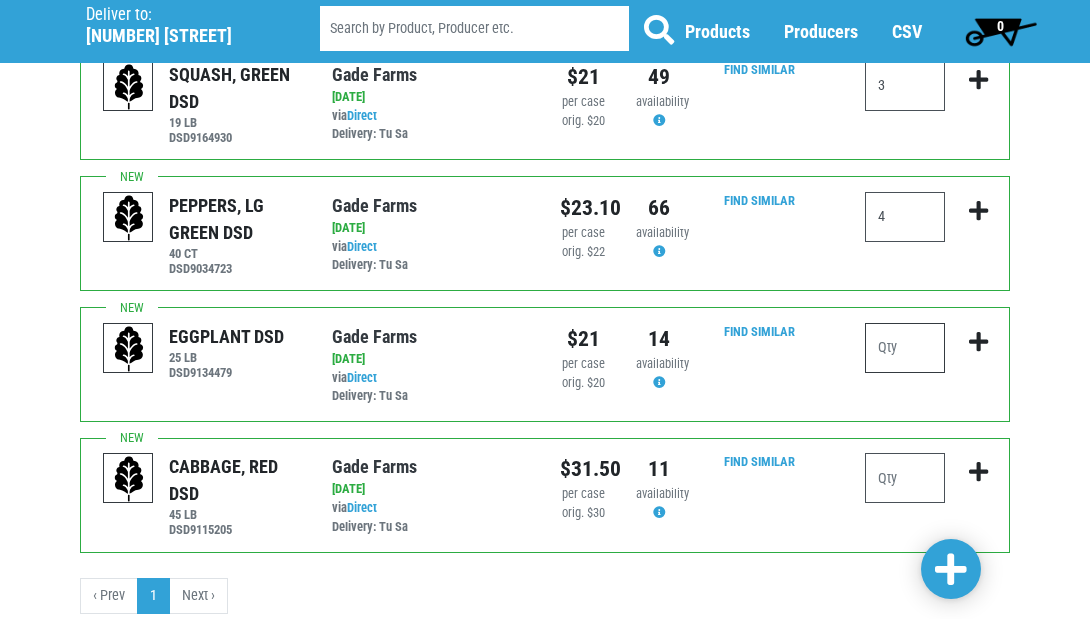 click at bounding box center [905, 348] 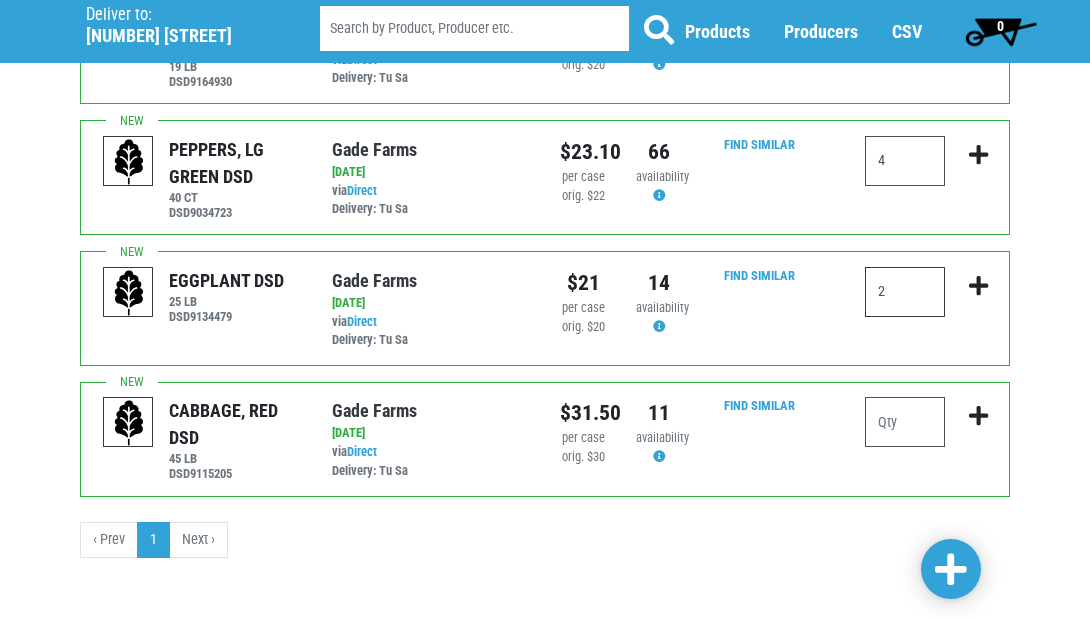scroll, scrollTop: 650, scrollLeft: 0, axis: vertical 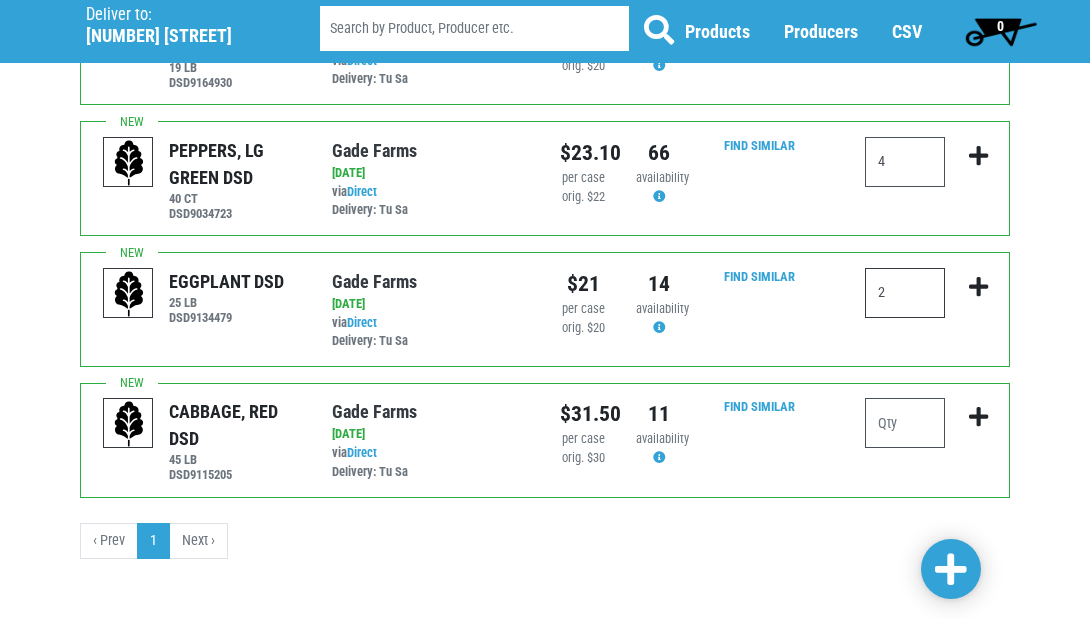 type on "2" 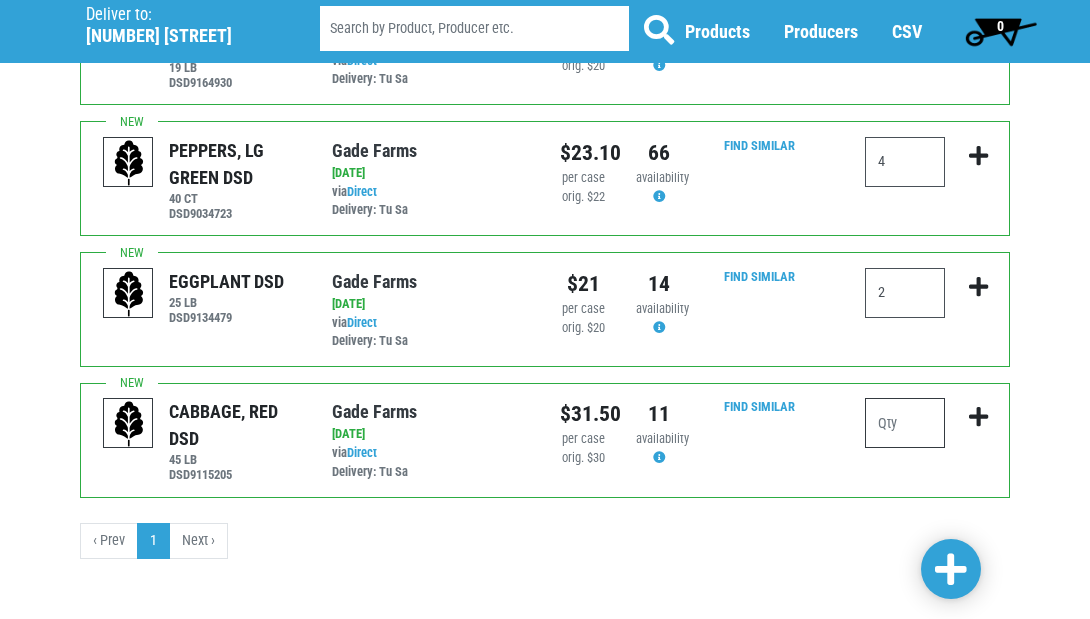 click at bounding box center [905, 423] 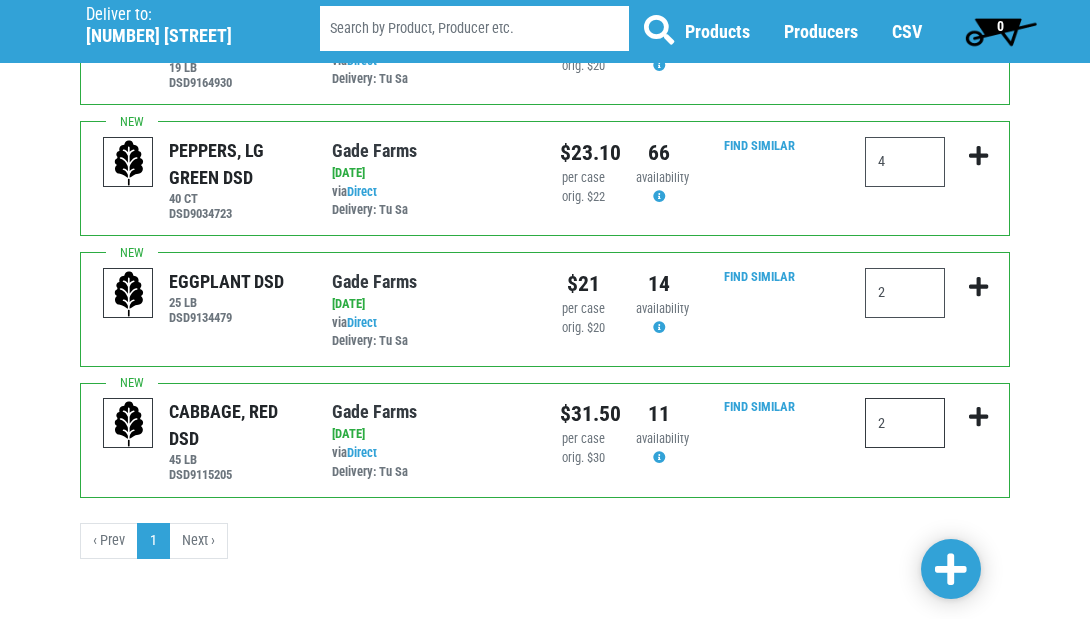 type 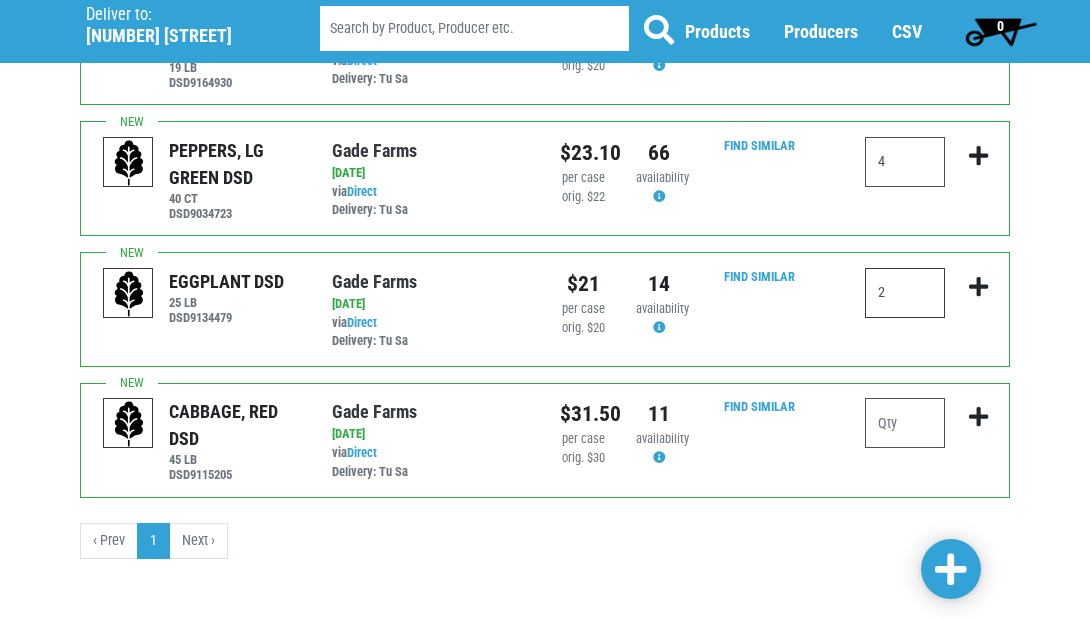 click on "2" at bounding box center [905, 293] 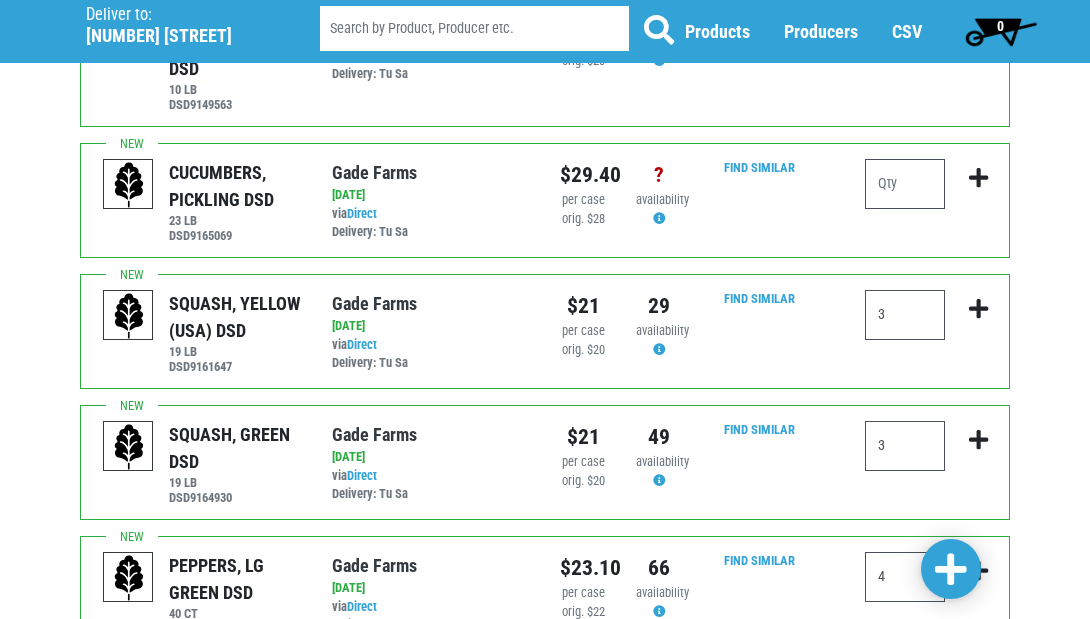 scroll, scrollTop: 226, scrollLeft: 0, axis: vertical 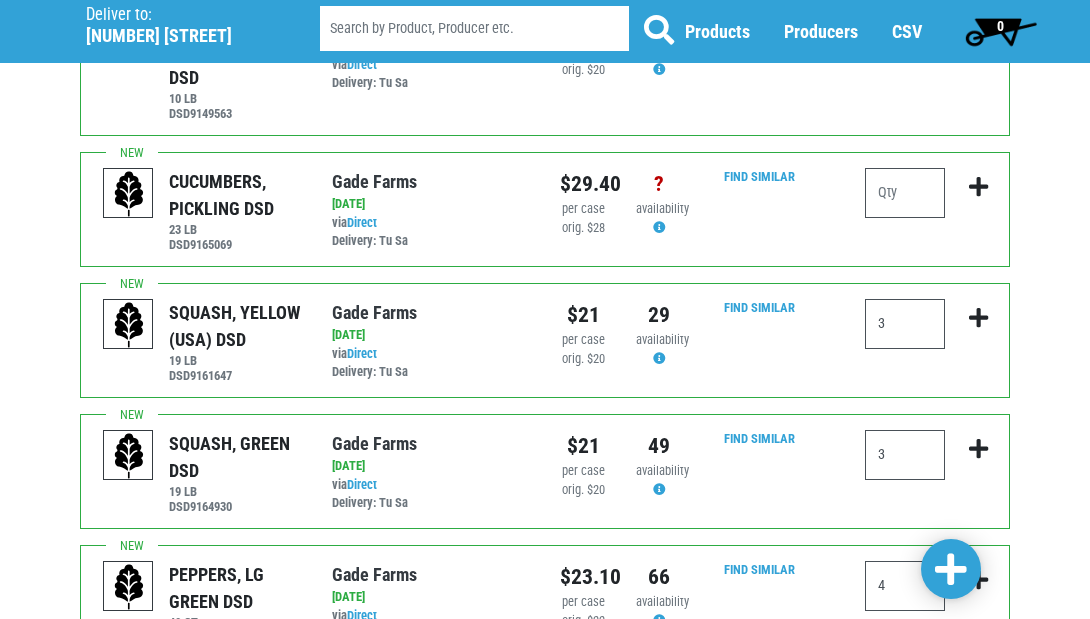 type 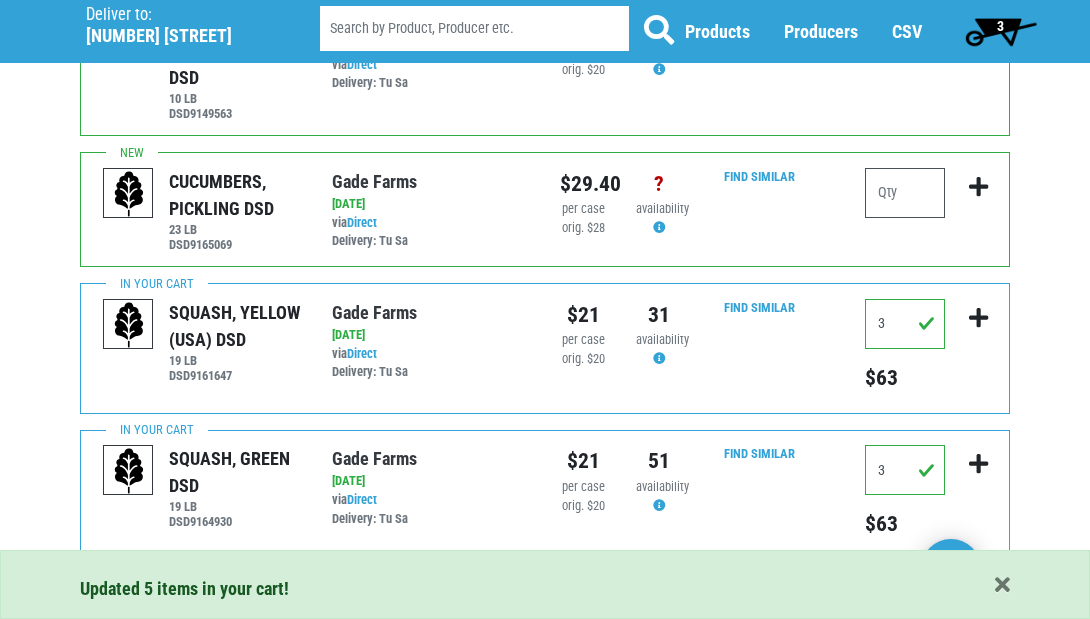 drag, startPoint x: 955, startPoint y: 553, endPoint x: 908, endPoint y: 411, distance: 149.57607 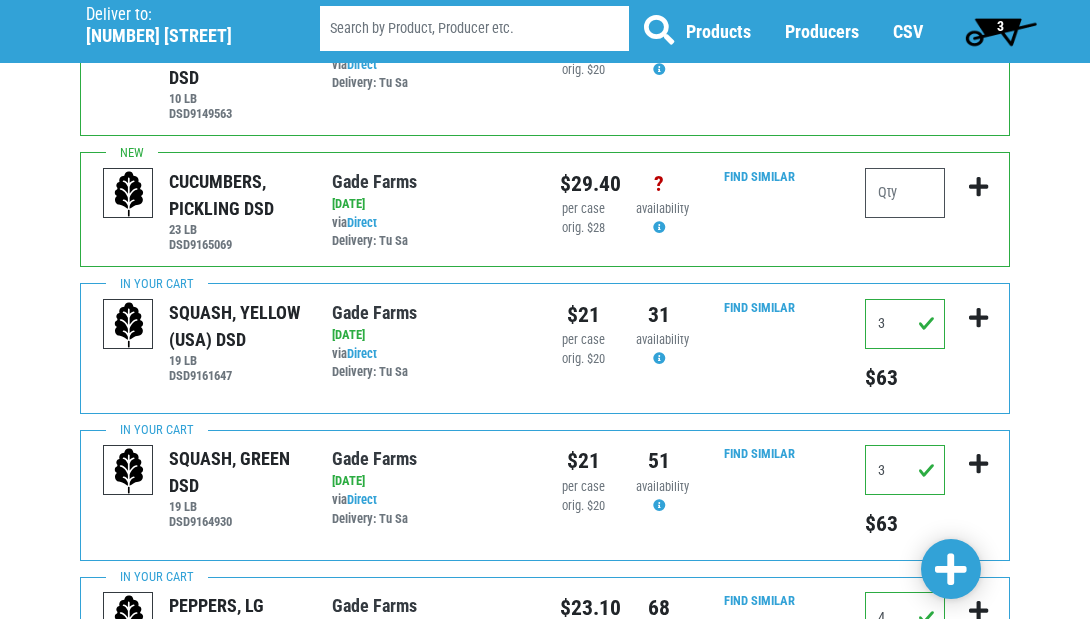 click on "3" at bounding box center (1000, 31) 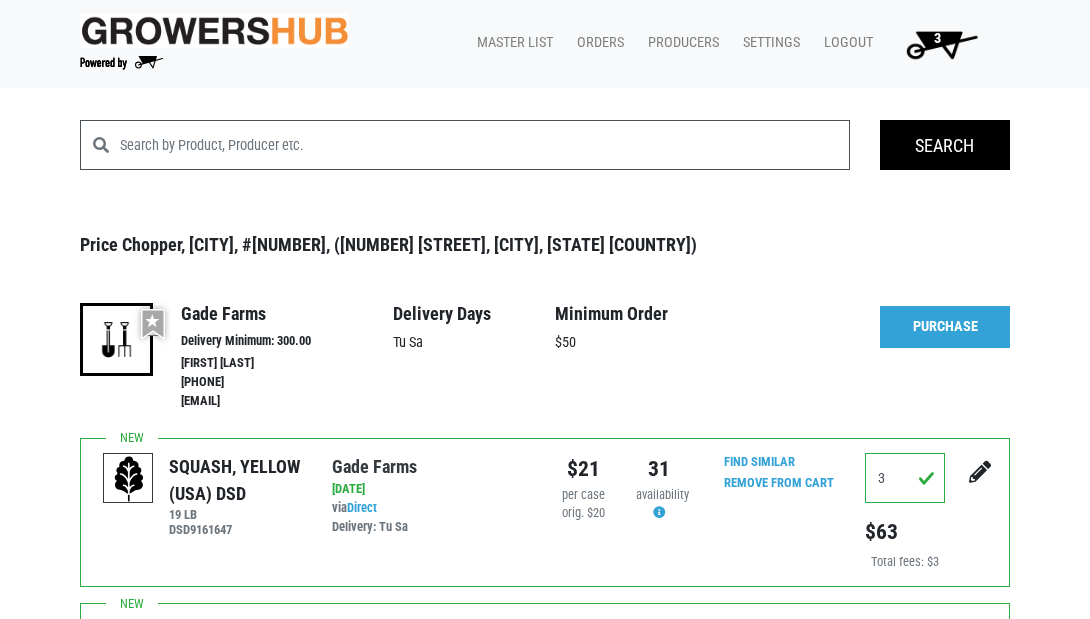 scroll, scrollTop: 0, scrollLeft: 0, axis: both 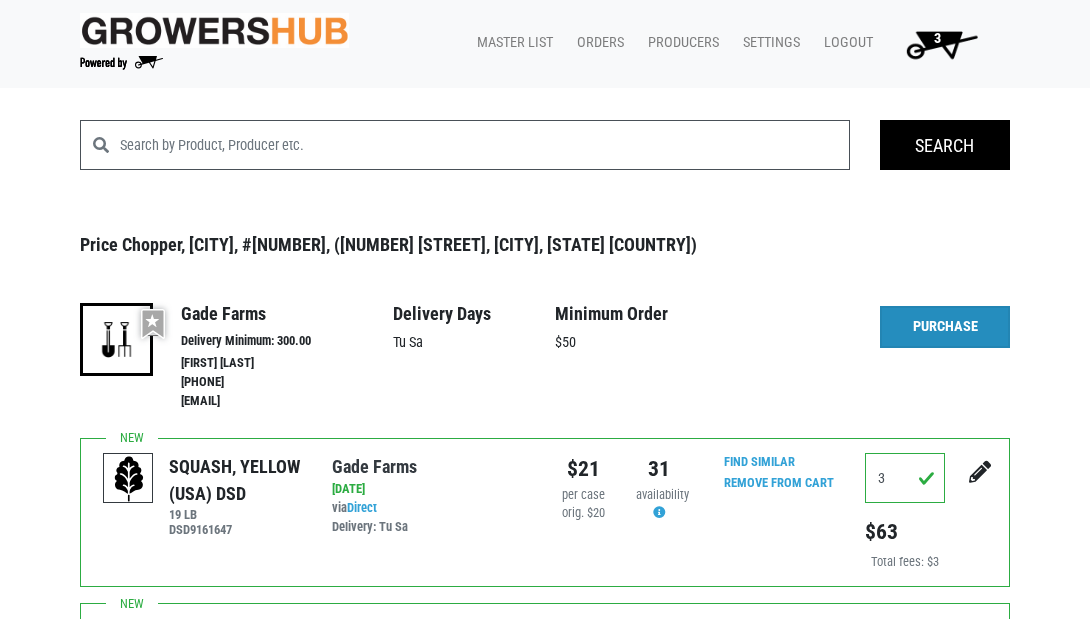click on "Purchase" at bounding box center [945, 327] 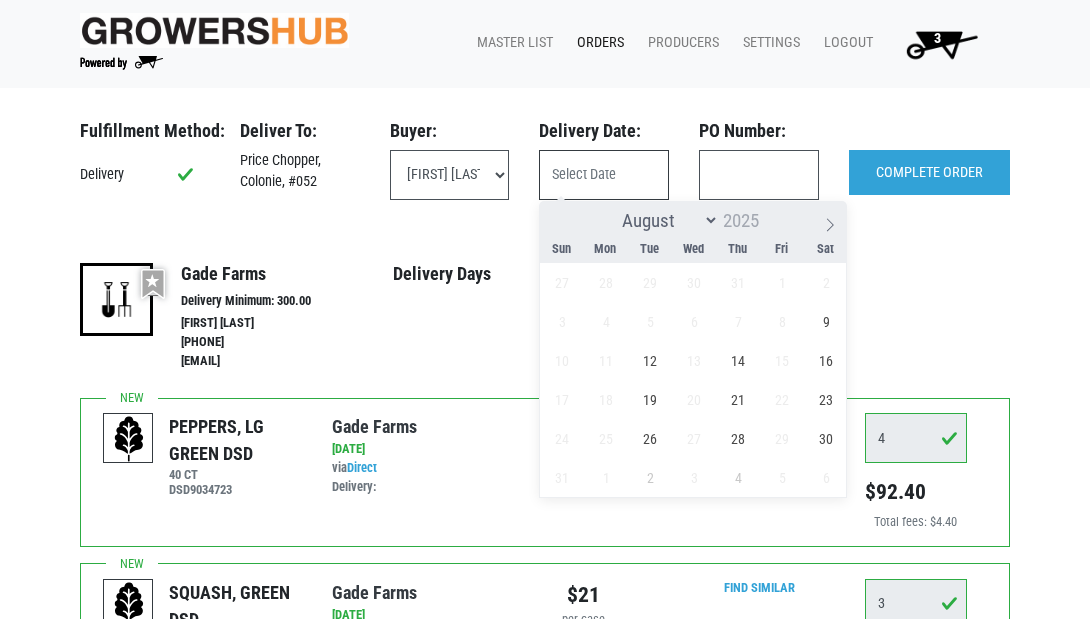 click at bounding box center (604, 175) 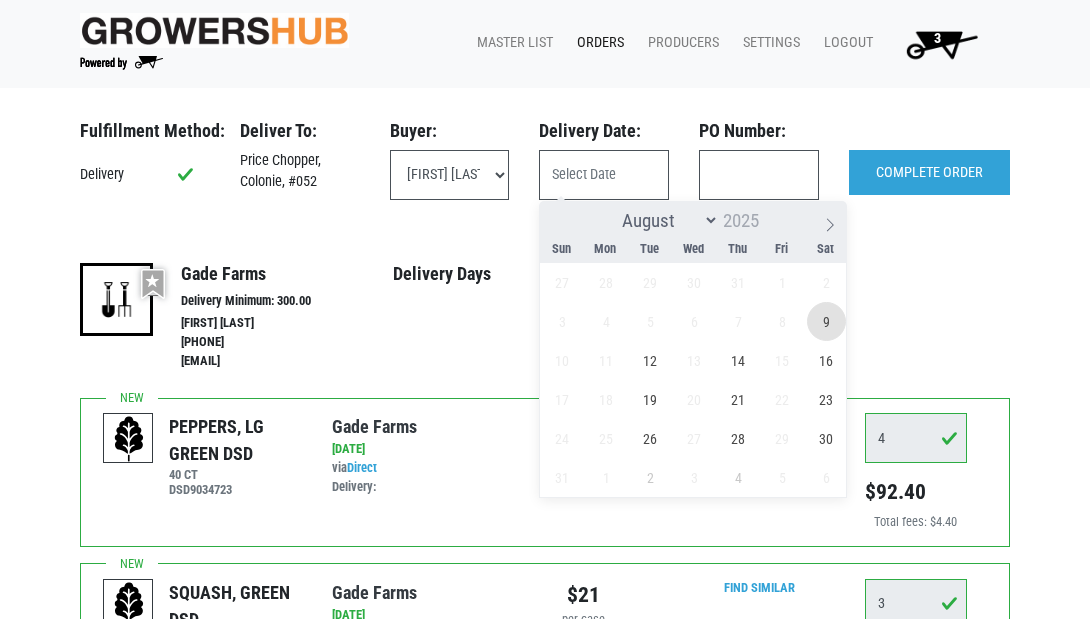 click on "9" at bounding box center (826, 321) 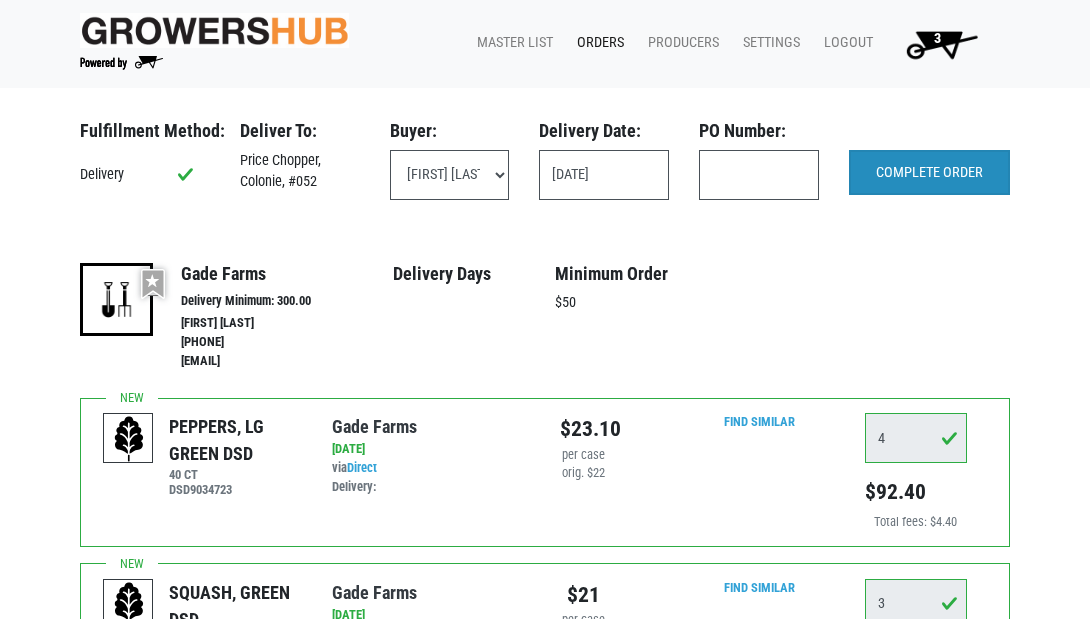 click on "COMPLETE ORDER" at bounding box center (929, 173) 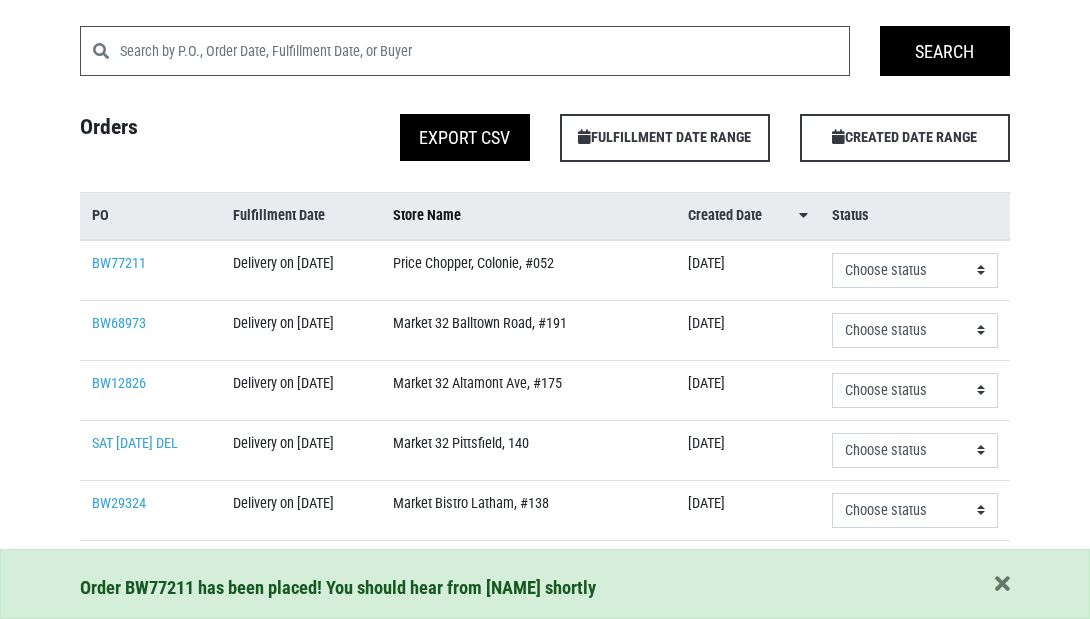scroll, scrollTop: 105, scrollLeft: 0, axis: vertical 